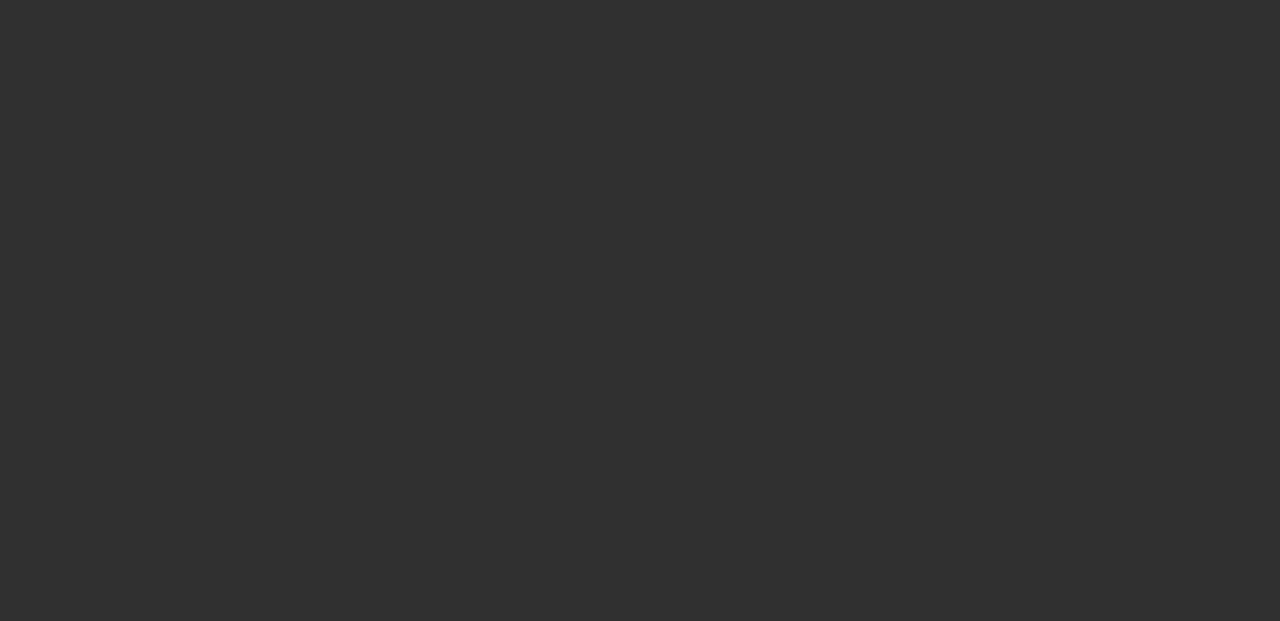 scroll, scrollTop: 0, scrollLeft: 0, axis: both 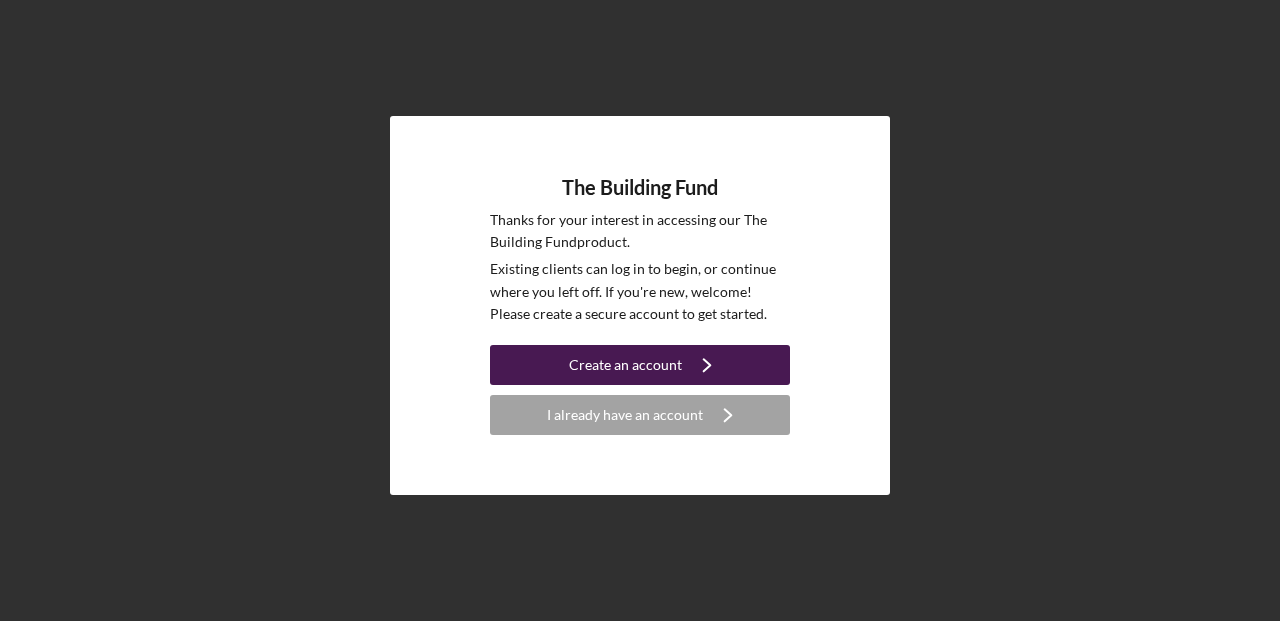 click on "Create an account" at bounding box center (625, 365) 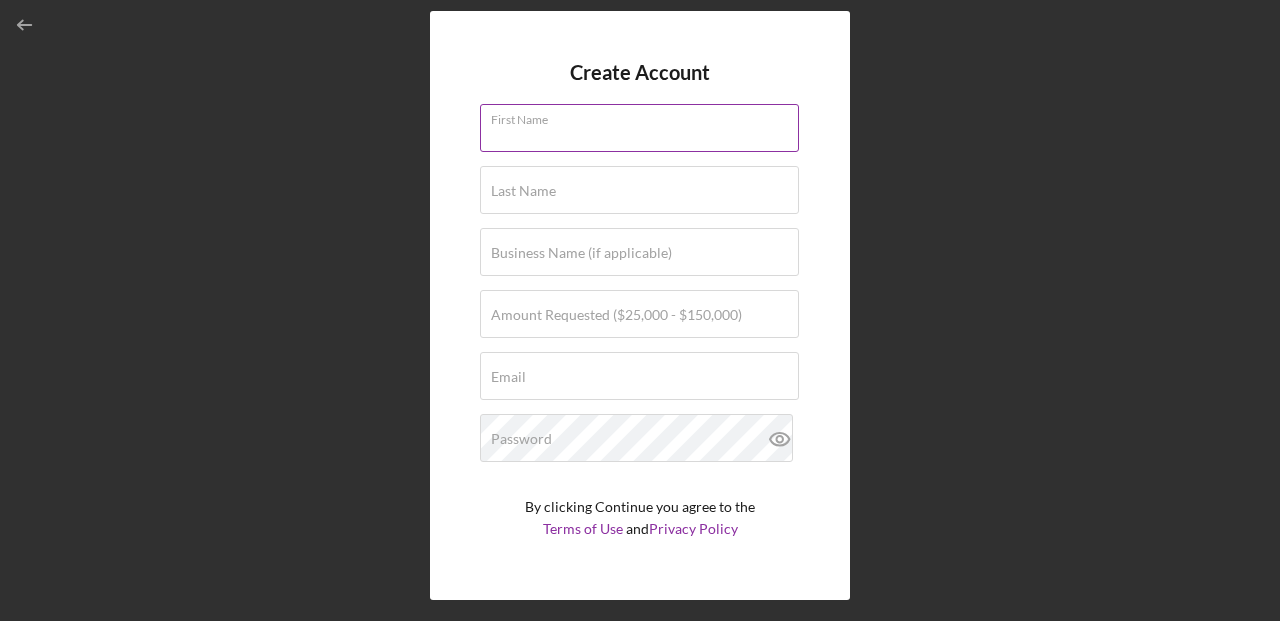 click on "First Name" at bounding box center (639, 128) 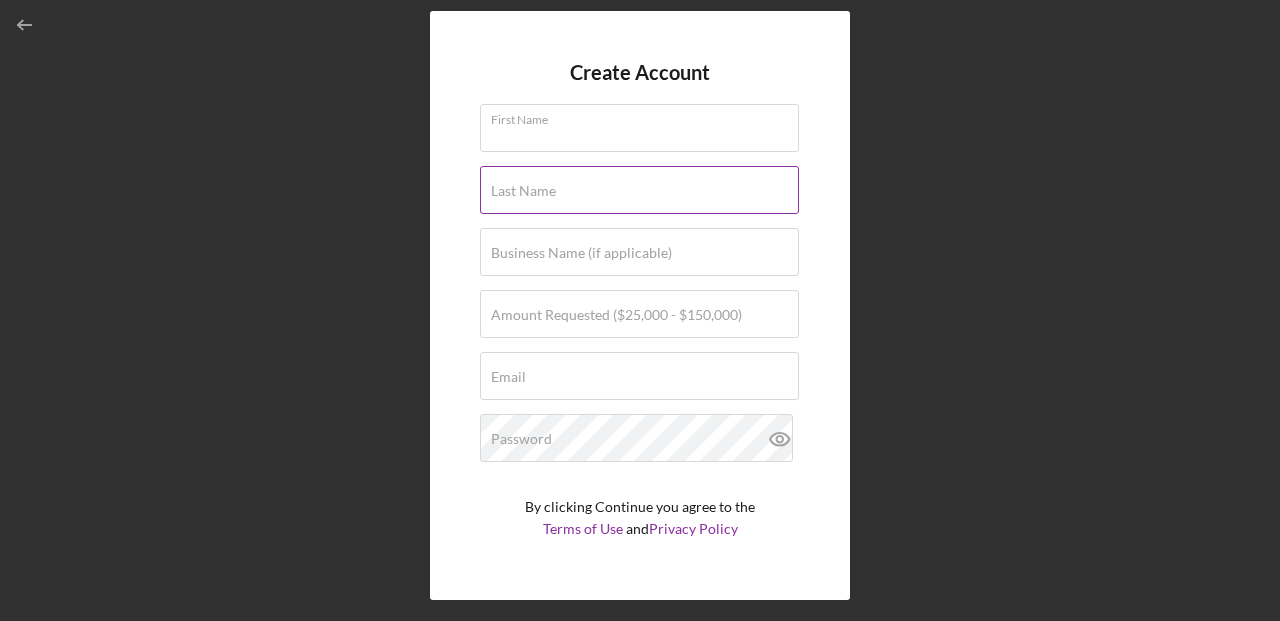 click on "Last Name" at bounding box center [523, 191] 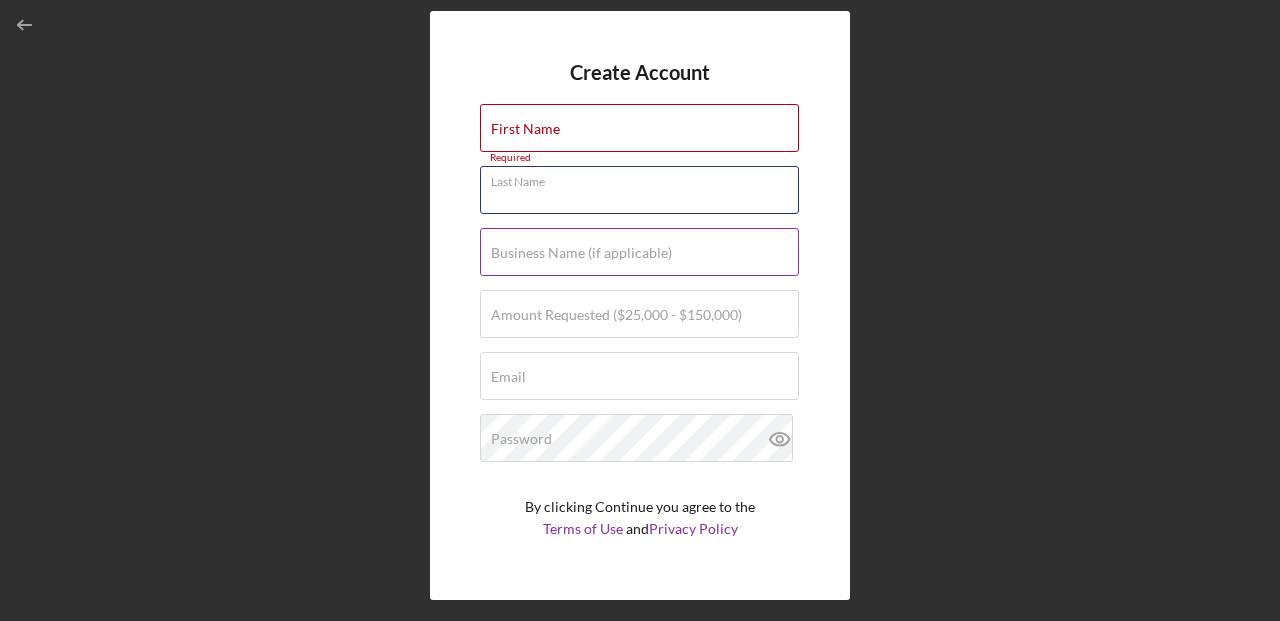 type on "[PERSON_NAME]" 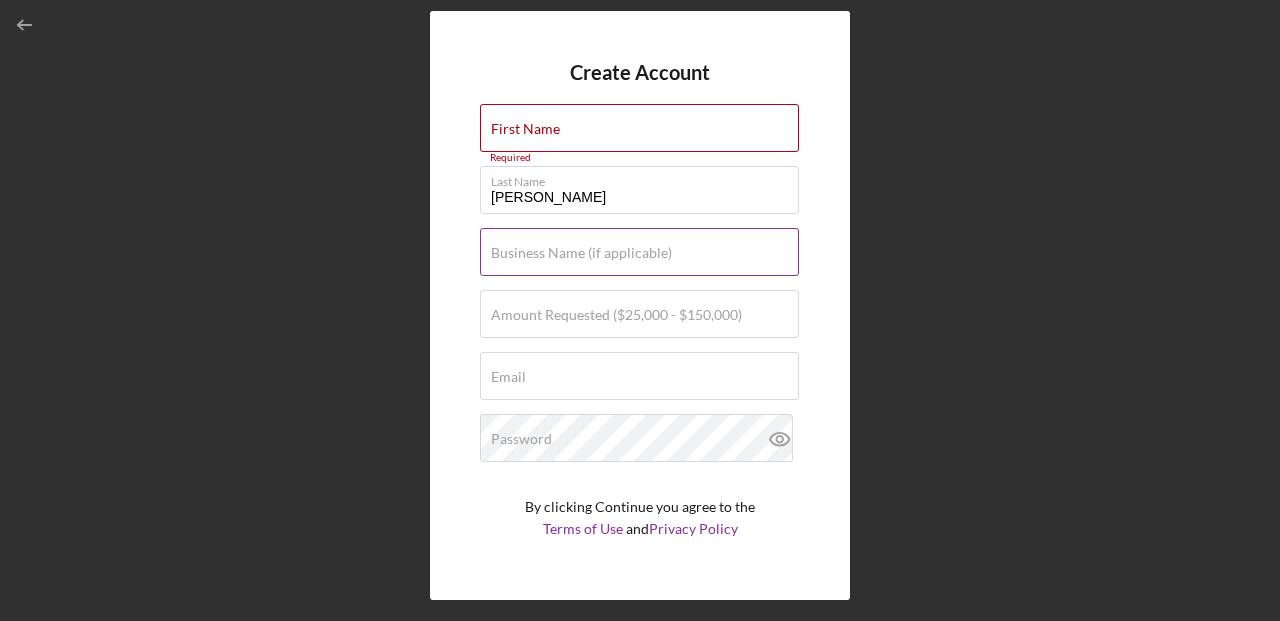 click on "Business Name (if applicable)" at bounding box center (581, 253) 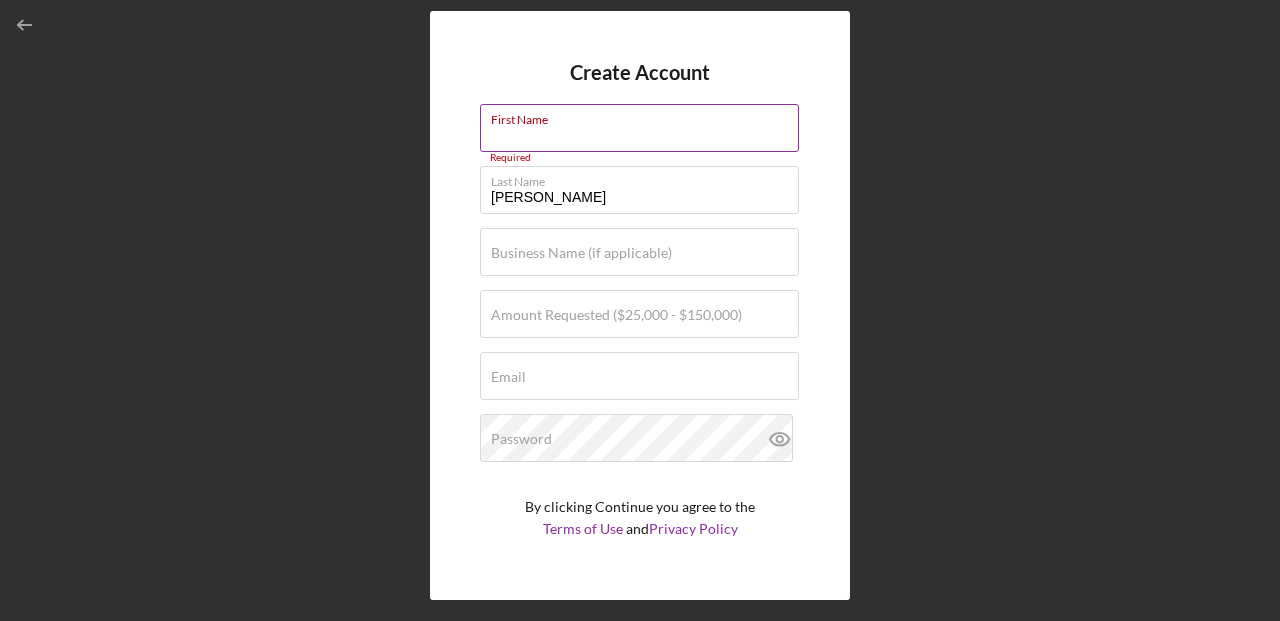 click on "First Name" at bounding box center (639, 128) 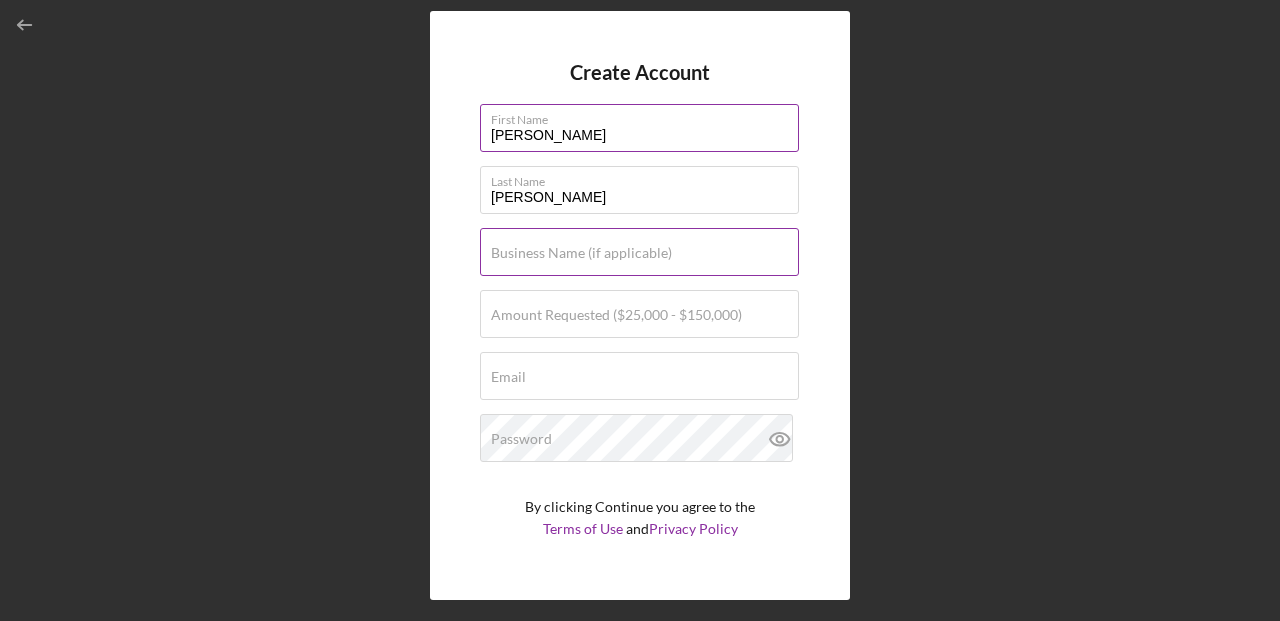 click on "Business Name (if applicable)" at bounding box center (581, 253) 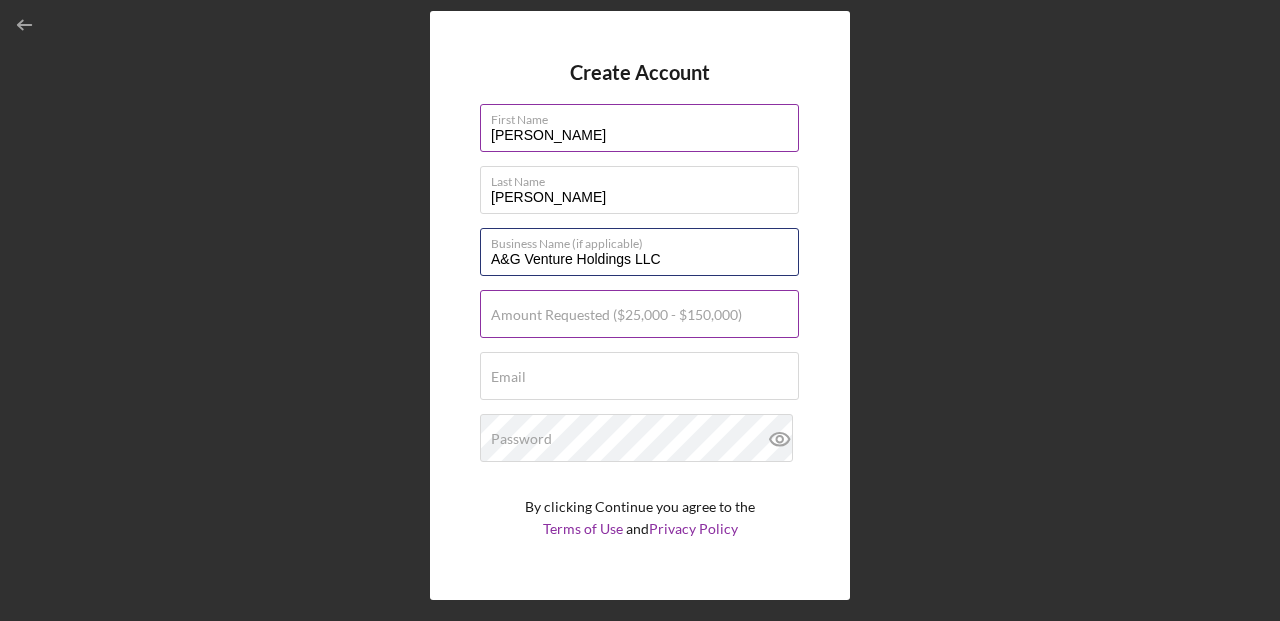 type on "A&G Venture Holdings LLC" 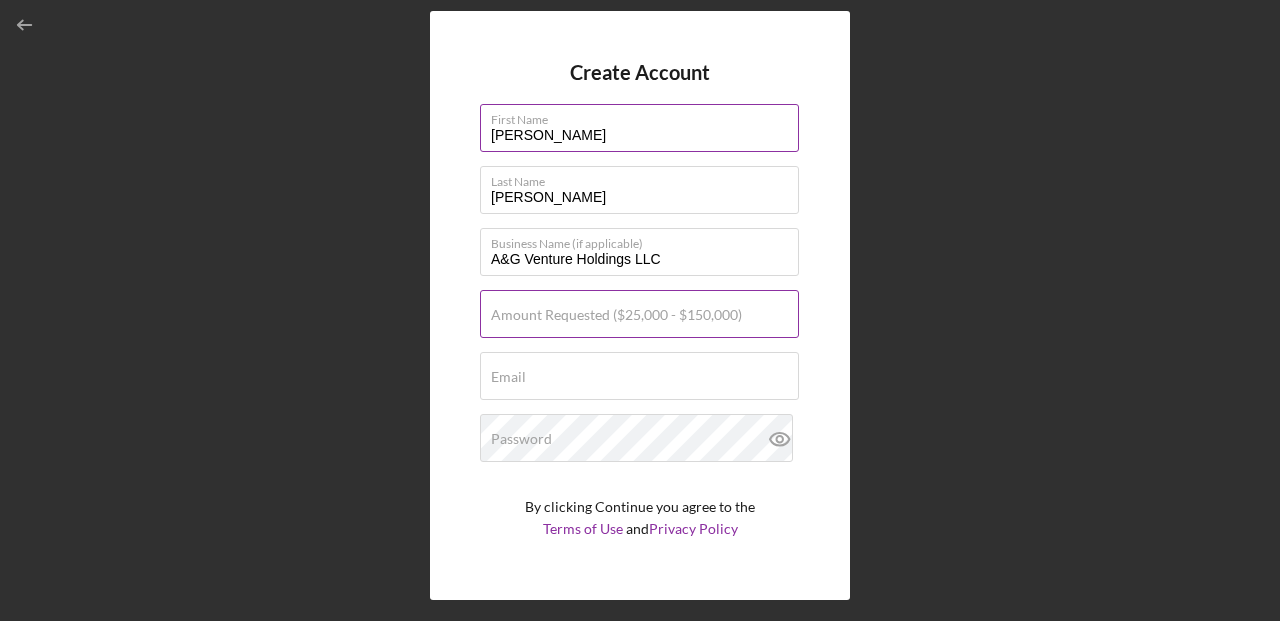 click on "Amount Requested ($25,000 - $150,000)" at bounding box center [616, 315] 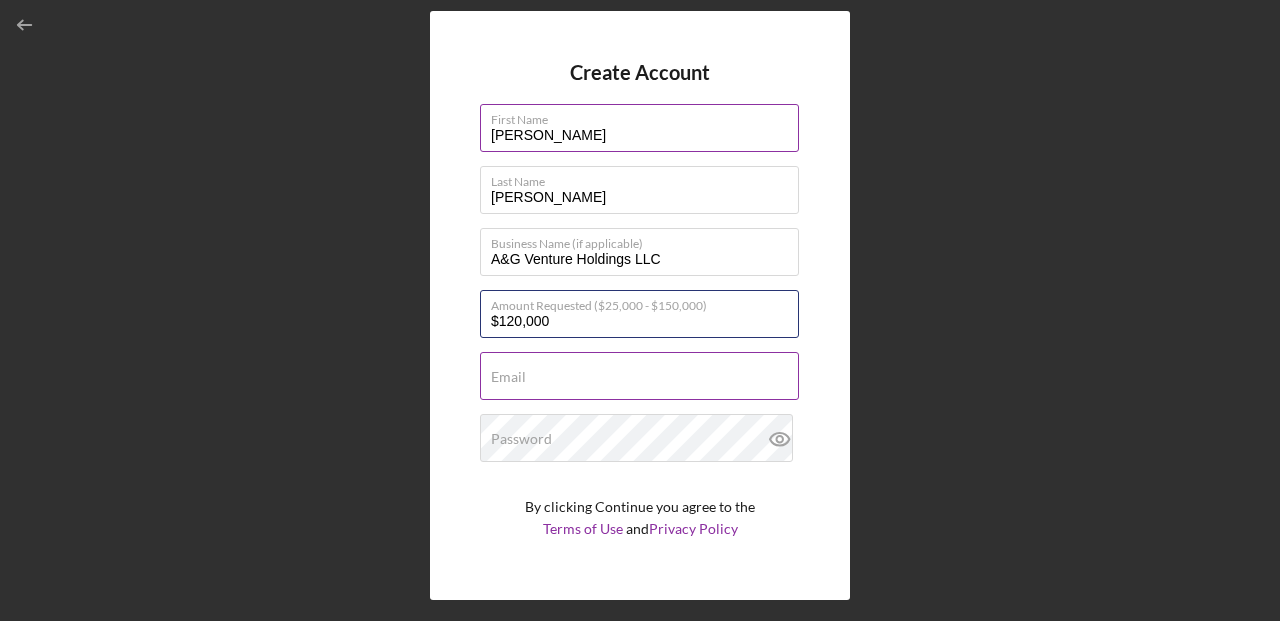 type on "$120,000" 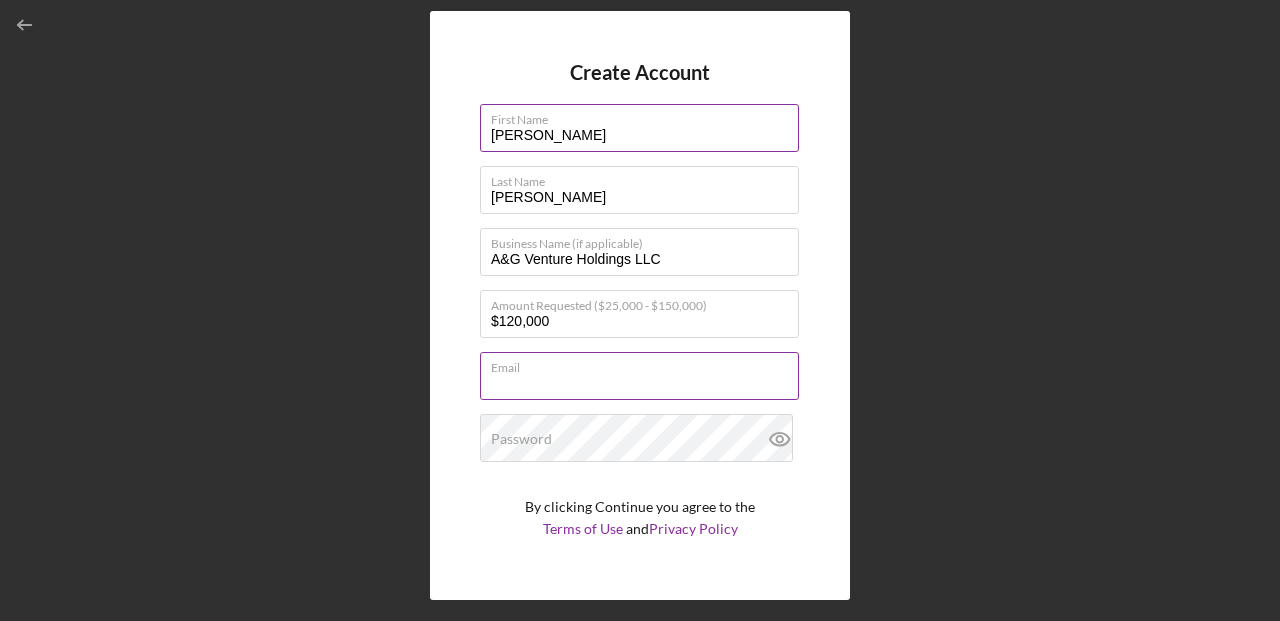 click on "Email Required" at bounding box center [640, 377] 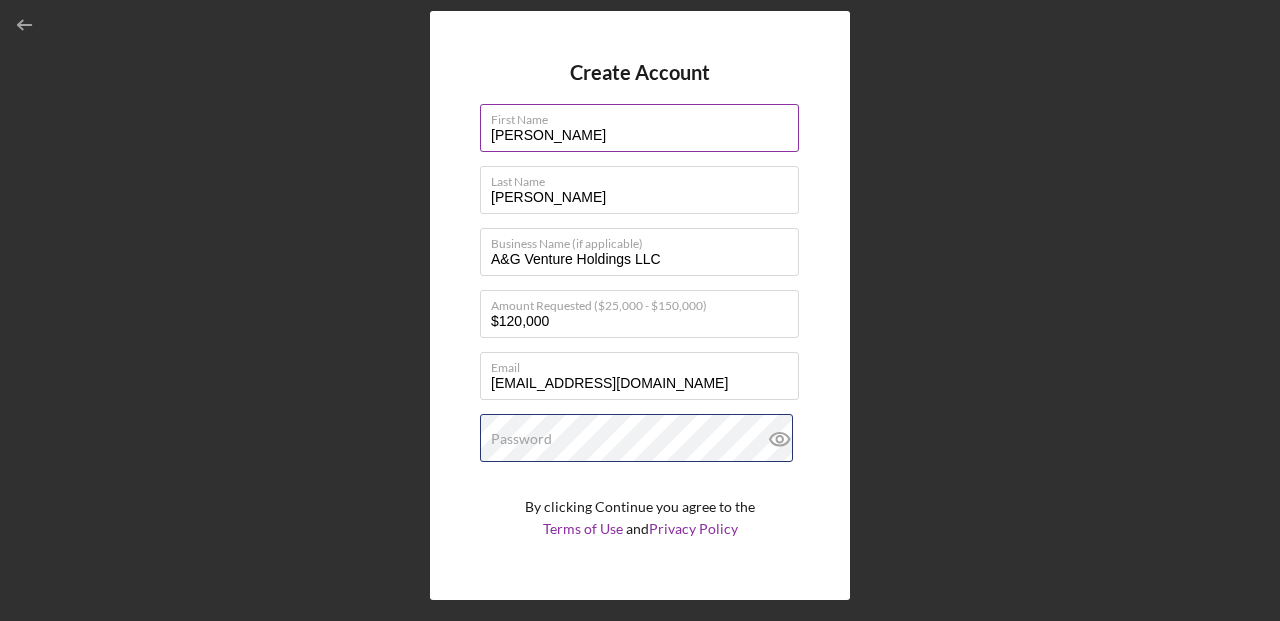 click on "Password" at bounding box center (640, 439) 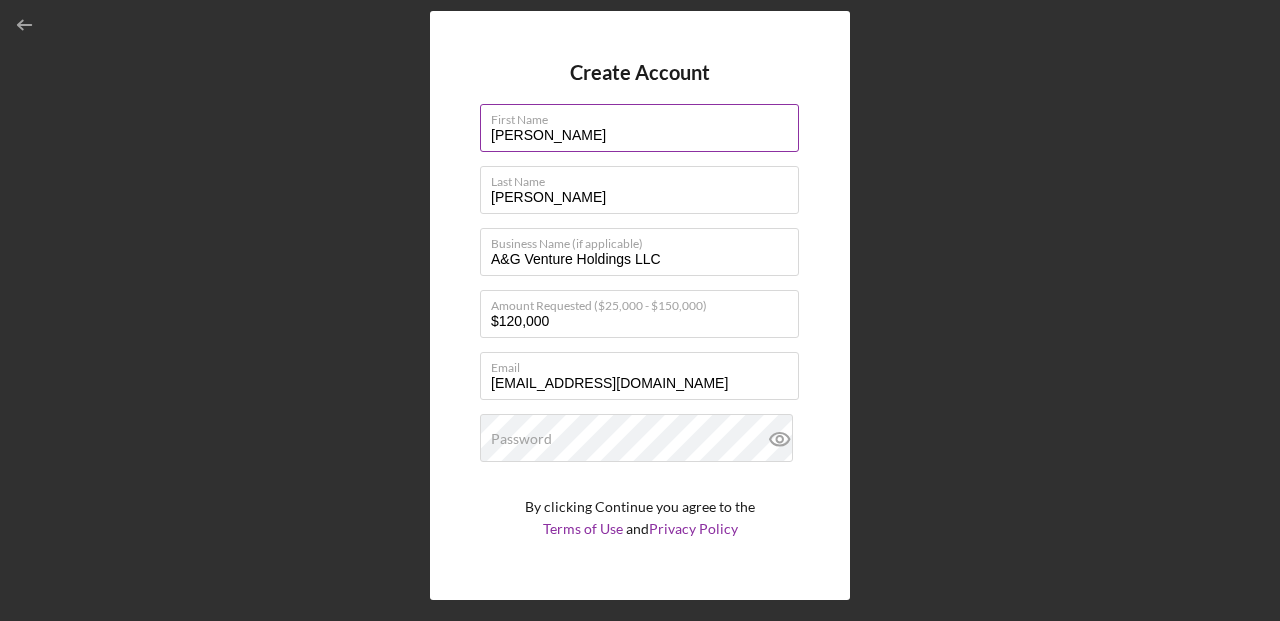 click on "Create Account First Name [PERSON_NAME] Last Name [PERSON_NAME] Business Name (if applicable) A&G Venture Holdings LLC Amount Requested ($25,000 - $150,000) $120,000 Email [EMAIL_ADDRESS][DOMAIN_NAME] Password By clicking Continue you agree to the  Terms of Use   and  Privacy Policy Create Account" at bounding box center (640, 305) 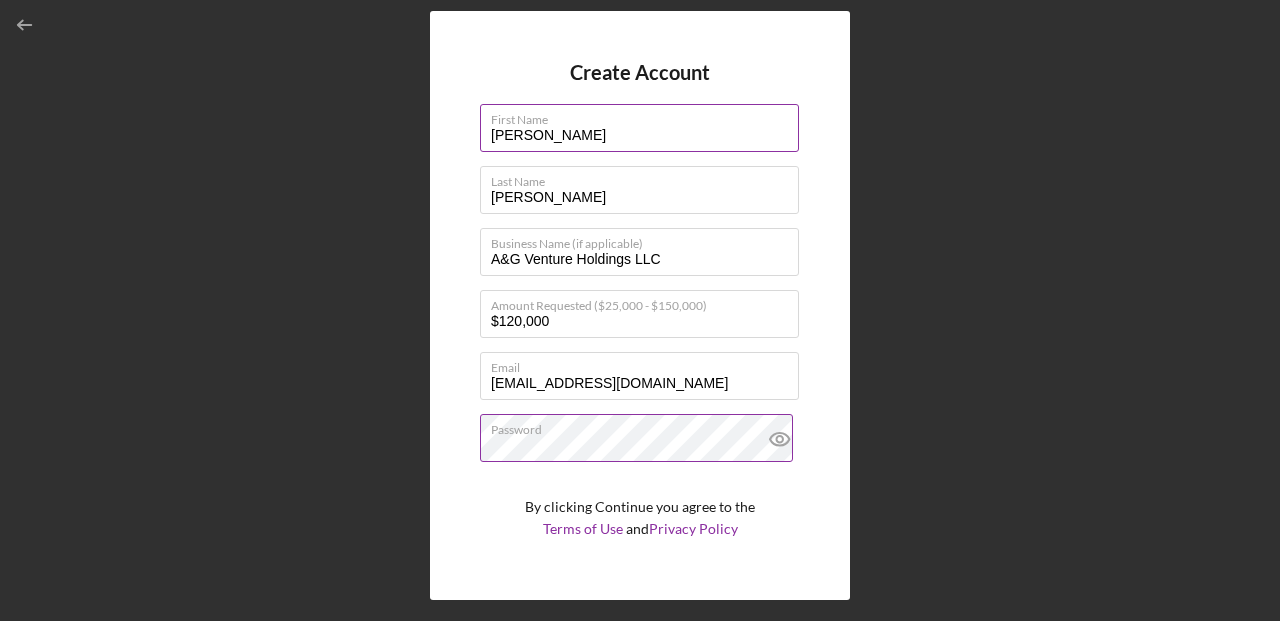 click 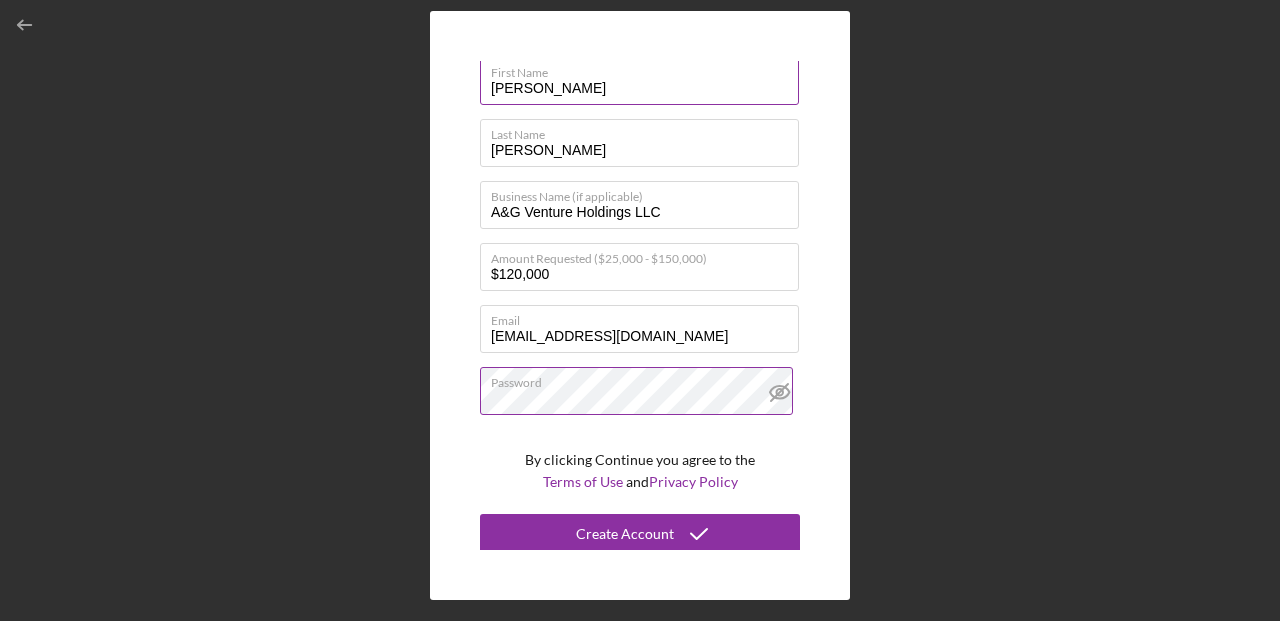 scroll, scrollTop: 51, scrollLeft: 0, axis: vertical 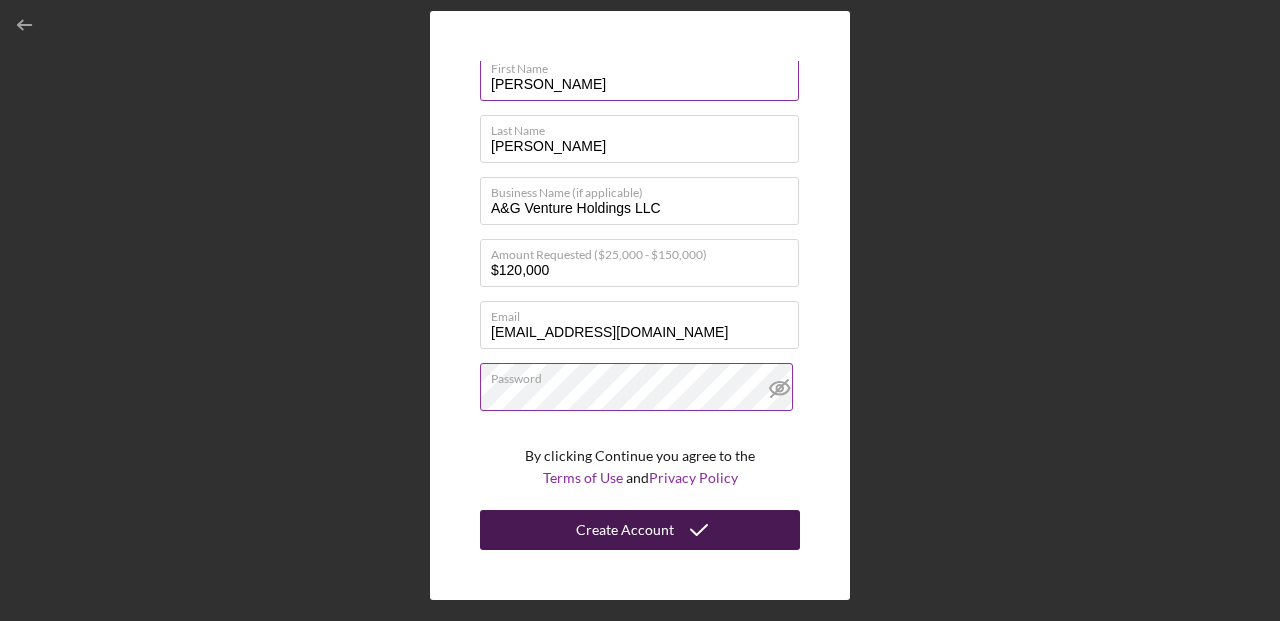 click on "Create Account" at bounding box center (640, 530) 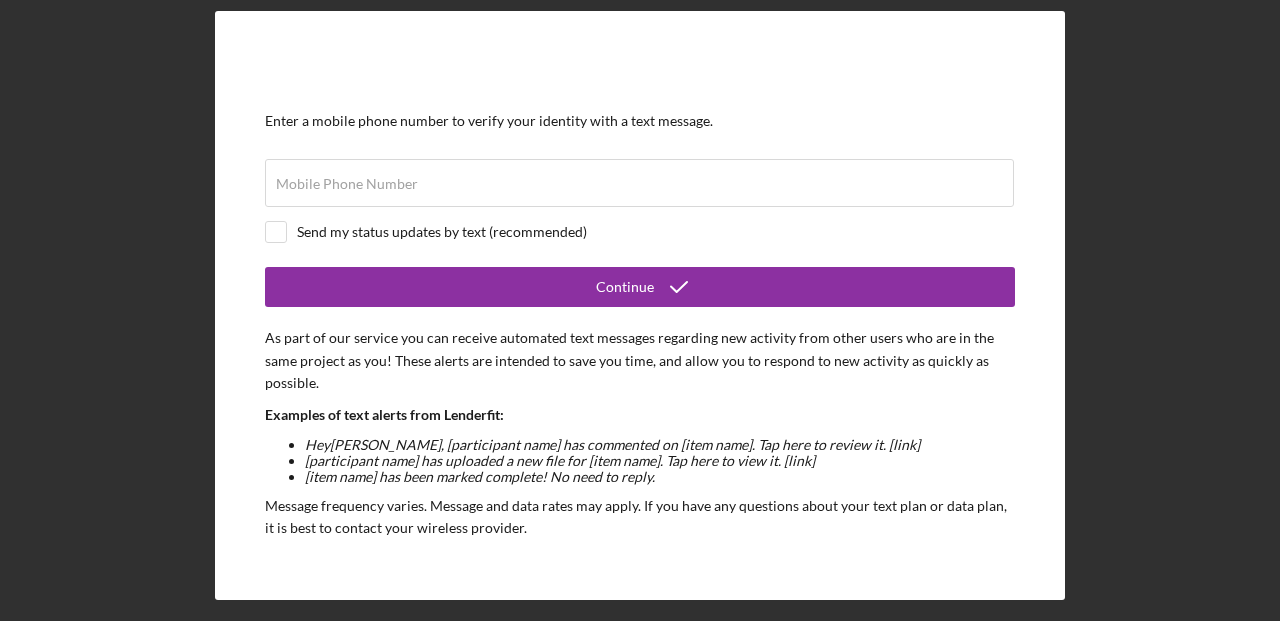 scroll, scrollTop: 0, scrollLeft: 0, axis: both 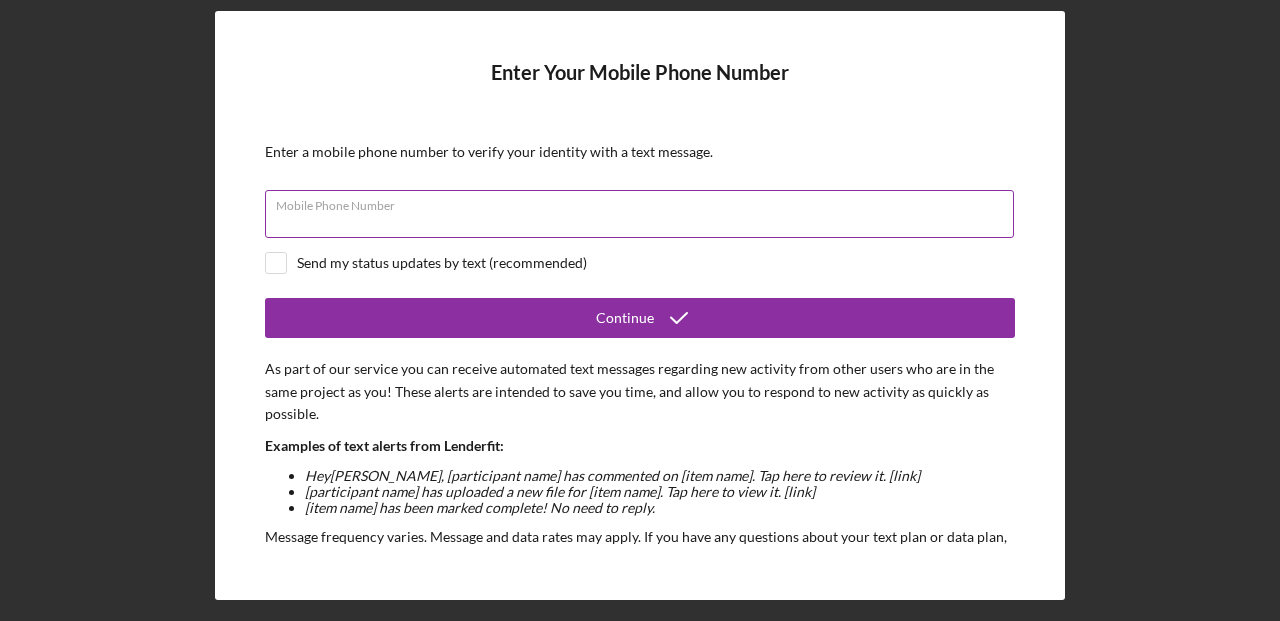 click on "Mobile Phone Number" at bounding box center (639, 214) 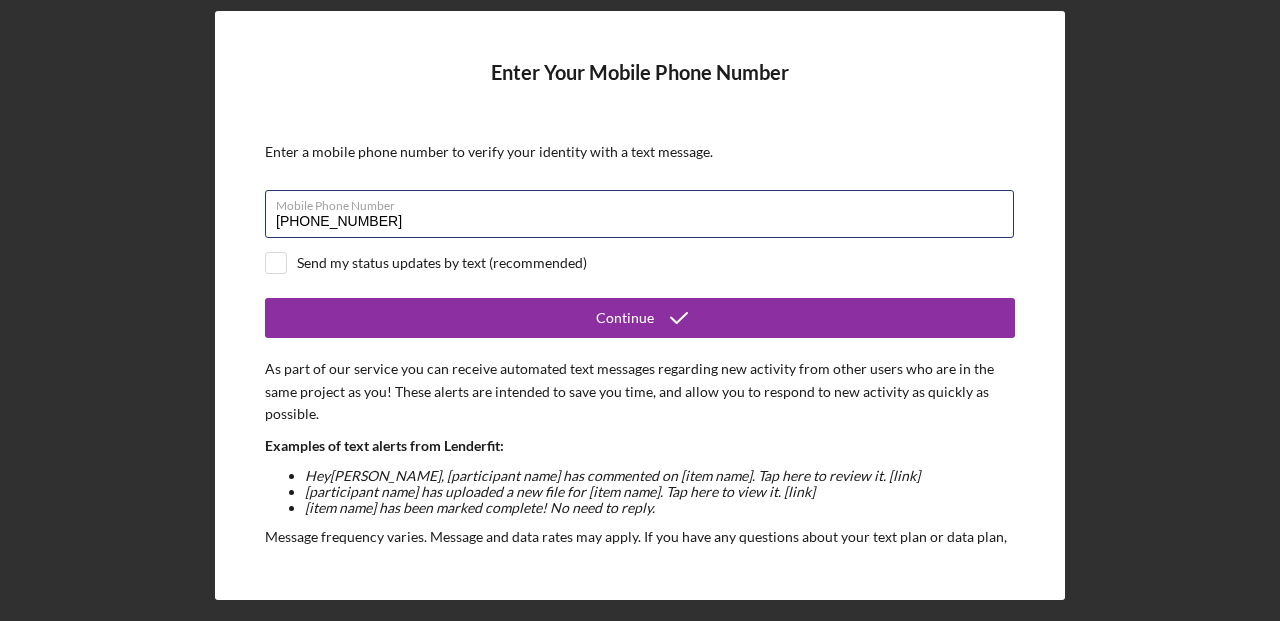 type on "[PHONE_NUMBER]" 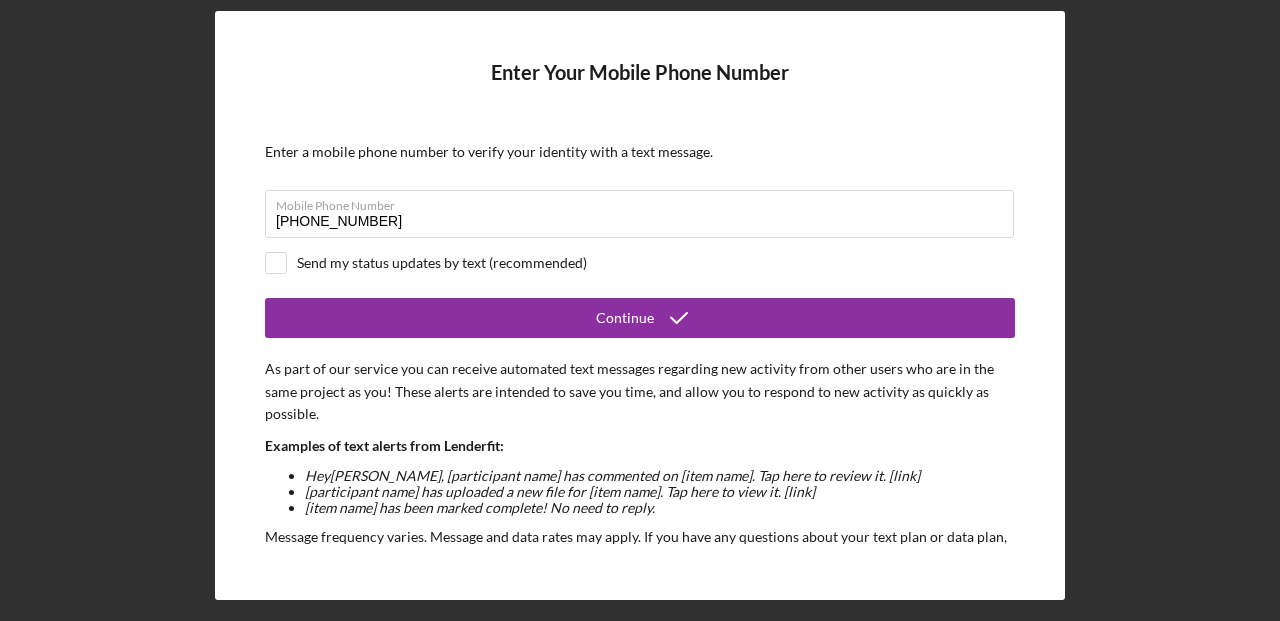 click on "Enter Your Mobile Phone Number Enter a mobile phone number to verify your identity with a text message. Mobile Phone Number [PHONE_NUMBER] Send my status updates by text (recommended) Continue As part of our service you can receive automated text messages regarding new activity from other users who are in the same project as you! These alerts are intended to save you time, and allow you to respond to new activity as quickly as possible. Examples of text alerts from Lenderfit: Hey  [PERSON_NAME] , [participant name] has commented on [item name]. Tap here to review it. [link] [participant name] has uploaded a new file for [item name]. Tap here to view it. [link] [item name] has been marked complete! No need to reply. Message frequency varies. Message and data rates may apply. If you have any questions about your text plan or data plan, it is best to contact your wireless provider. You may opt-out of receiving SMS alerts from Lenderfit at any time in your personal account settings. Use this  link   [DOMAIN_NAME]" at bounding box center (640, 305) 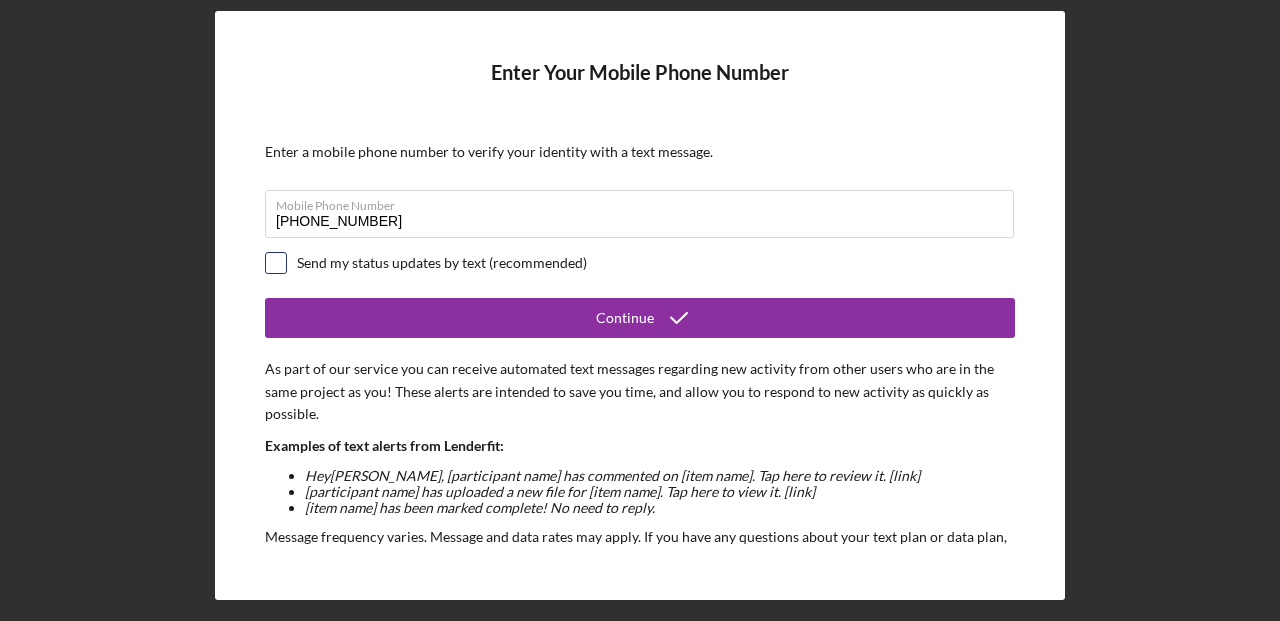 click at bounding box center [276, 263] 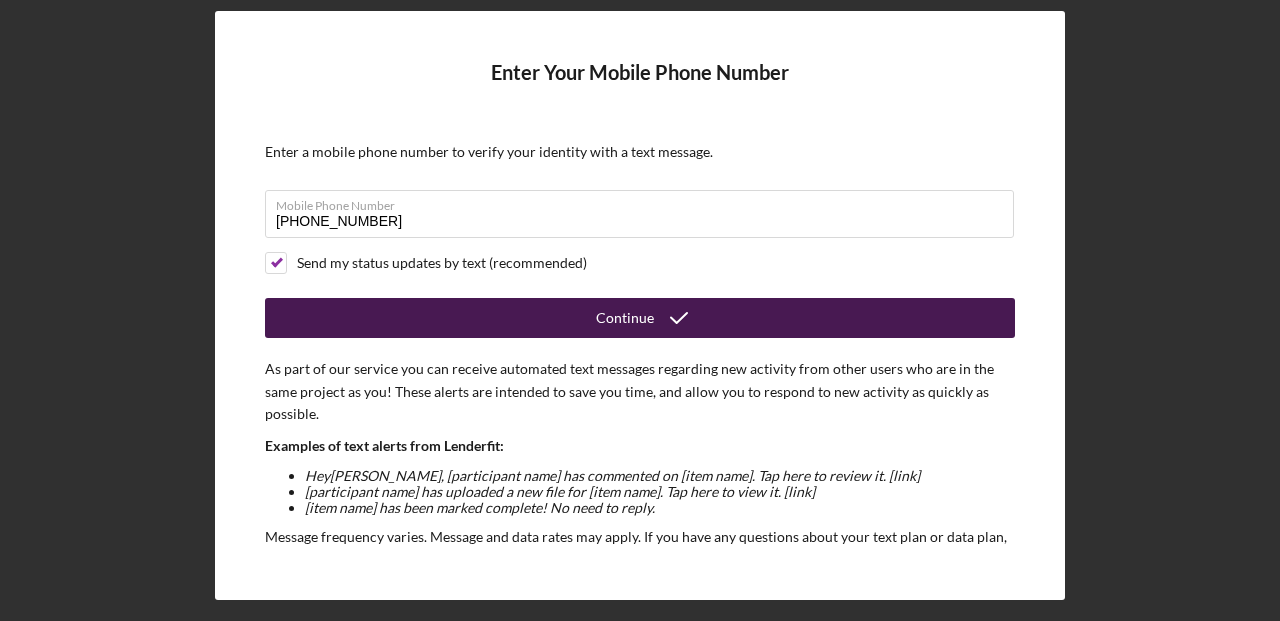 click on "Continue" at bounding box center [640, 318] 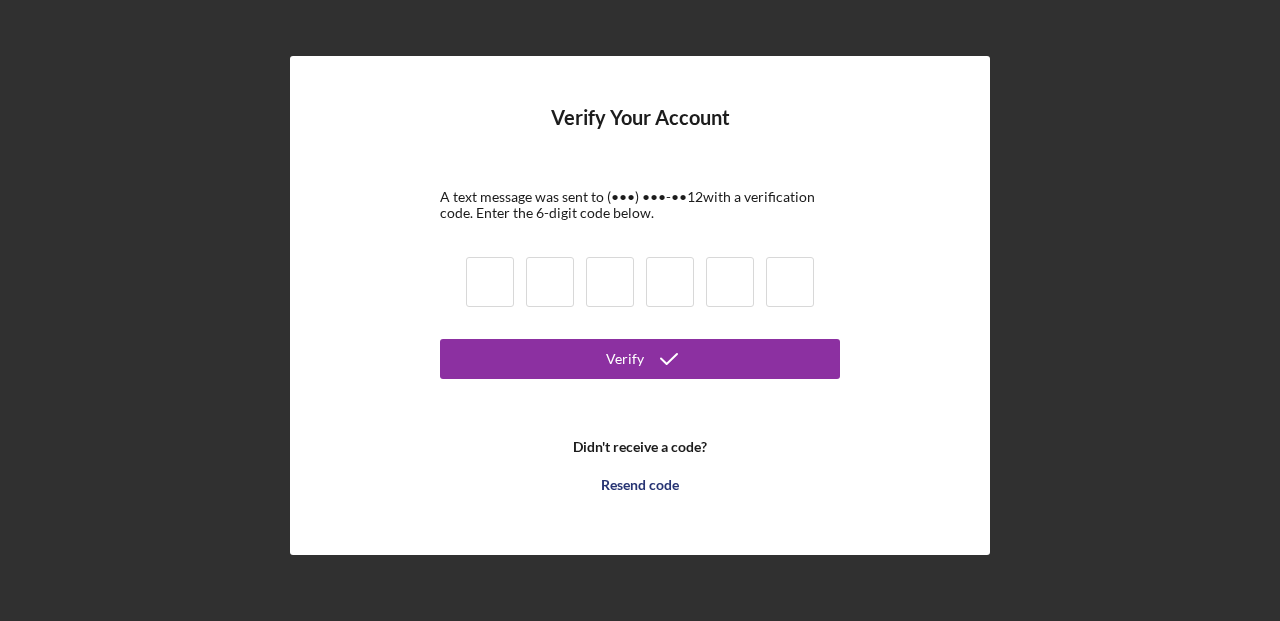 click at bounding box center [490, 282] 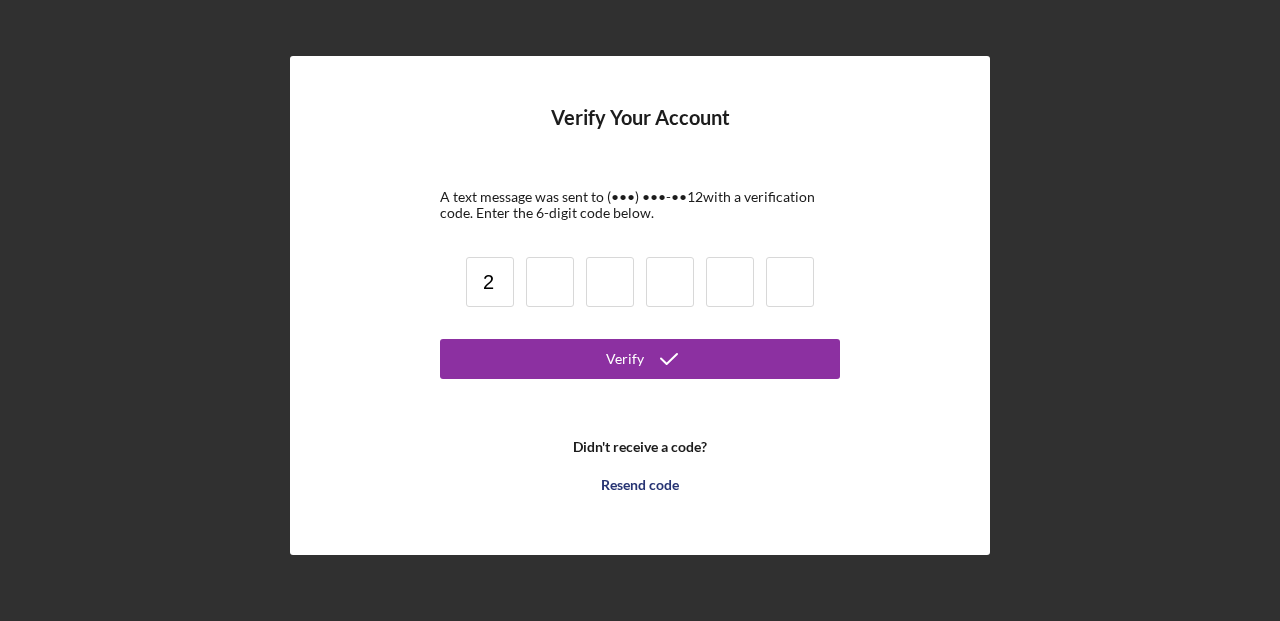 type on "2" 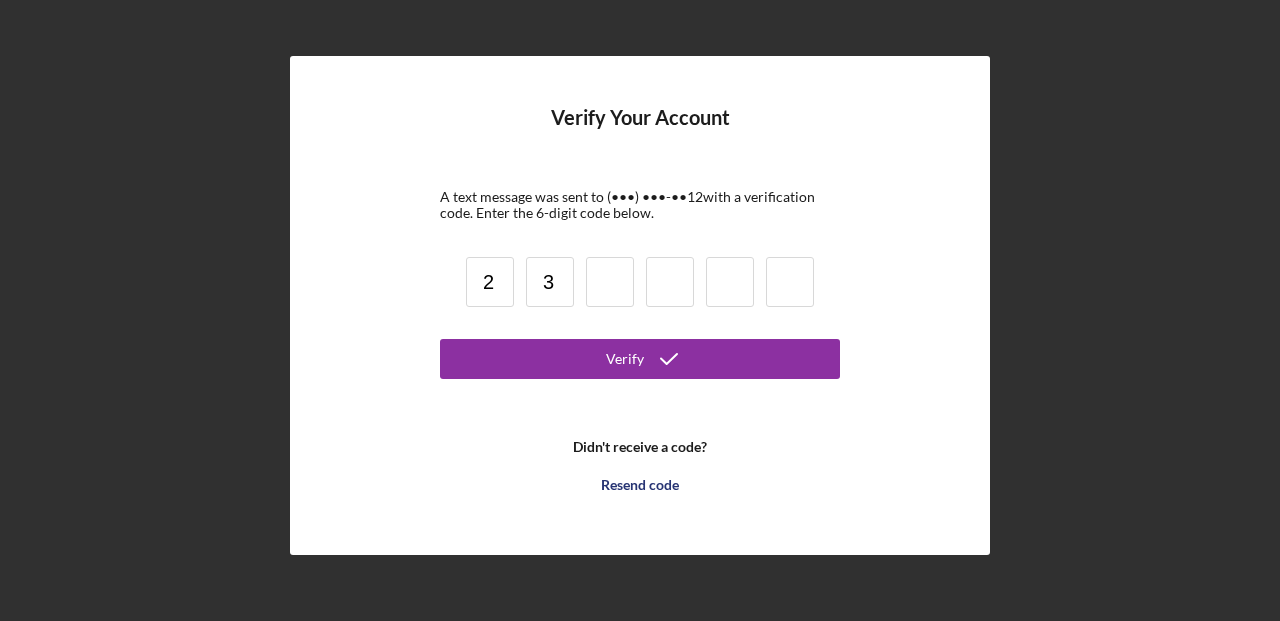 type on "3" 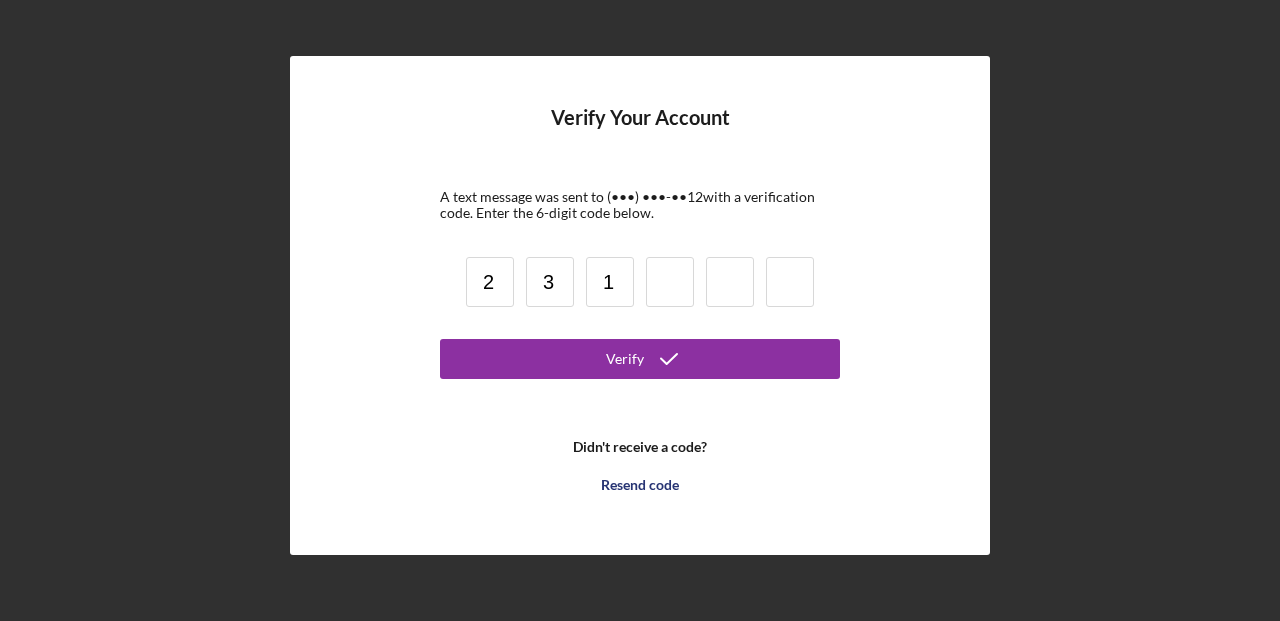 type on "1" 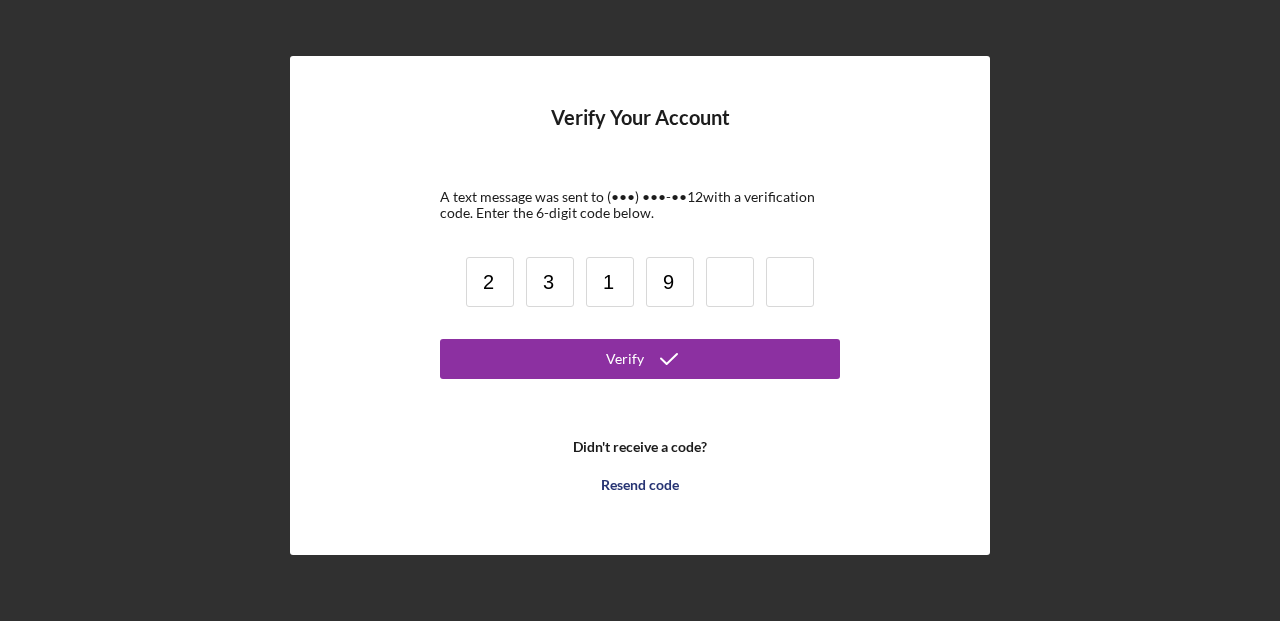type on "9" 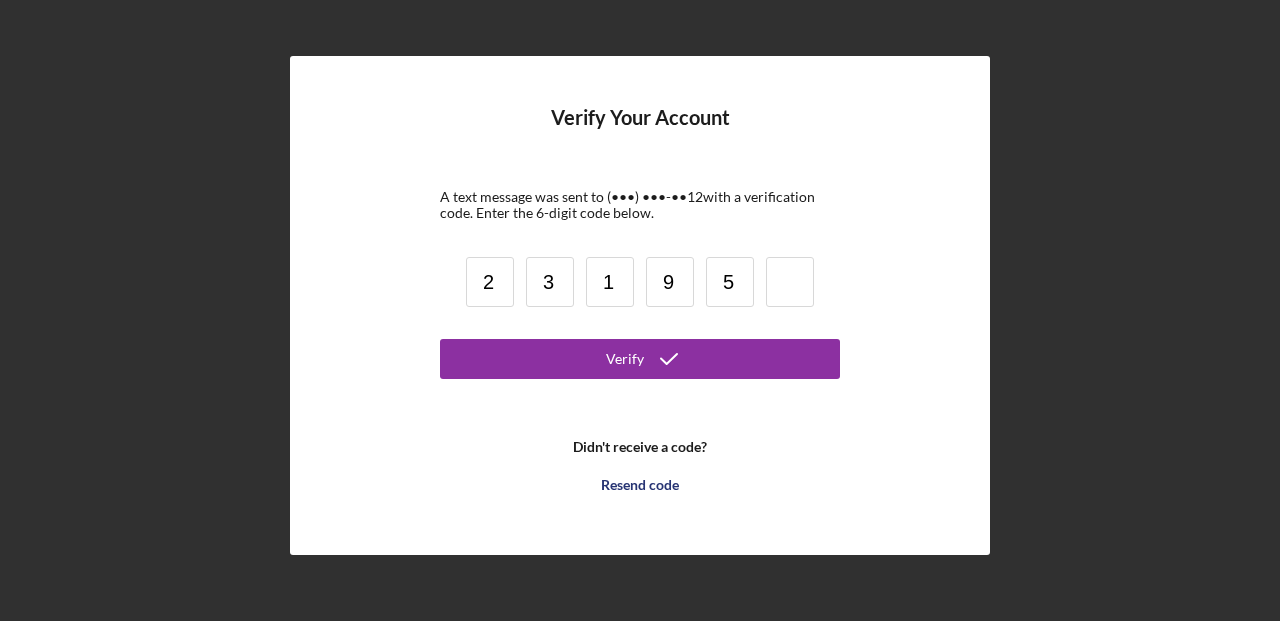 type on "5" 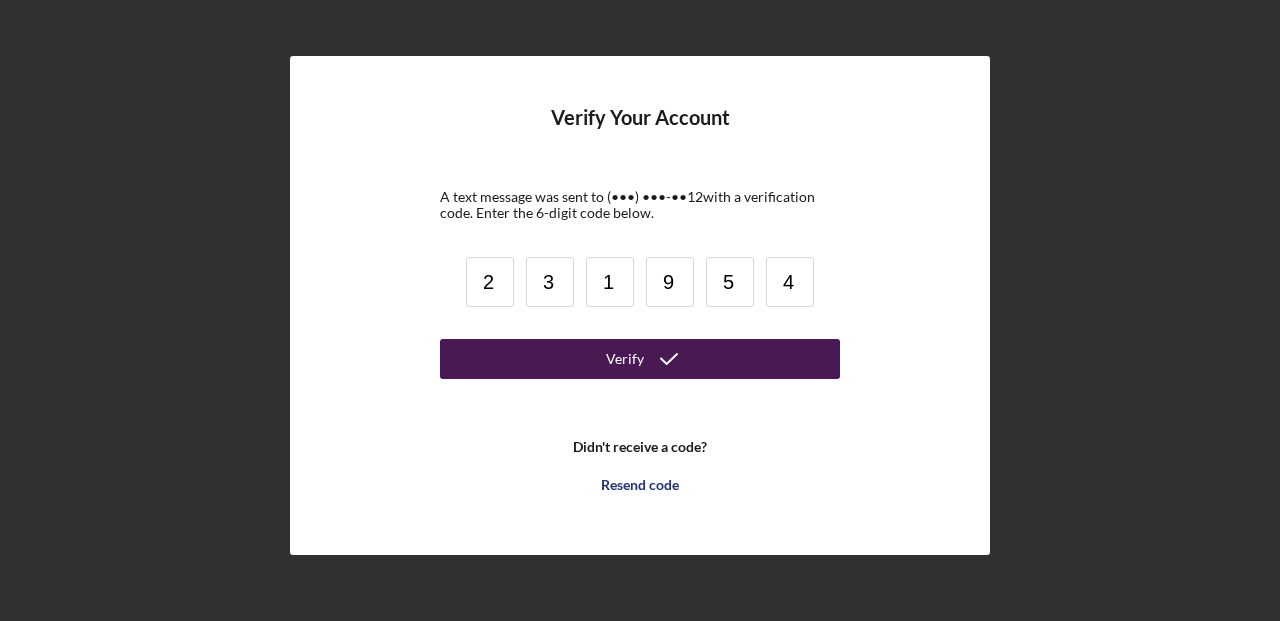 type on "4" 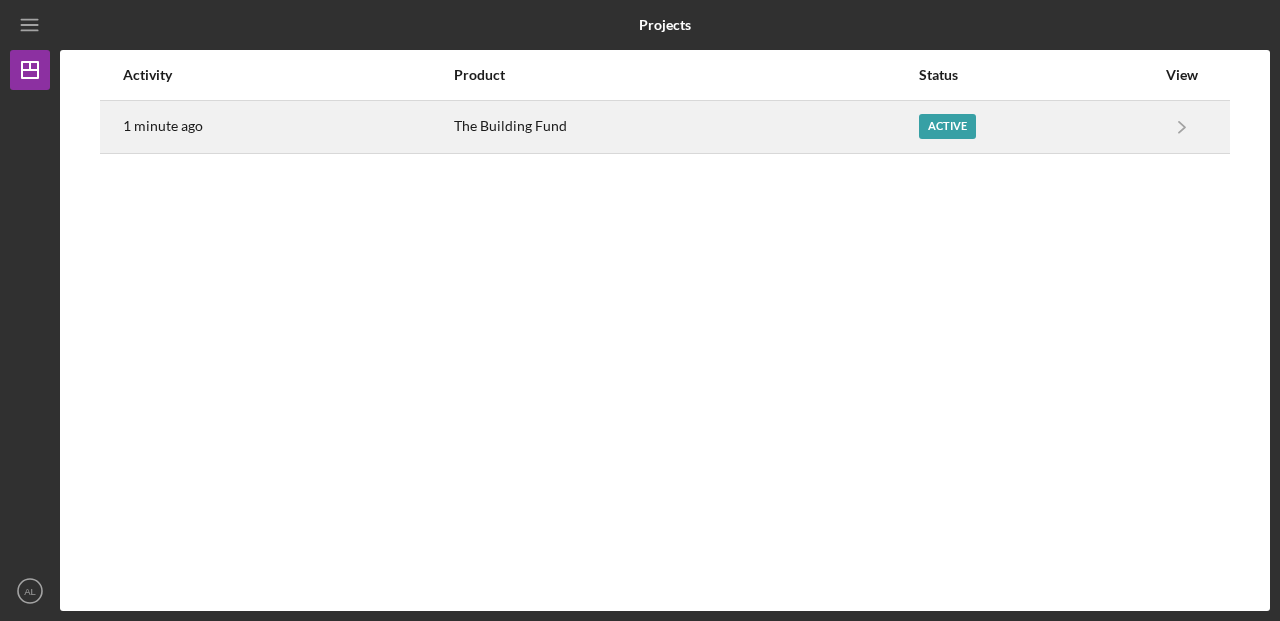 click on "Active" at bounding box center (947, 126) 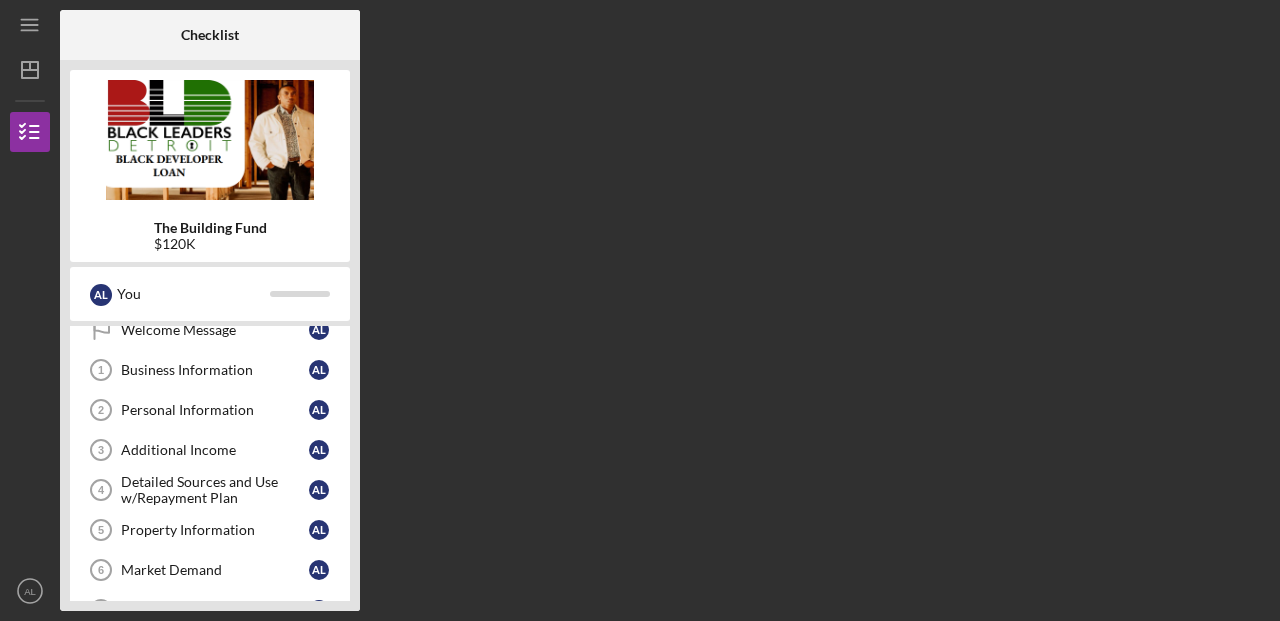 scroll, scrollTop: 0, scrollLeft: 0, axis: both 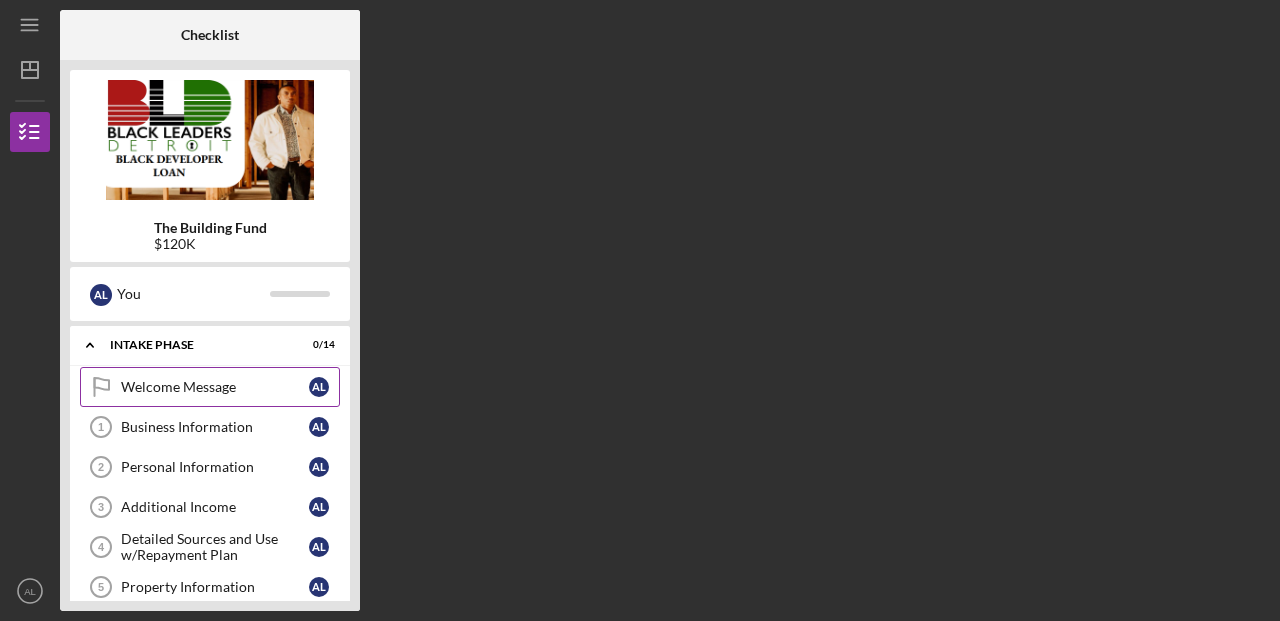 click on "Welcome Message" at bounding box center [215, 387] 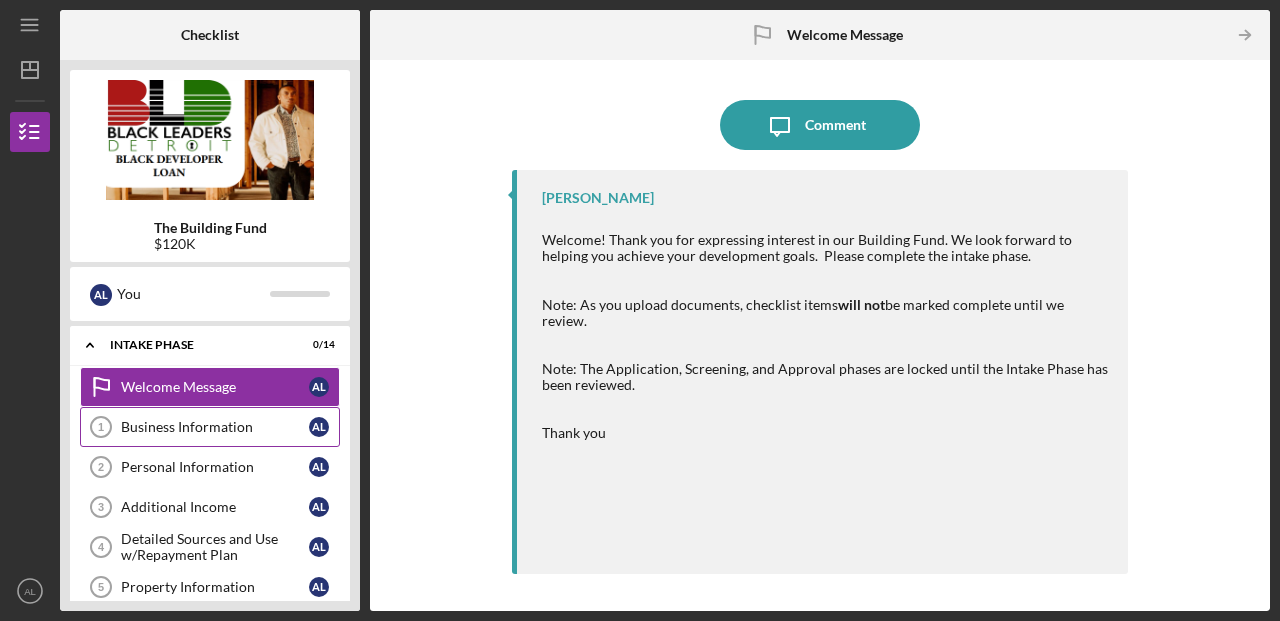 click on "Business Information" at bounding box center [215, 427] 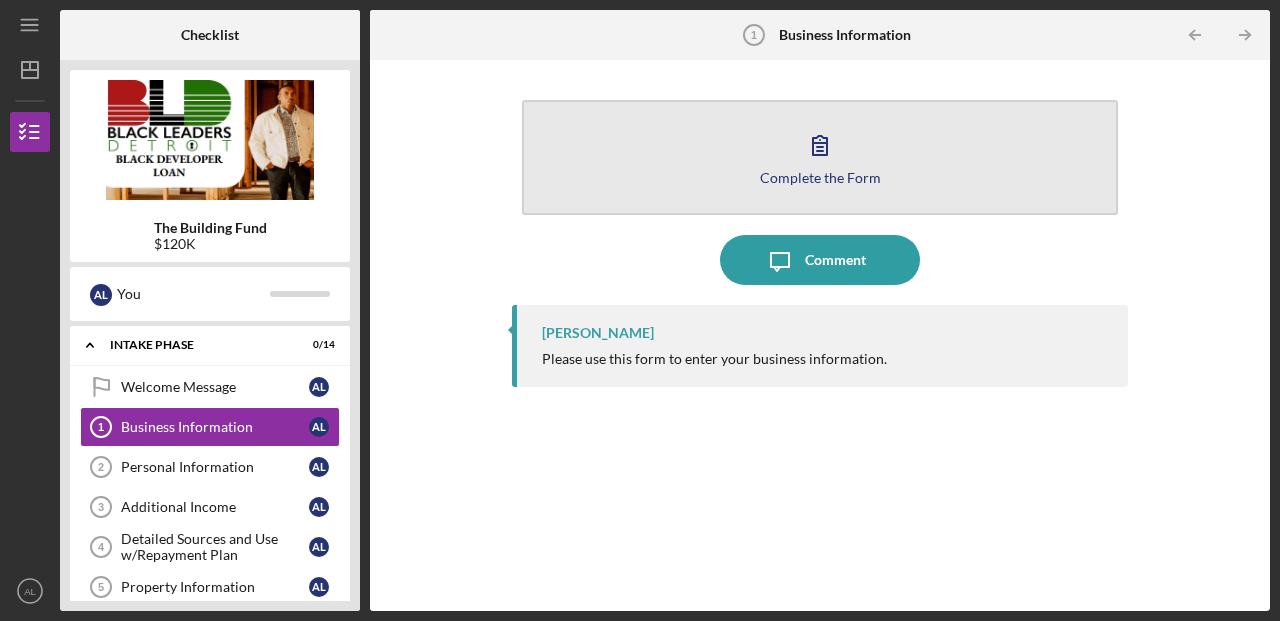 click on "Complete the Form Form" at bounding box center (820, 157) 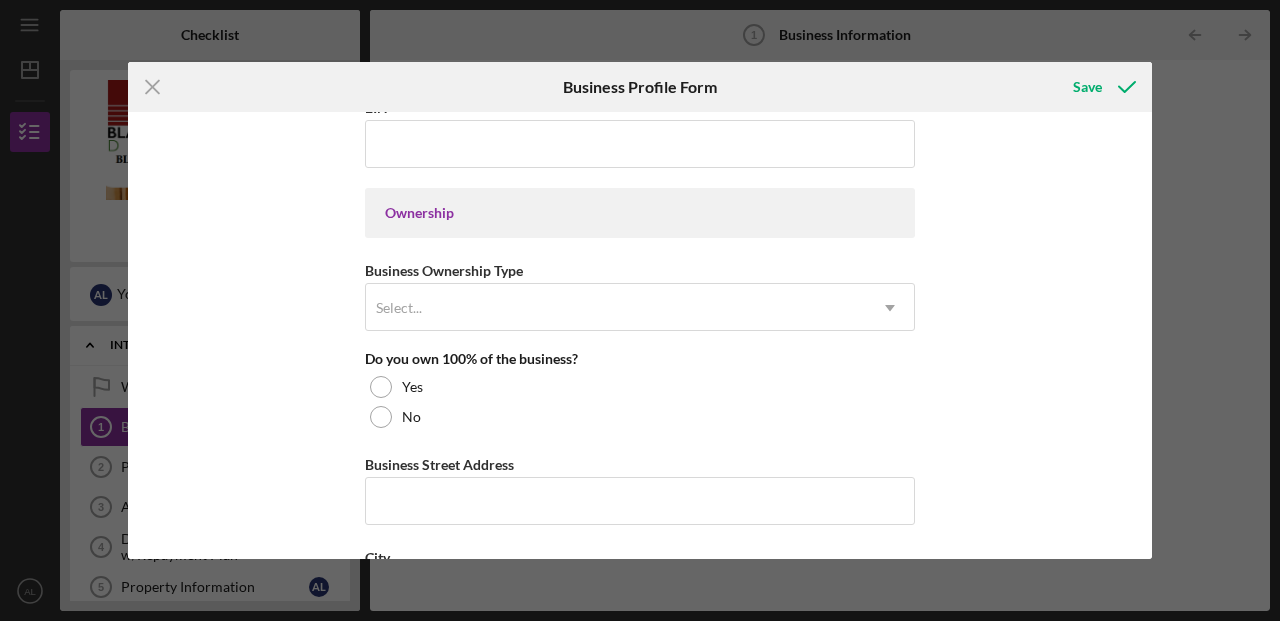 scroll, scrollTop: 862, scrollLeft: 0, axis: vertical 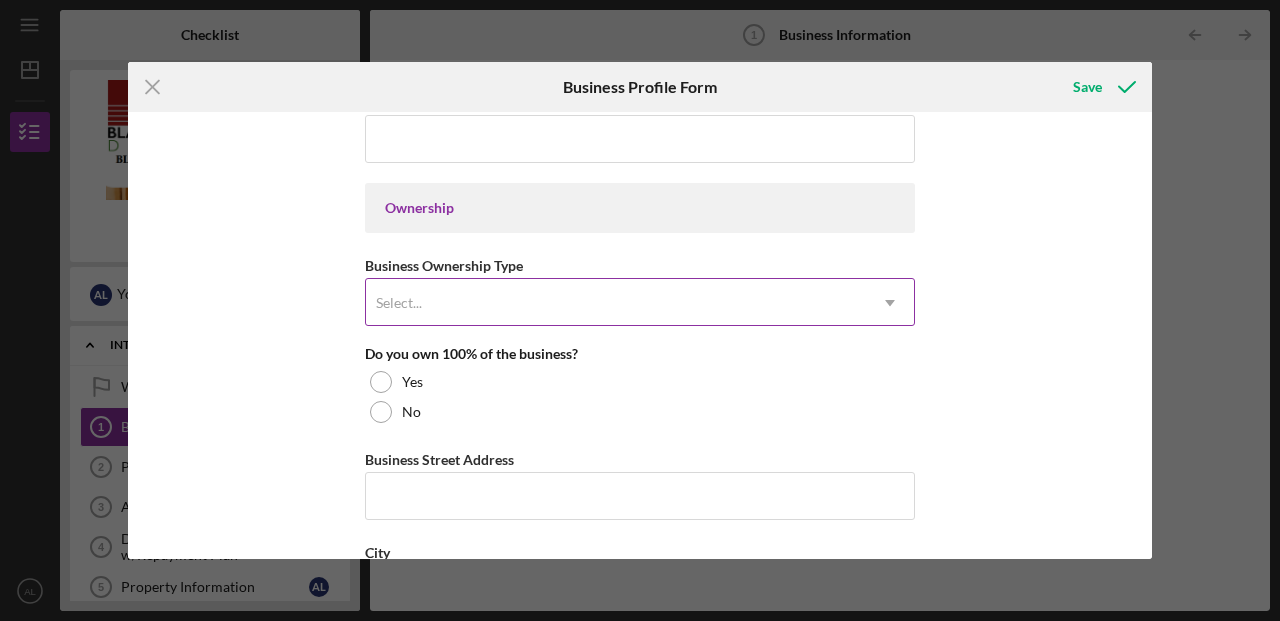 click on "Select..." at bounding box center [616, 303] 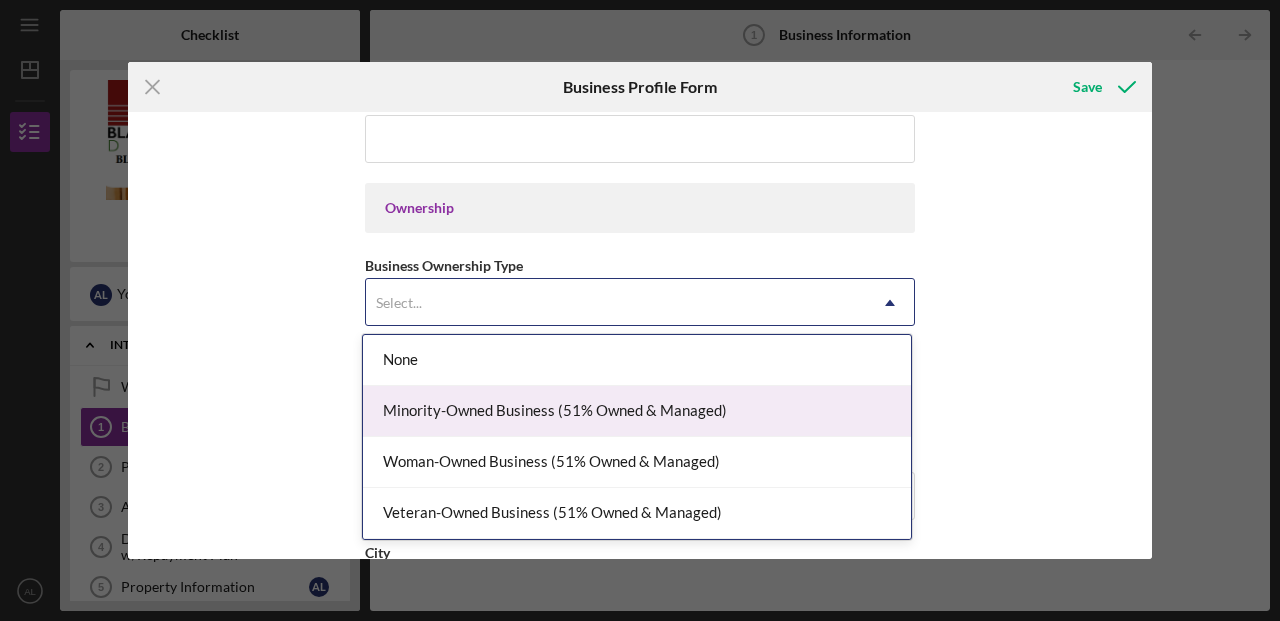 click on "Minority-Owned Business (51% Owned & Managed)" at bounding box center (637, 411) 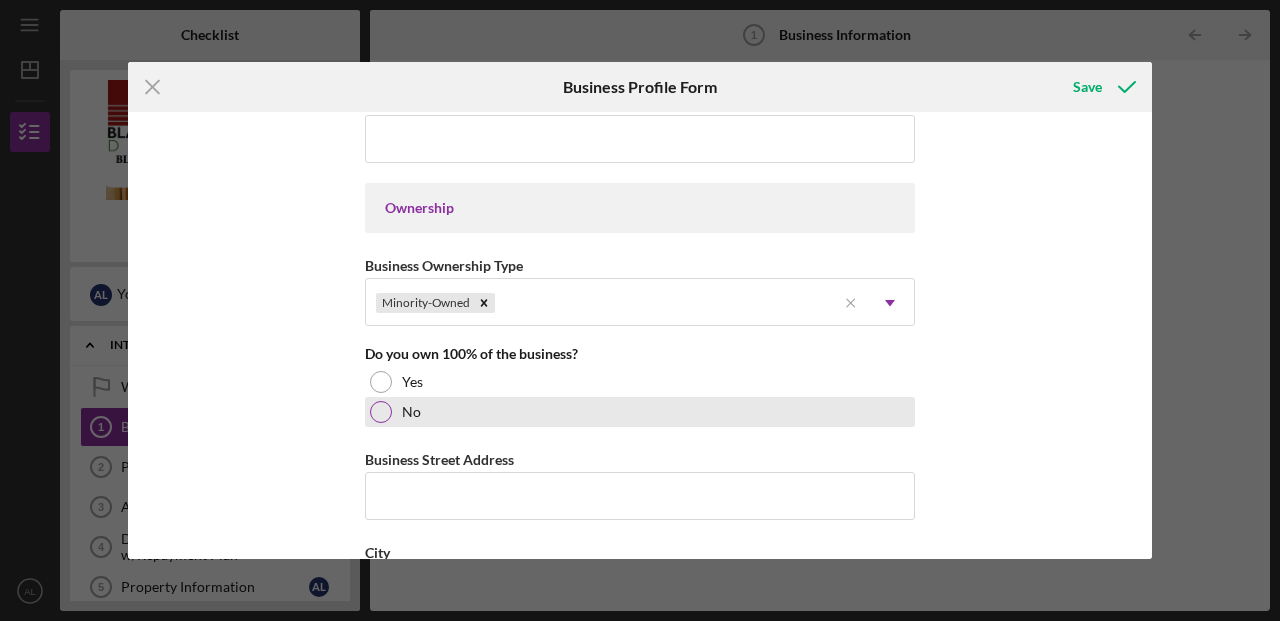 click on "No" at bounding box center (640, 412) 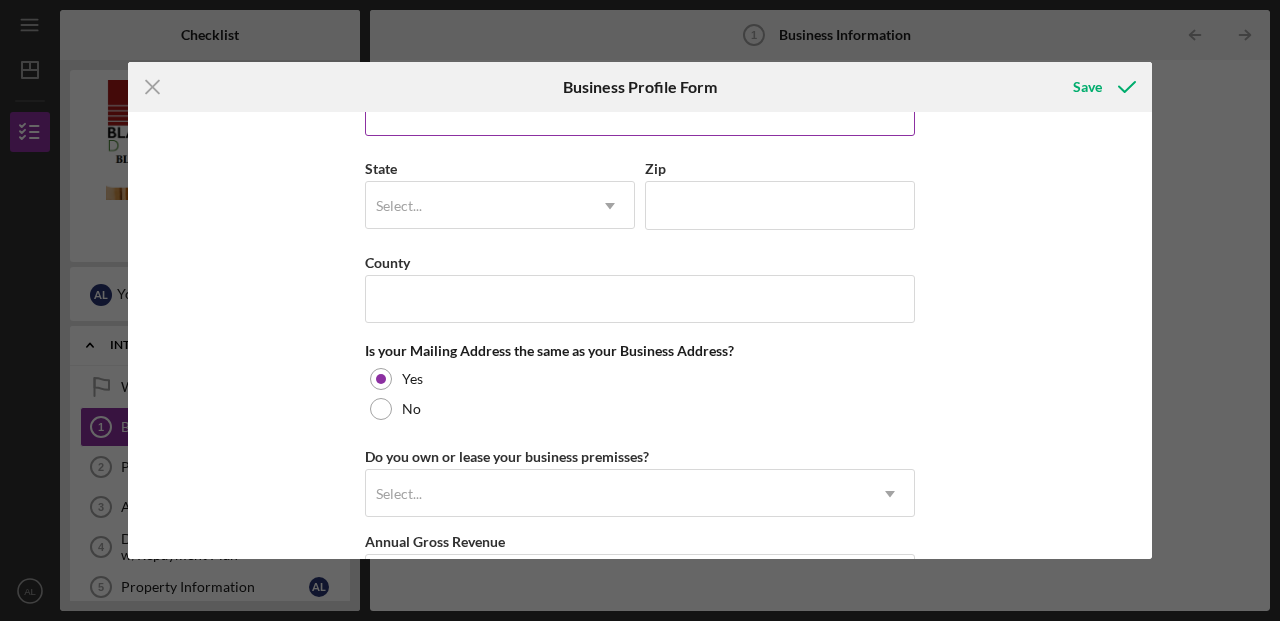 scroll, scrollTop: 1541, scrollLeft: 0, axis: vertical 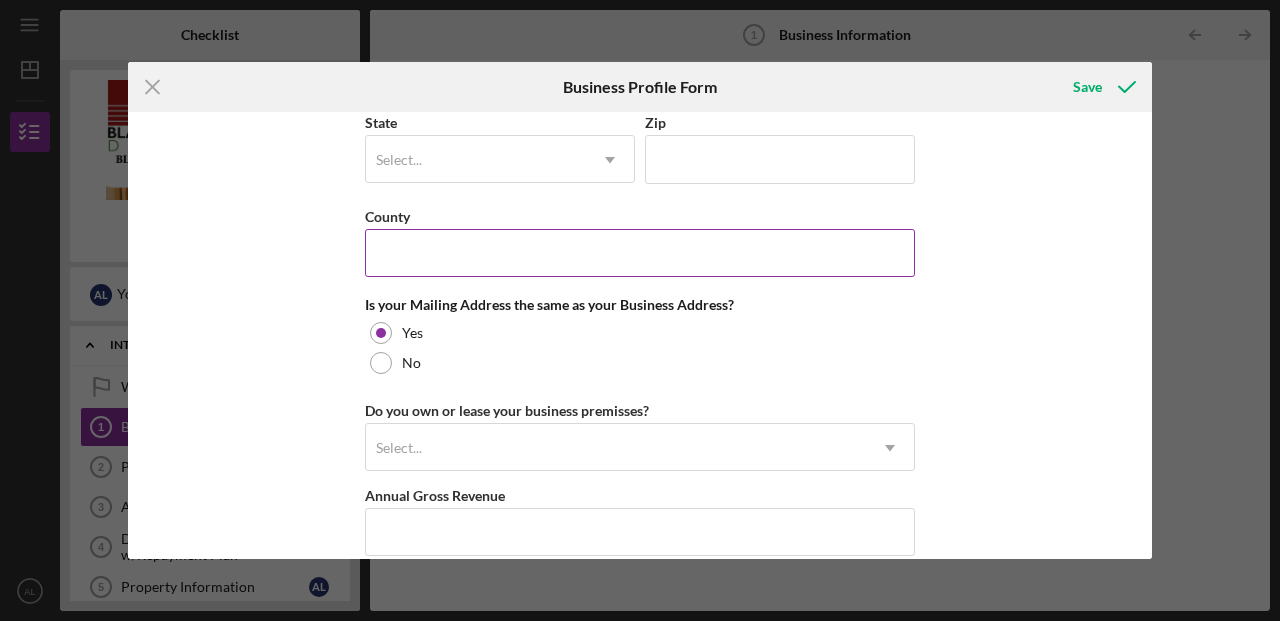 click on "County" at bounding box center (640, 253) 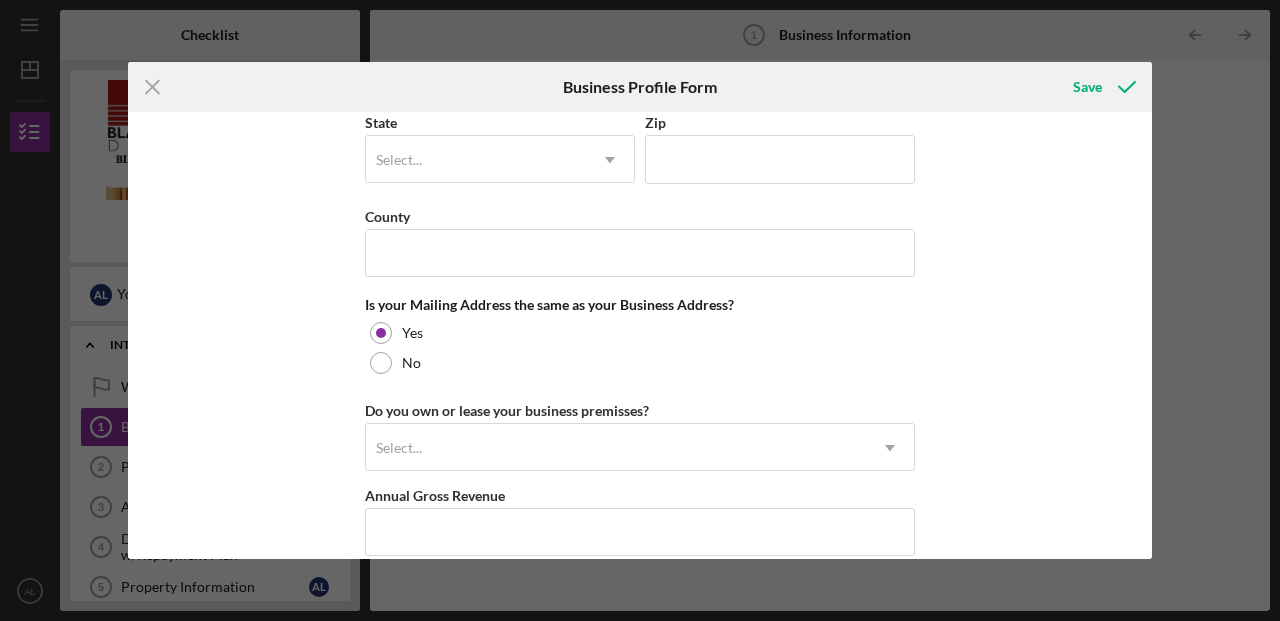 click on "Business Name A&G Venture Holdings LLC DBA Business Start Date Legal Structure Select... Icon/Dropdown Arrow Business Phone Business Email [EMAIL_ADDRESS][DOMAIN_NAME] Website Industry Industry NAICS Code EIN Ownership Business Ownership Type Minority-Owned Icon/Menu Close Icon/Dropdown Arrow Do you own 100% of the business? Yes No Ownership % Add Another Owner Business Street Address City State Select... Icon/Dropdown Arrow Zip County Is your Mailing Address the same as your Business Address? Yes No Do you own or lease your business premisses? Select... Icon/Dropdown Arrow Annual Gross Revenue Number of [DEMOGRAPHIC_DATA] Employees Number of [DEMOGRAPHIC_DATA] Employees" at bounding box center [640, 335] 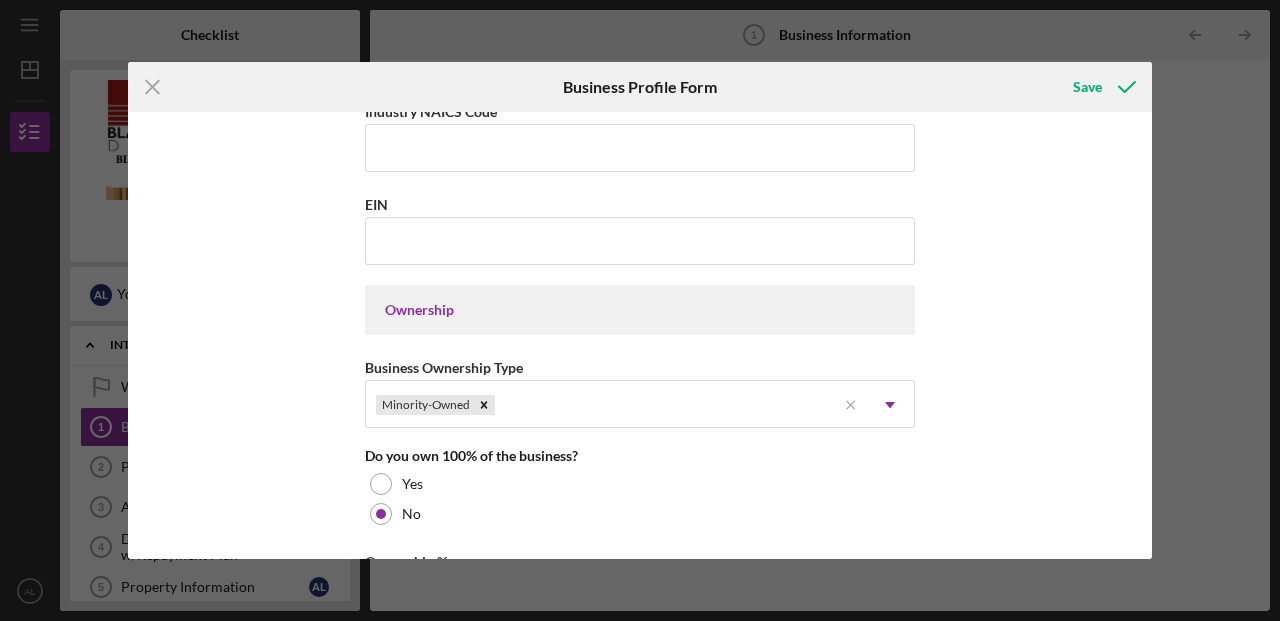 scroll, scrollTop: 761, scrollLeft: 0, axis: vertical 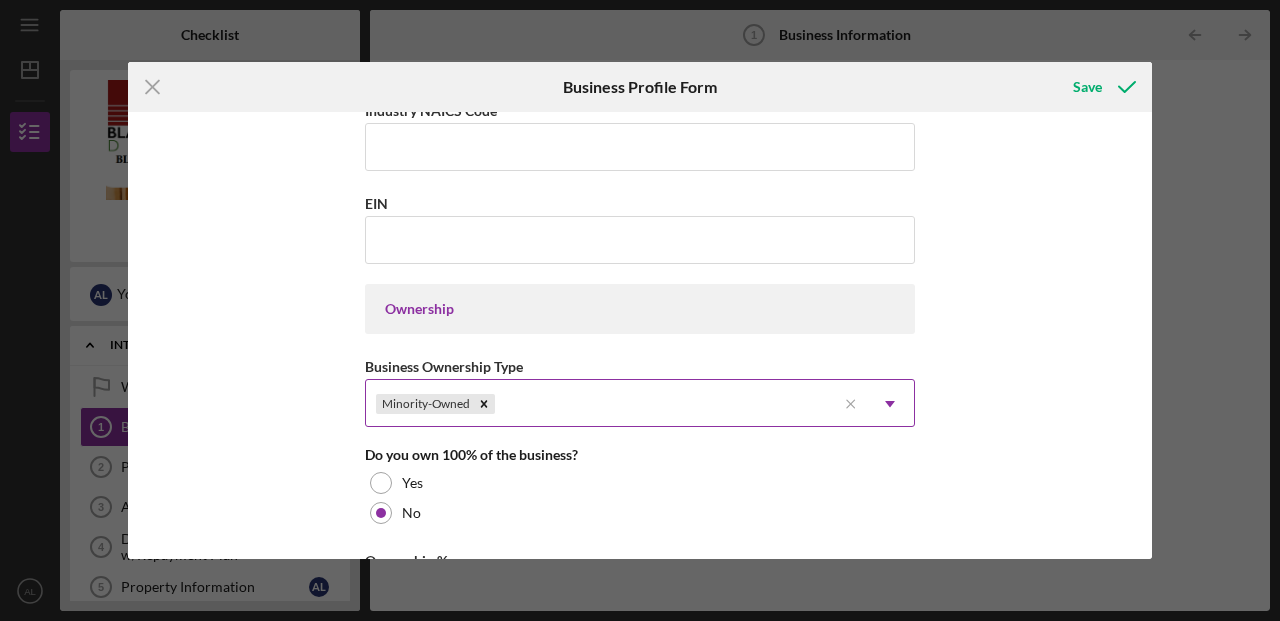 click on "Icon/Dropdown Arrow" 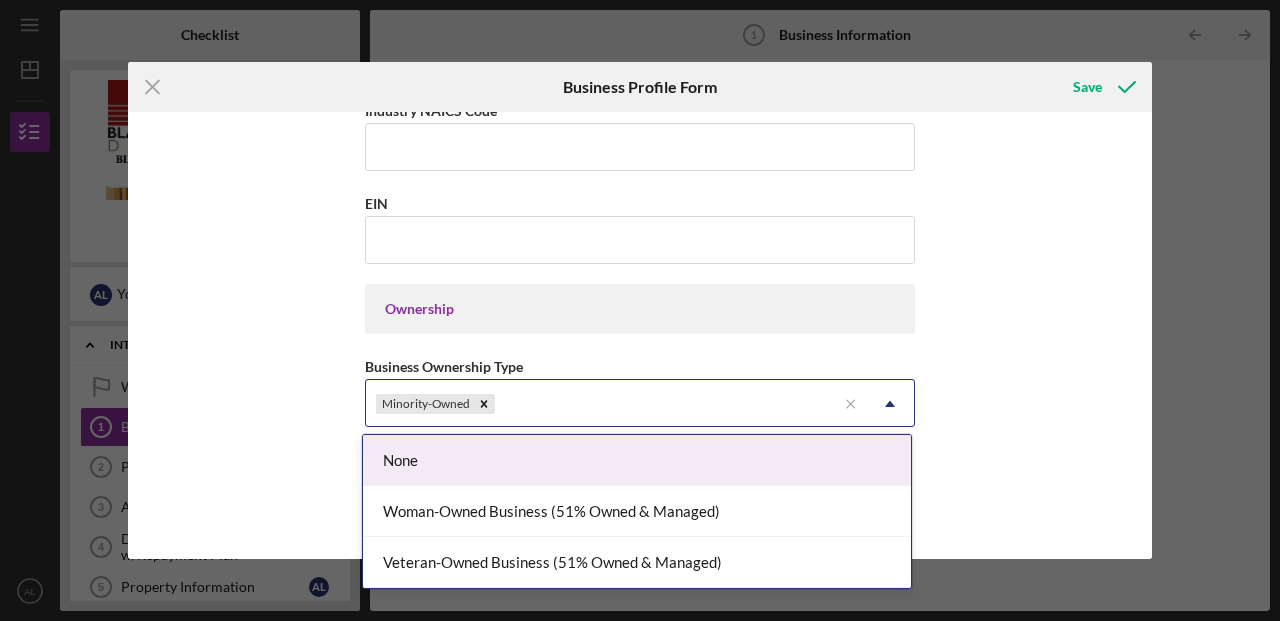 click on "Business Name A&G Venture Holdings LLC DBA Business Start Date Legal Structure Select... Icon/Dropdown Arrow Business Phone Business Email [EMAIL_ADDRESS][DOMAIN_NAME] Website Industry Industry NAICS Code EIN Ownership Business Ownership Type None, 1 of 3. 3 results available. Use Up and Down to choose options, press Enter to select the currently focused option, press Escape to exit the menu, press Tab to select the option and exit the menu. Minority-Owned Icon/Menu Close Icon/Dropdown Arrow Do you own 100% of the business? Yes No Ownership % Add Another Owner Business Street Address City State Select... Icon/Dropdown Arrow Zip County Is your Mailing Address the same as your Business Address? Yes No Do you own or lease your business premisses? Select... Icon/Dropdown Arrow Annual Gross Revenue Number of [DEMOGRAPHIC_DATA] Employees Number of [DEMOGRAPHIC_DATA] Employees" at bounding box center [640, 335] 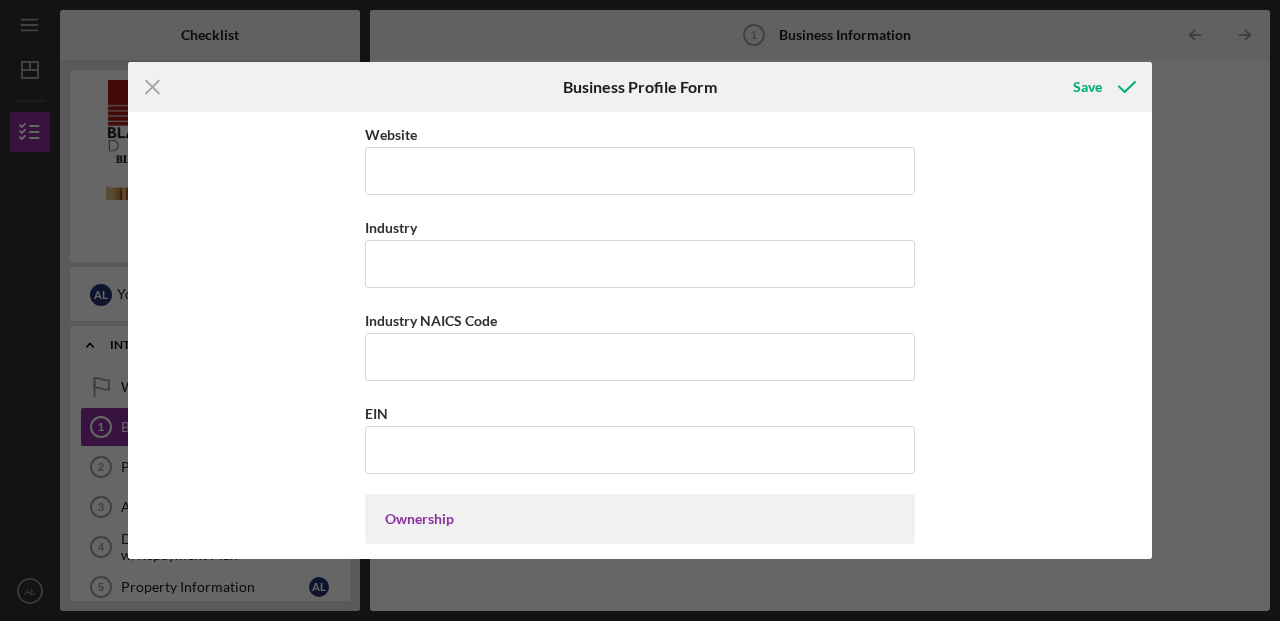 scroll, scrollTop: 477, scrollLeft: 0, axis: vertical 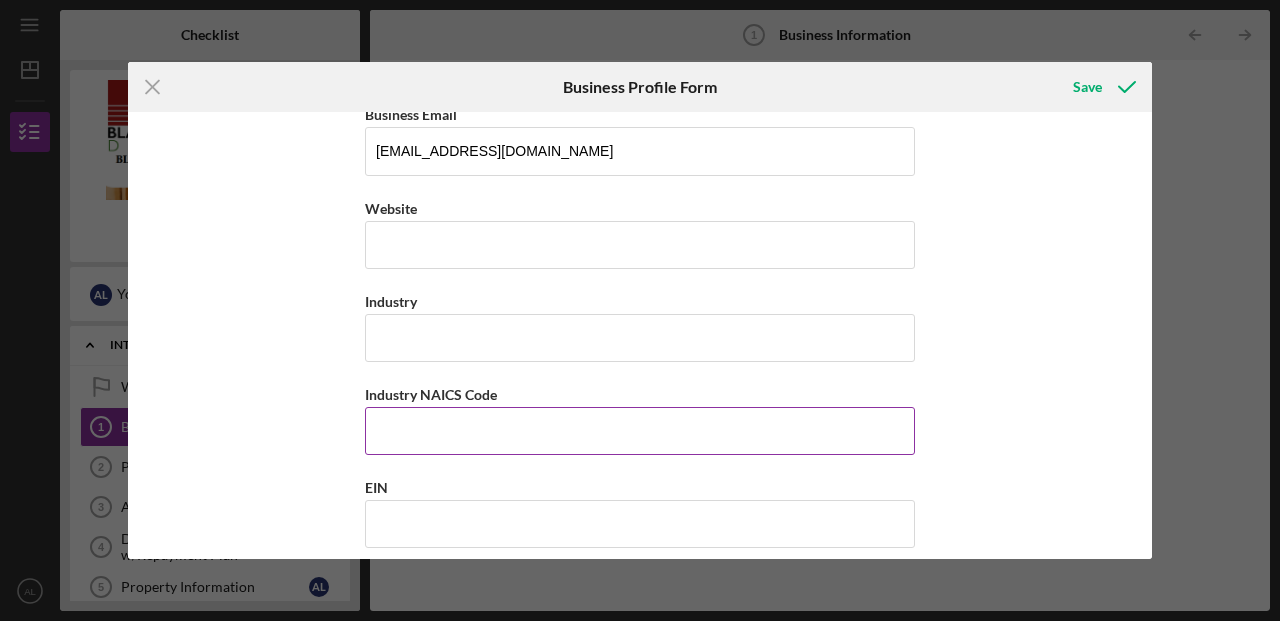 click on "Industry NAICS Code" at bounding box center [640, 431] 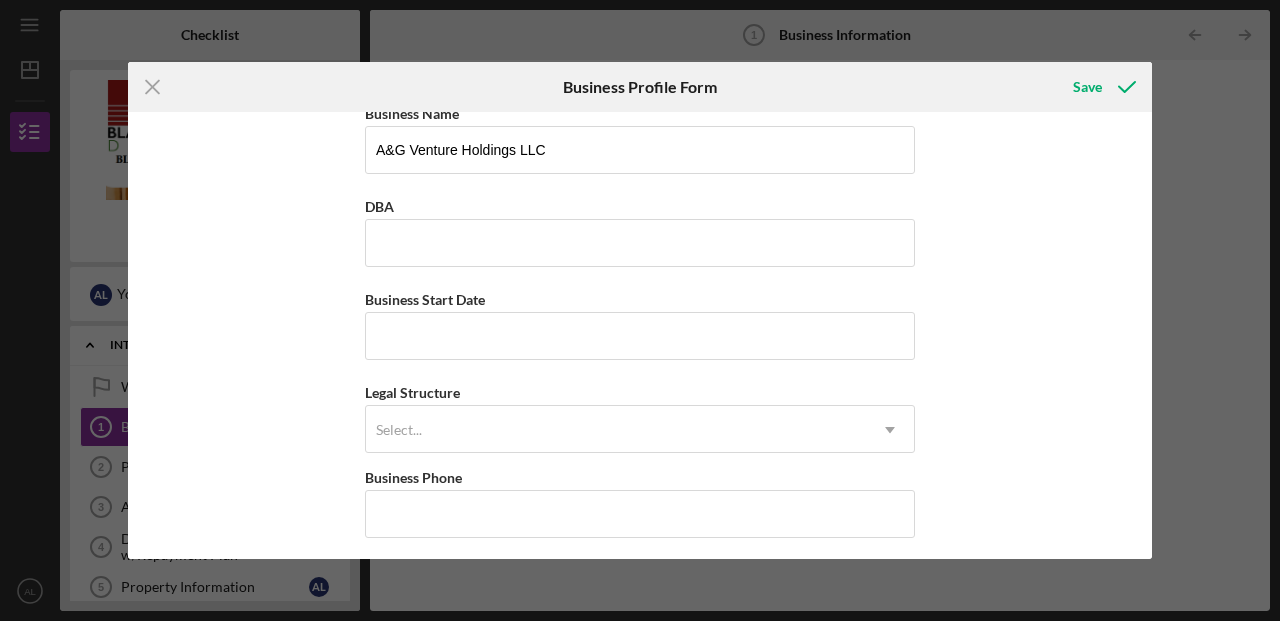 scroll, scrollTop: 23, scrollLeft: 0, axis: vertical 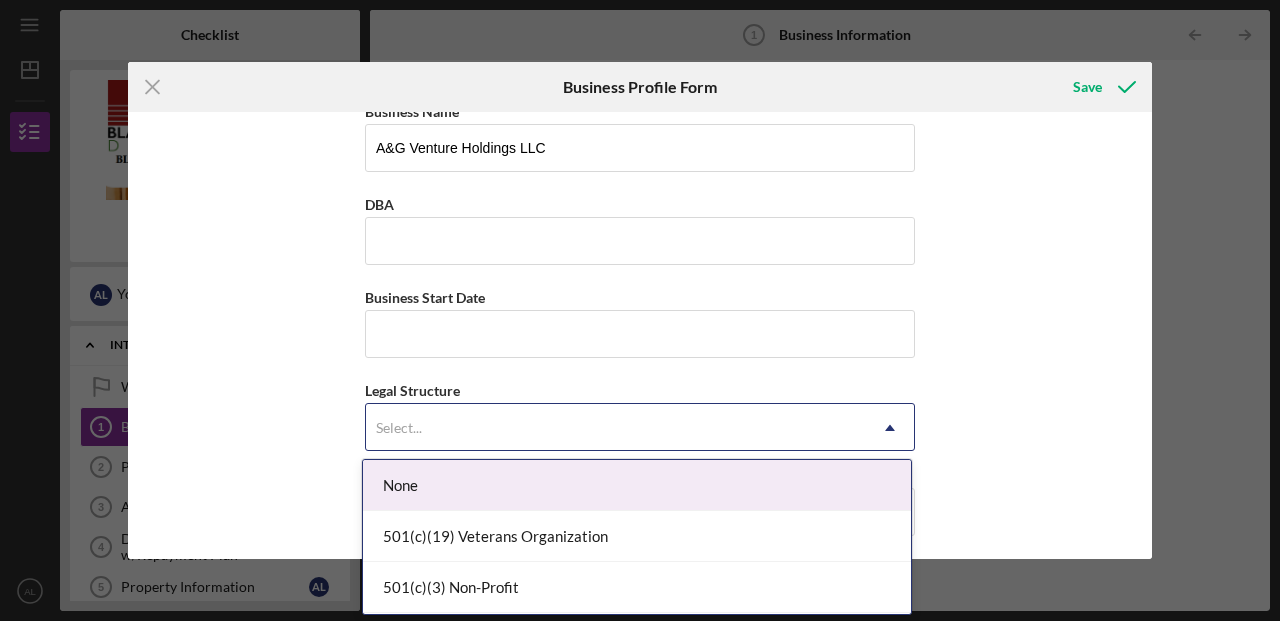 click 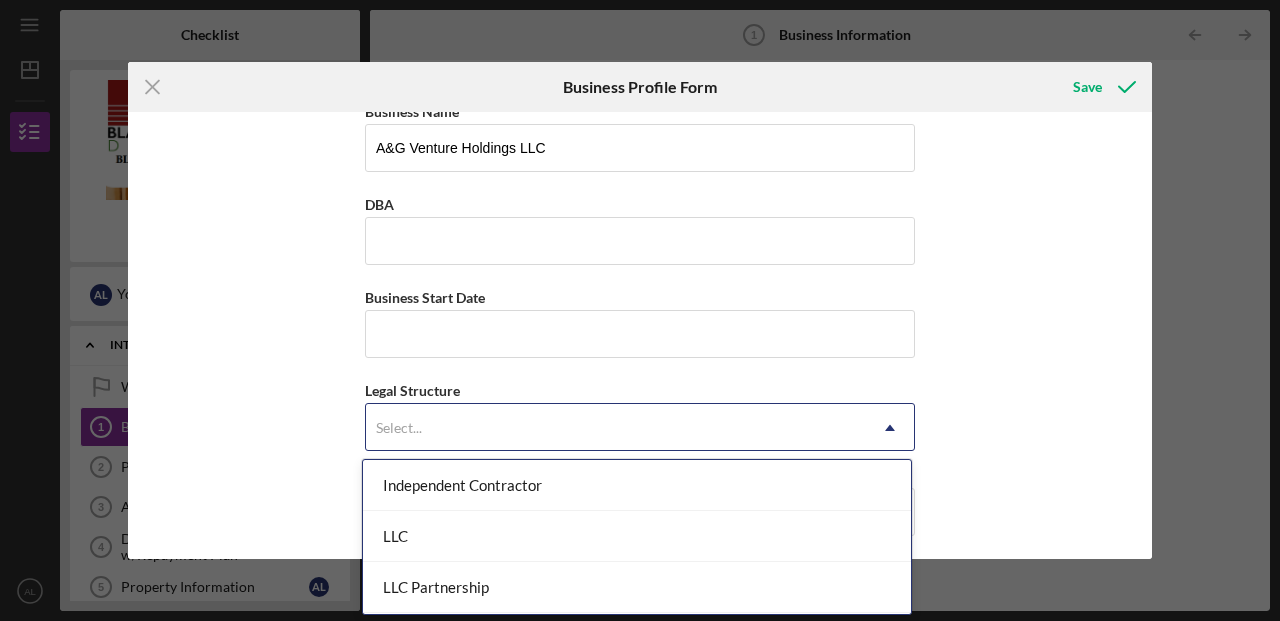 scroll, scrollTop: 313, scrollLeft: 0, axis: vertical 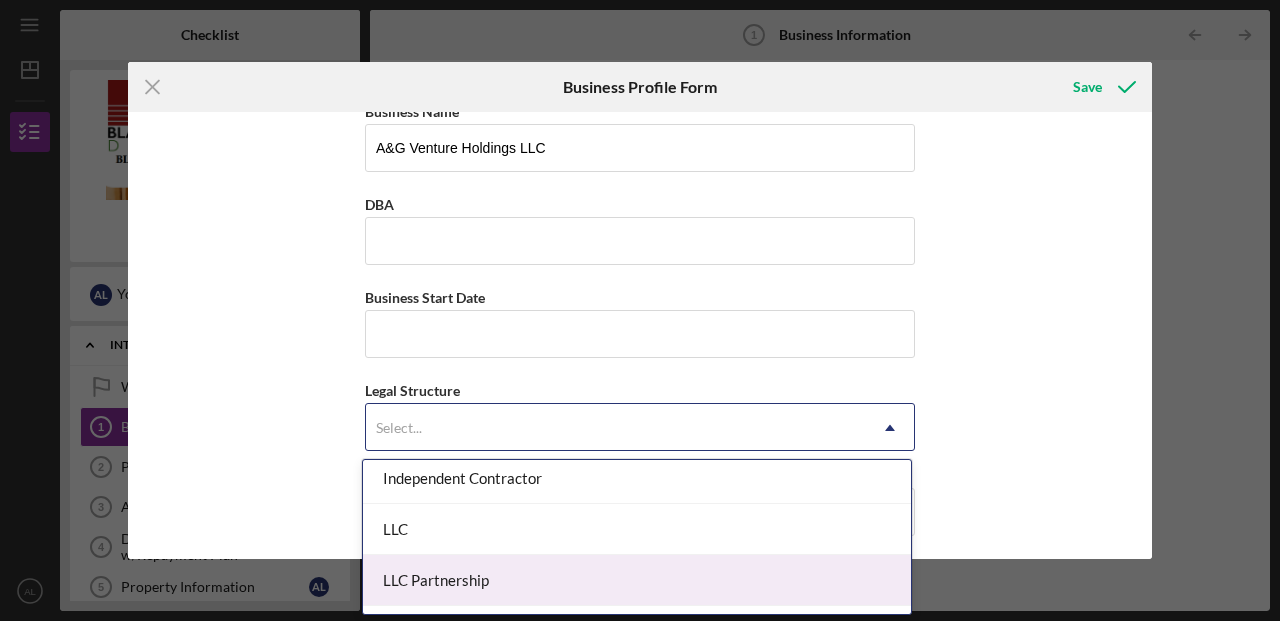 click on "LLC Partnership" at bounding box center (637, 580) 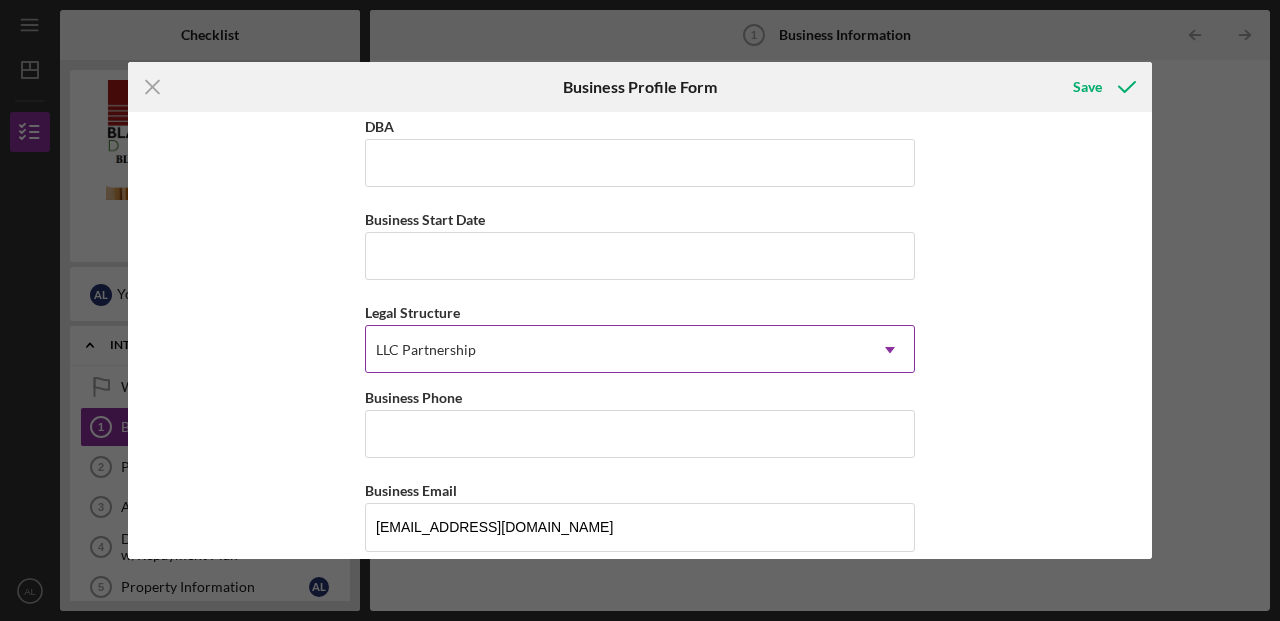 scroll, scrollTop: 126, scrollLeft: 0, axis: vertical 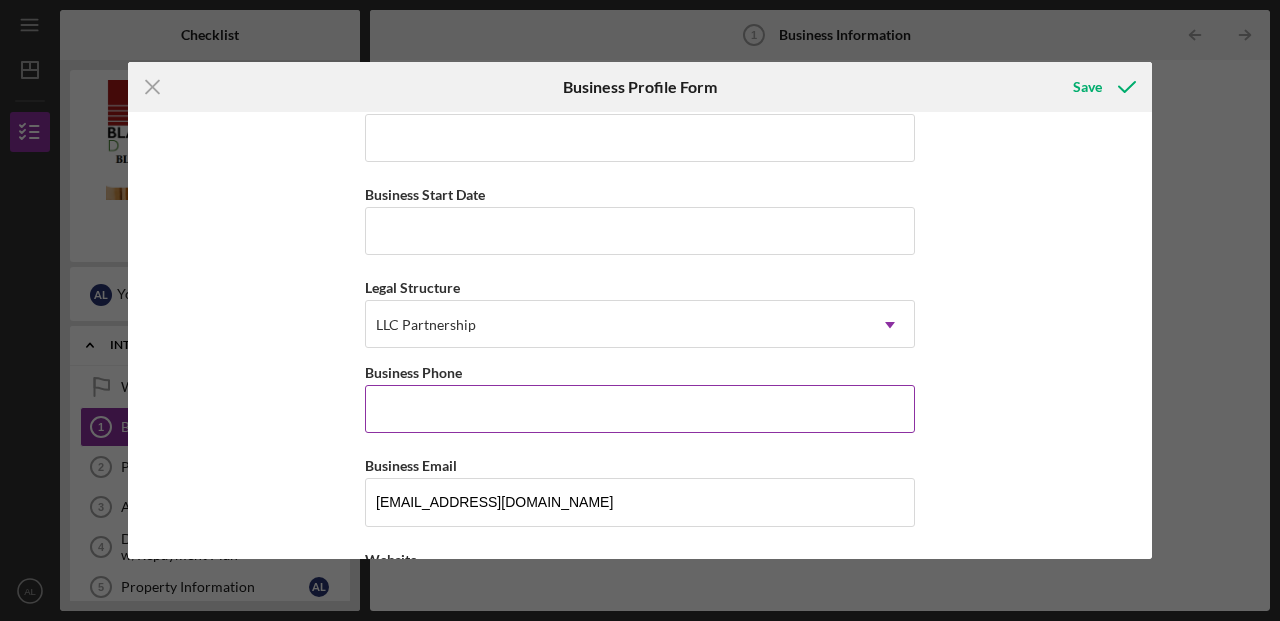 click on "Business Phone" at bounding box center [640, 409] 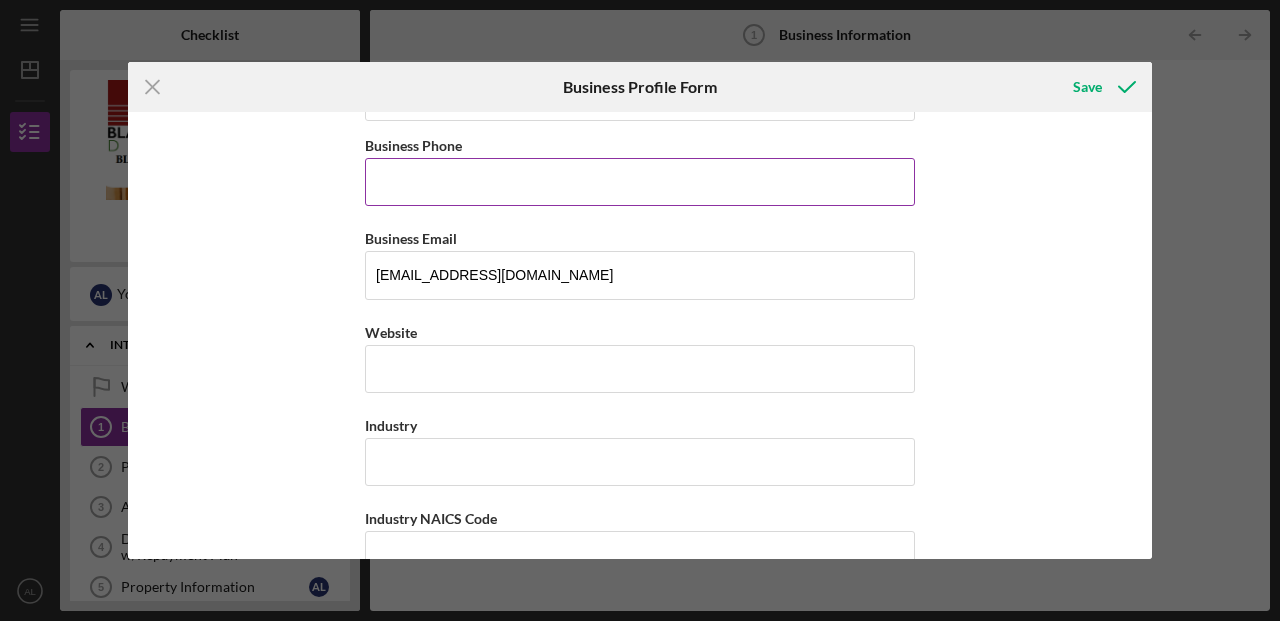 scroll, scrollTop: 406, scrollLeft: 0, axis: vertical 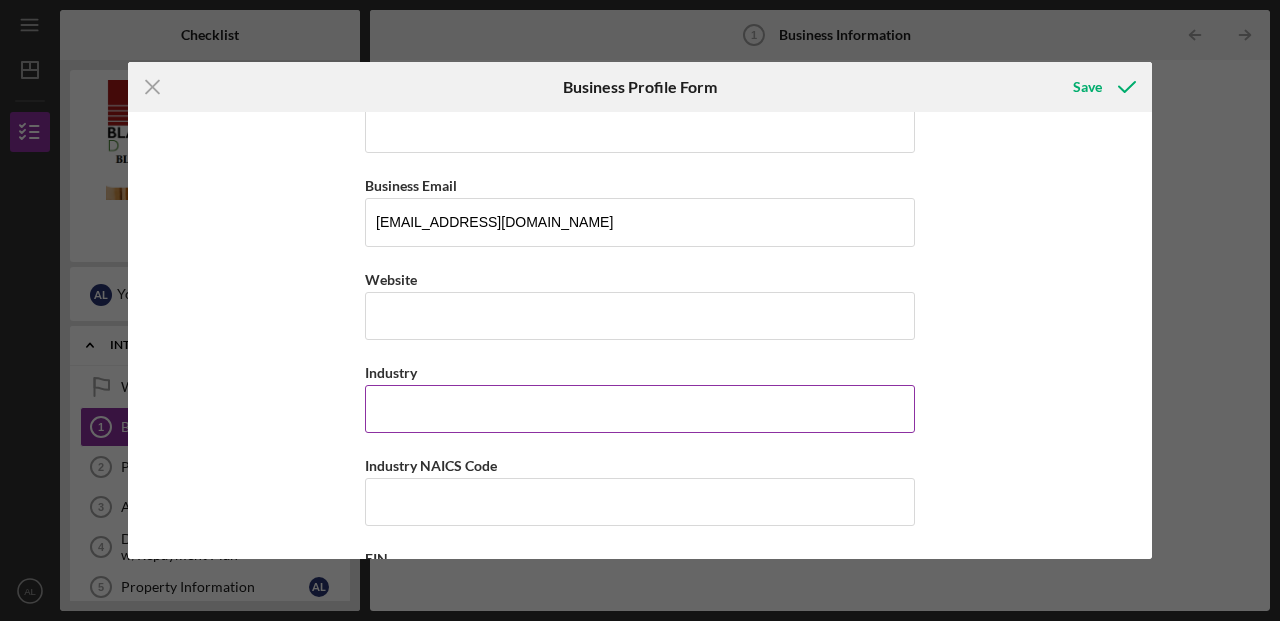 click on "Industry" at bounding box center (640, 409) 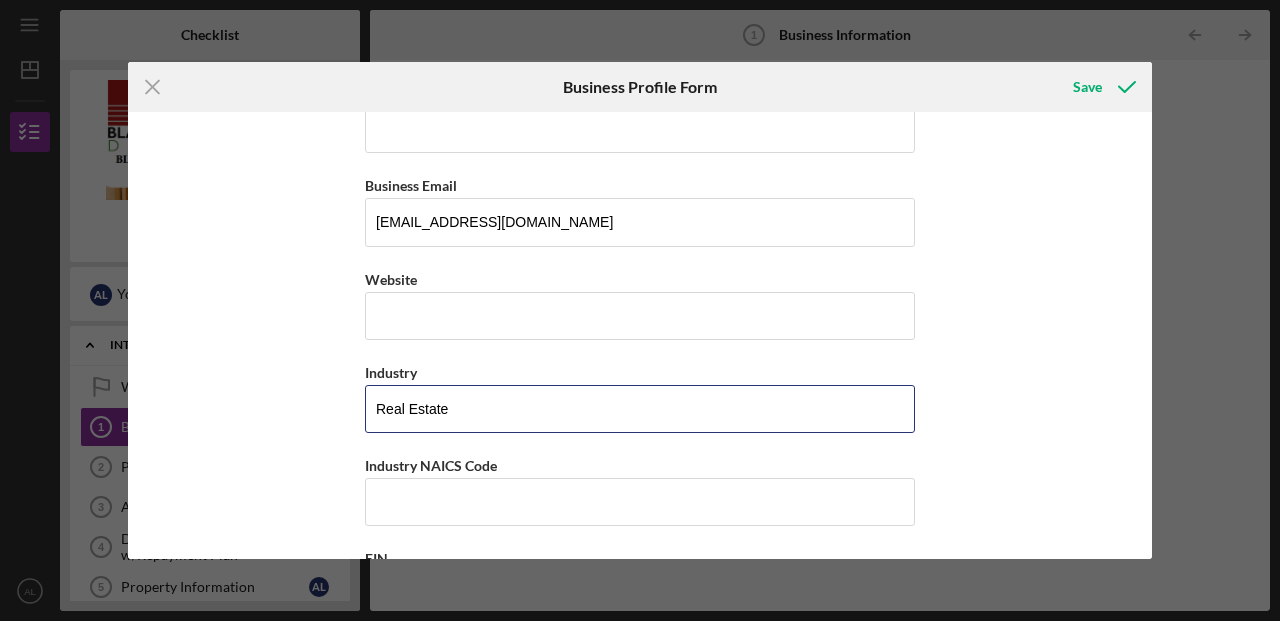 type on "Real Estate" 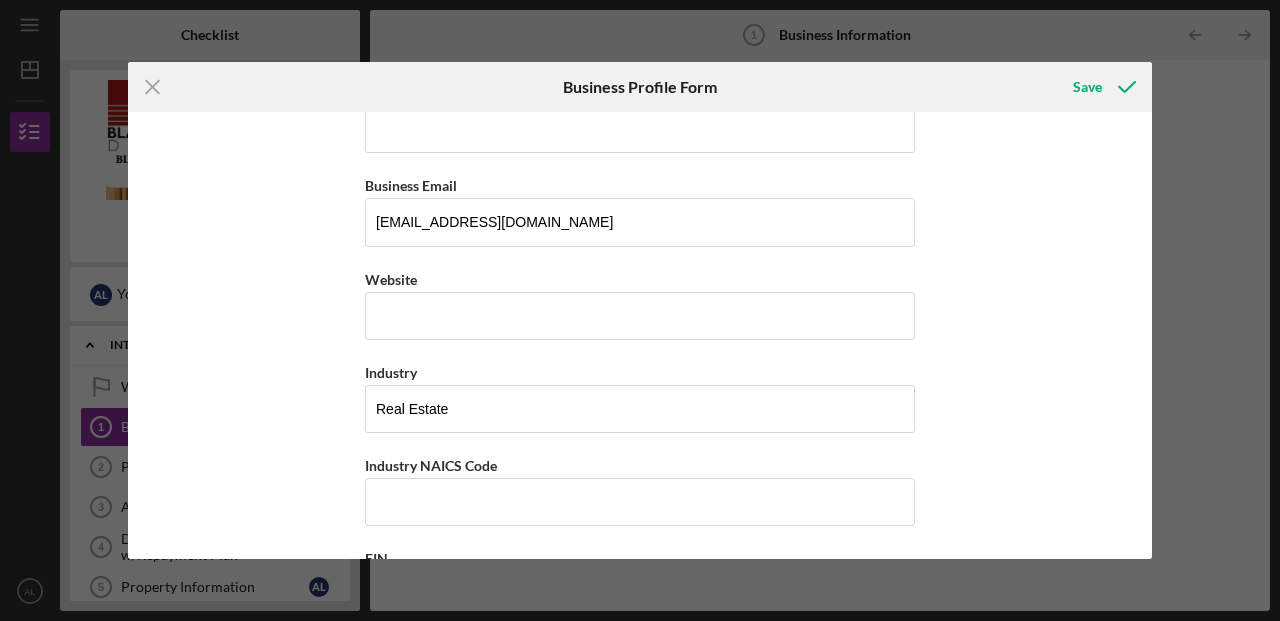 click on "Business Name A&G Venture Holdings LLC DBA Business Start Date Legal Structure LLC Partnership Icon/Dropdown Arrow Business Phone Business Email [EMAIL_ADDRESS][DOMAIN_NAME] Website Industry Real Estate Industry NAICS Code EIN Ownership Business Ownership Type Minority-Owned Icon/Menu Close Icon/Dropdown Arrow Do you own 100% of the business? Yes No Ownership % Add Another Owner Business Street Address City State Select... Icon/Dropdown Arrow Zip County Is your Mailing Address the same as your Business Address? Yes No Do you own or lease your business premisses? Select... Icon/Dropdown Arrow Annual Gross Revenue Number of [DEMOGRAPHIC_DATA] Employees Number of [DEMOGRAPHIC_DATA] Employees" at bounding box center [640, 335] 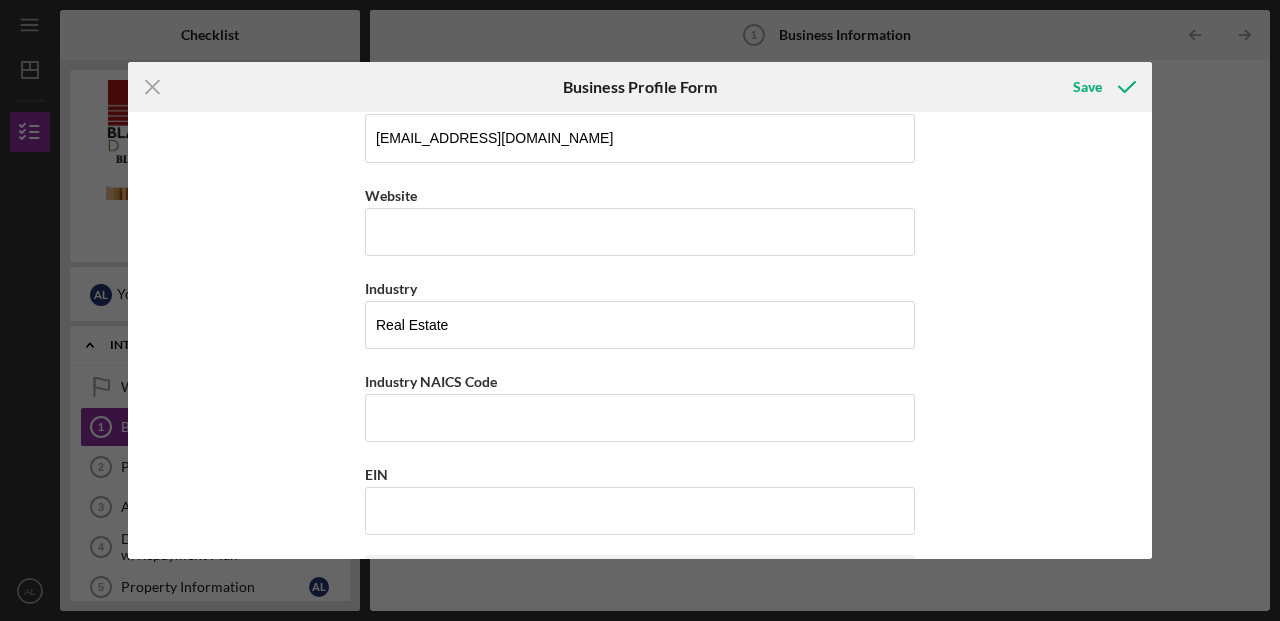 scroll, scrollTop: 491, scrollLeft: 0, axis: vertical 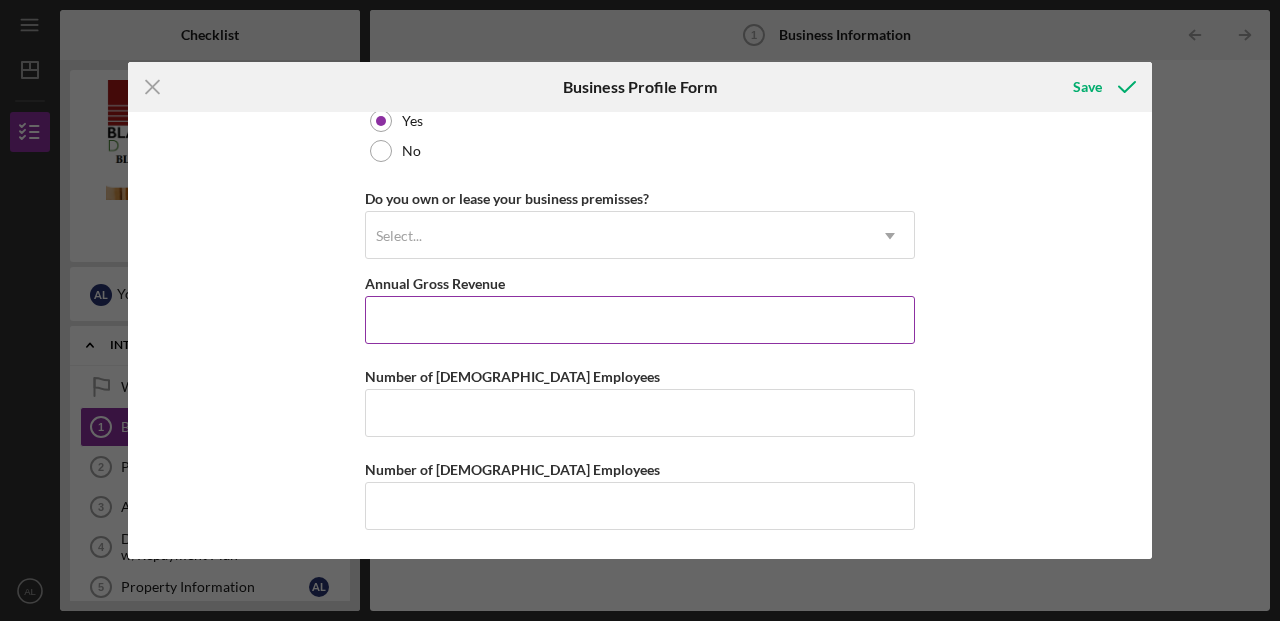 click on "Annual Gross Revenue" at bounding box center [640, 320] 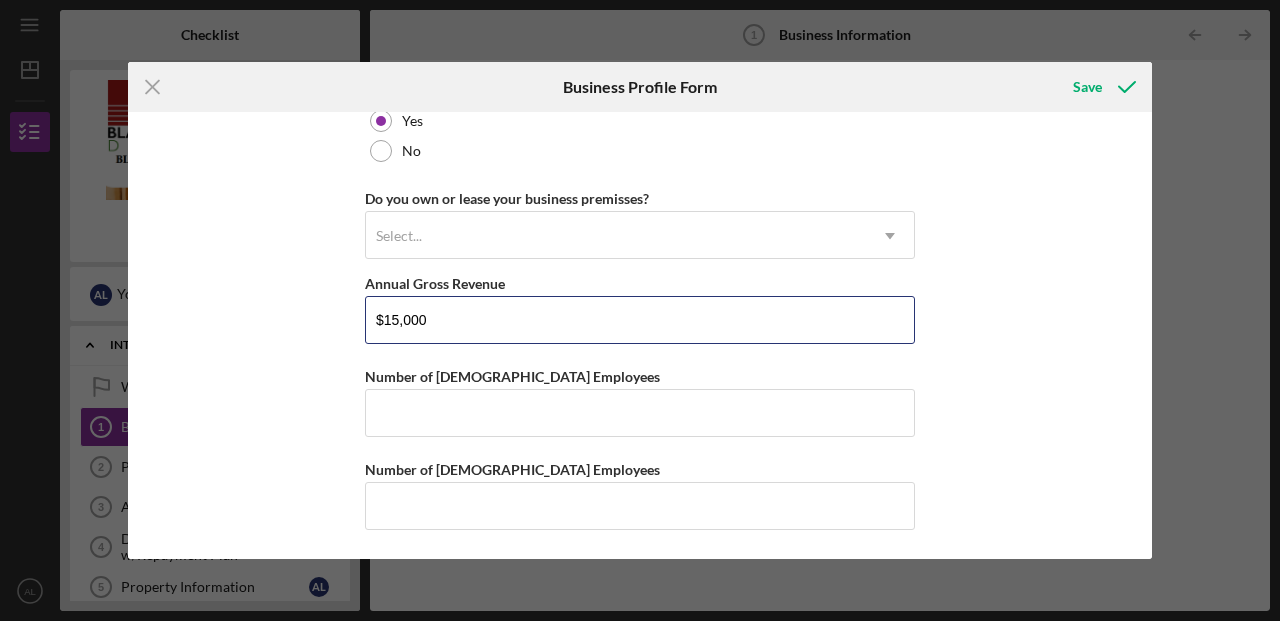type on "$15,000" 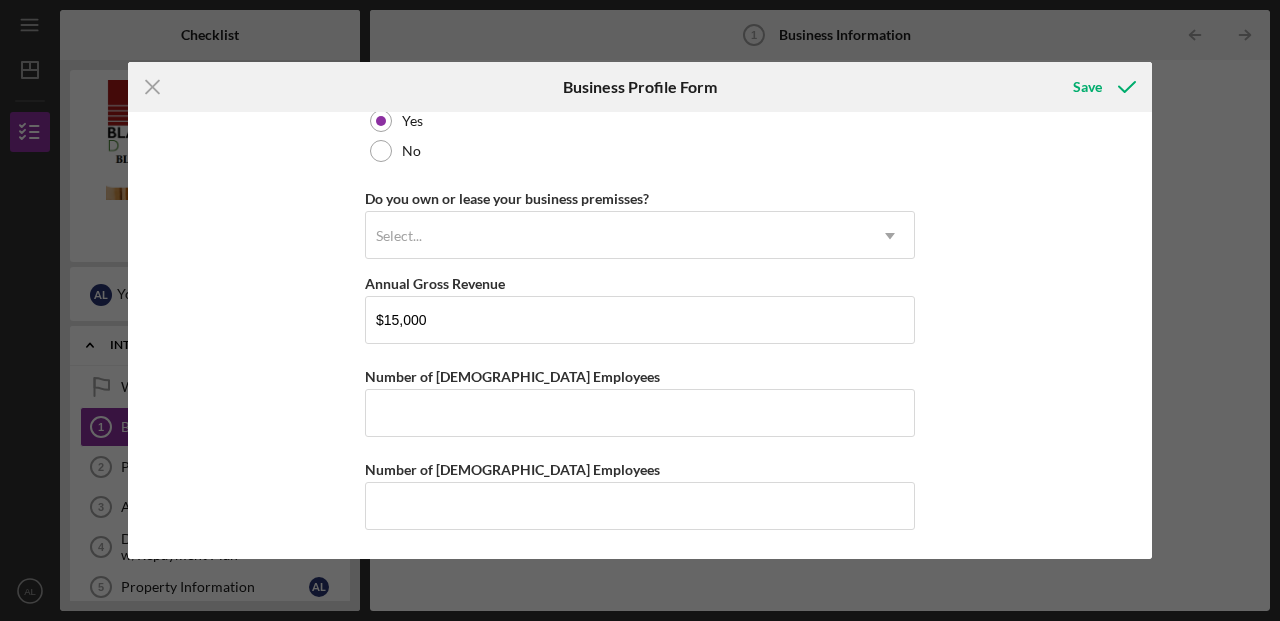 click on "Business Name A&G Venture Holdings LLC DBA Business Start Date Legal Structure LLC Partnership Icon/Dropdown Arrow Business Phone Business Email [EMAIL_ADDRESS][DOMAIN_NAME] Website Industry Real Estate Industry NAICS Code EIN Ownership Business Ownership Type Minority-Owned Icon/Menu Close Icon/Dropdown Arrow Do you own 100% of the business? Yes No Ownership % Add Another Owner Business Street Address City State Select... Icon/Dropdown Arrow Zip County Is your Mailing Address the same as your Business Address? Yes No Do you own or lease your business premisses? Select... Icon/Dropdown Arrow Annual Gross Revenue $15,000 Number of [DEMOGRAPHIC_DATA] Employees Number of [DEMOGRAPHIC_DATA] Employees" at bounding box center (640, 335) 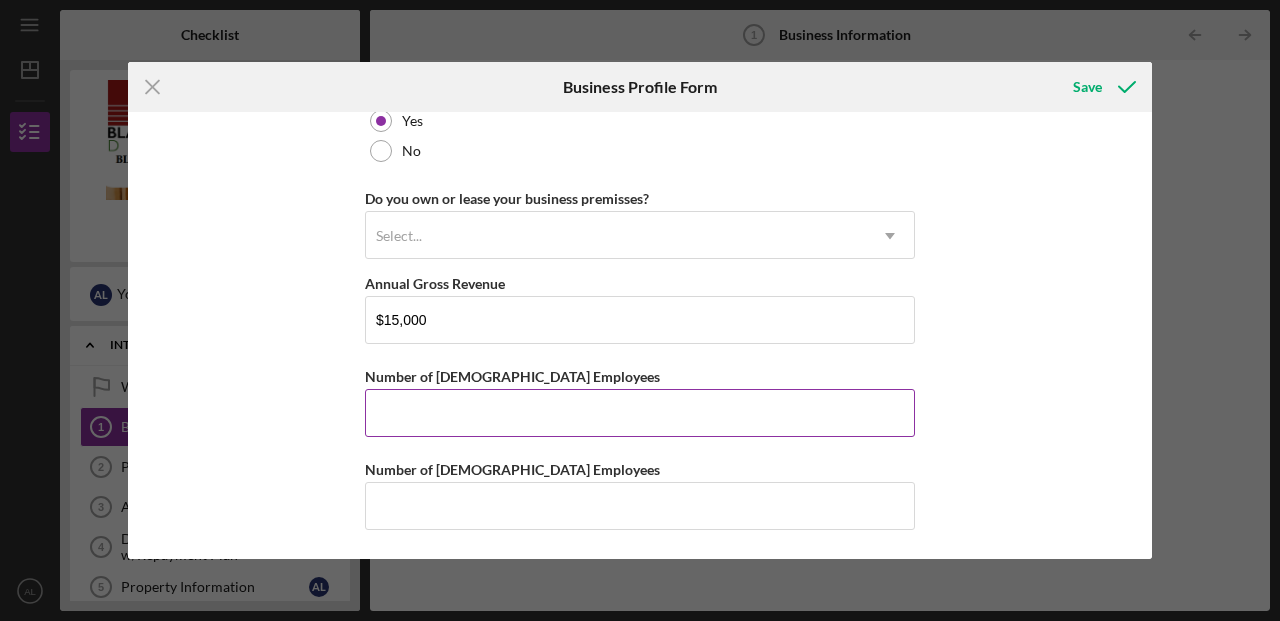 click on "Number of [DEMOGRAPHIC_DATA] Employees" at bounding box center (640, 413) 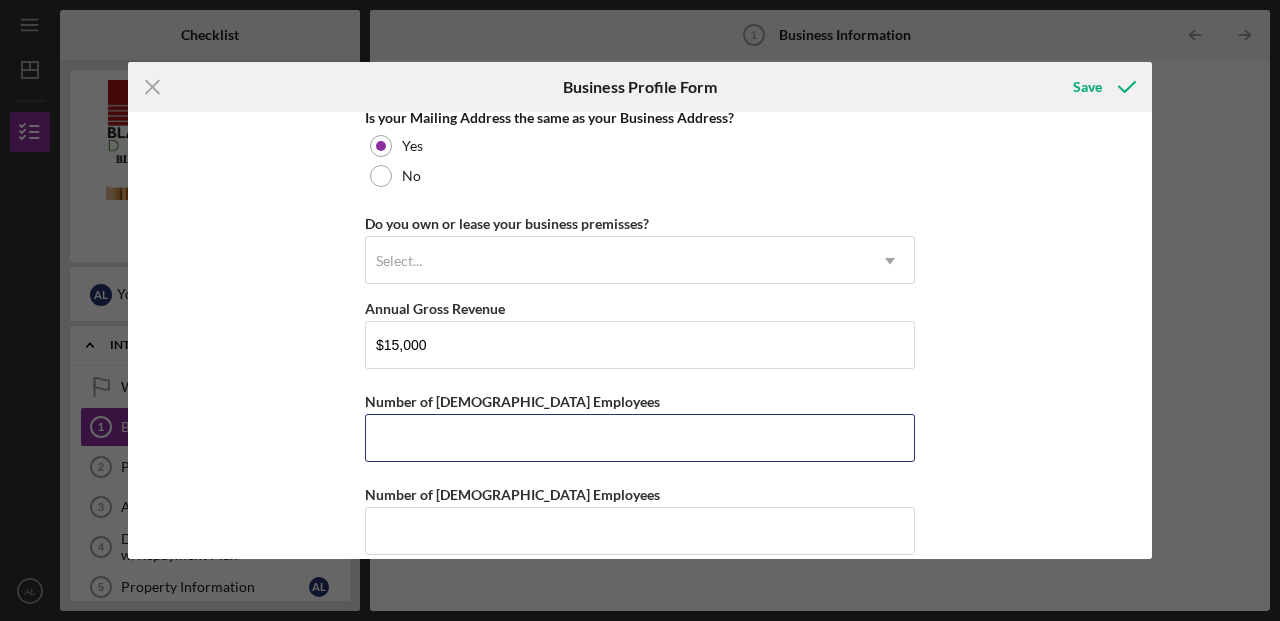 scroll, scrollTop: 1753, scrollLeft: 0, axis: vertical 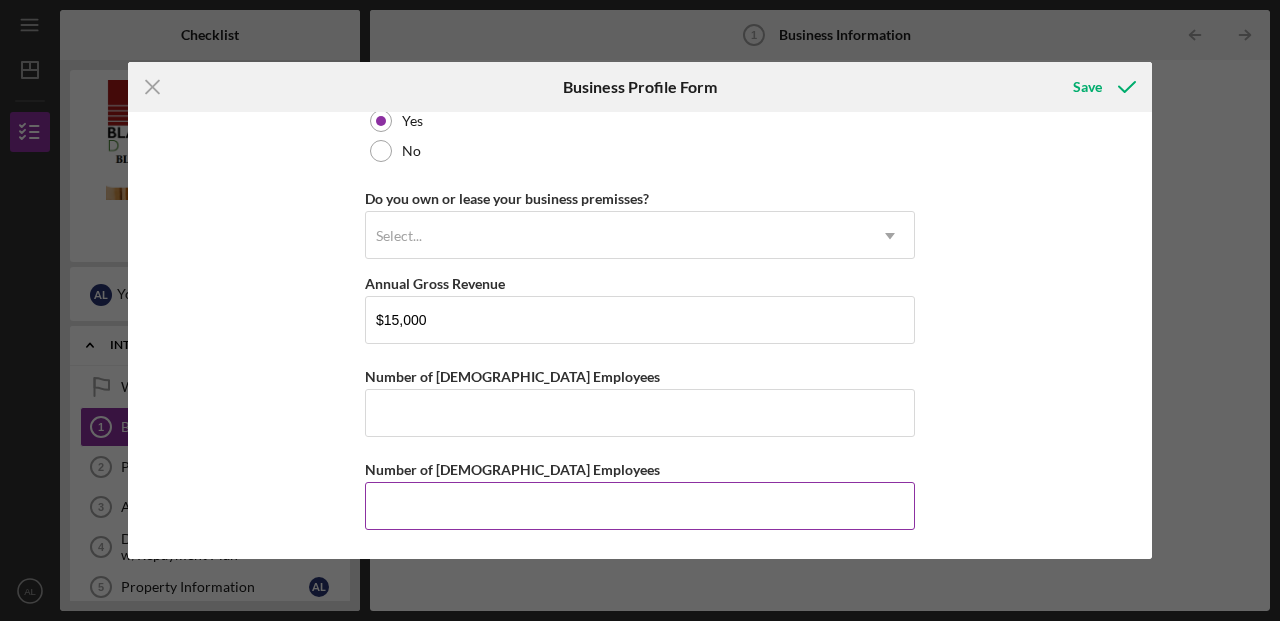 click on "Number of [DEMOGRAPHIC_DATA] Employees" at bounding box center [640, 506] 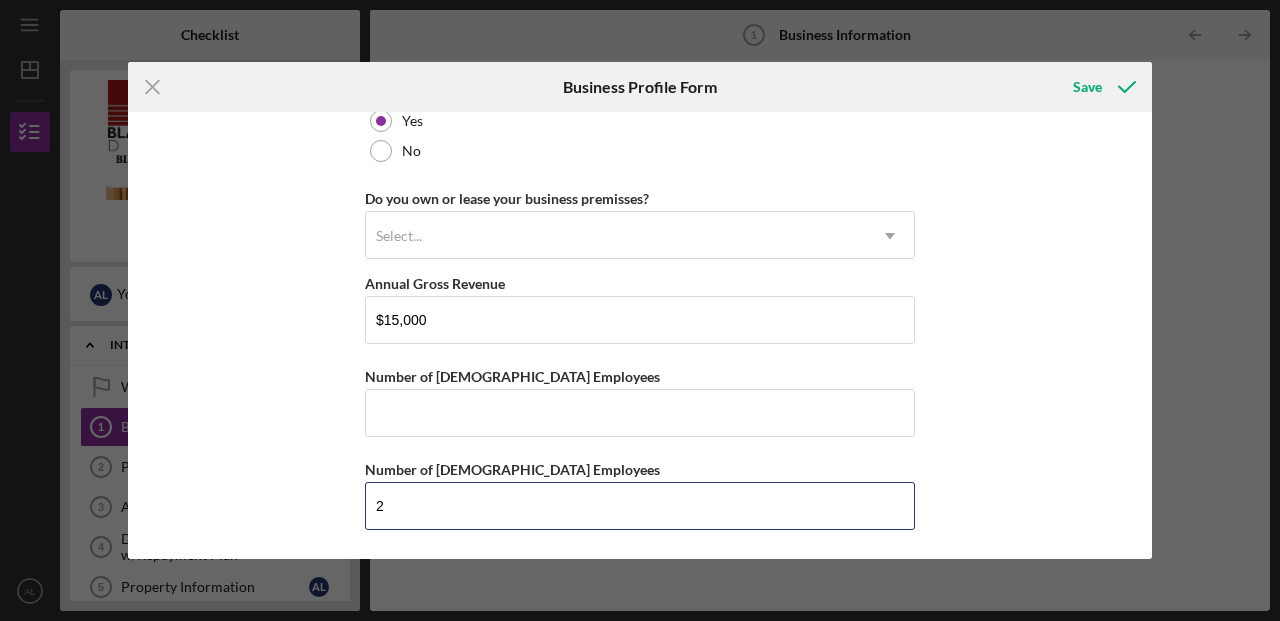 type on "2" 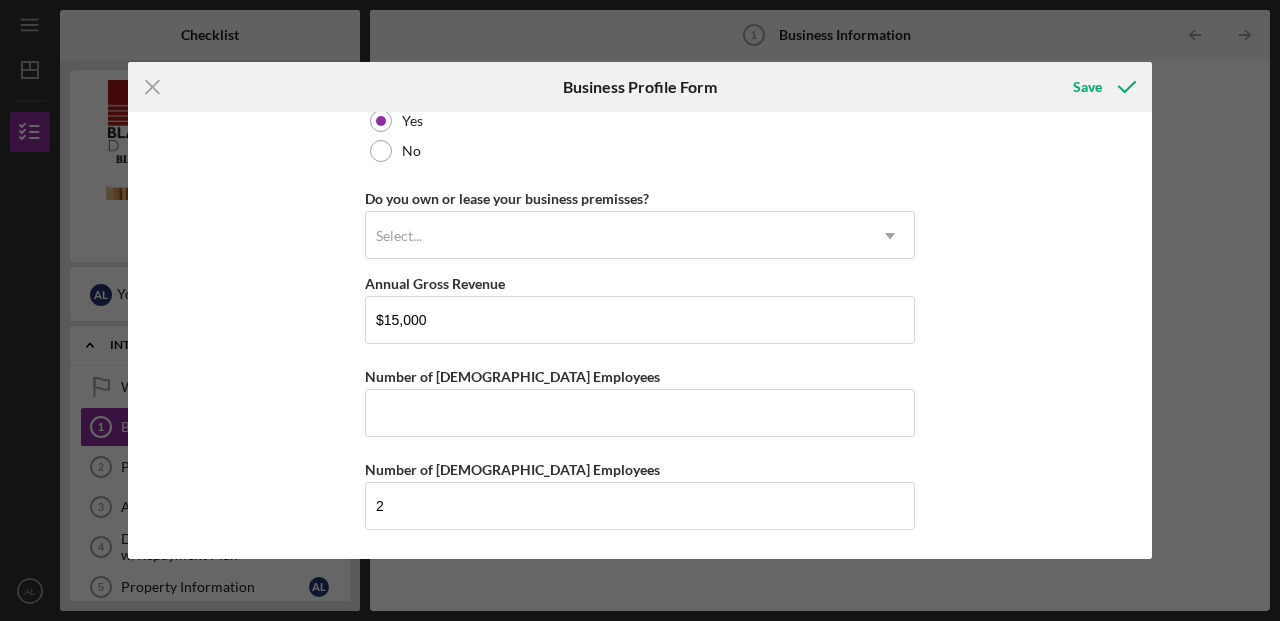 click on "Business Name A&G Venture Holdings LLC DBA Business Start Date Legal Structure LLC Partnership Icon/Dropdown Arrow Business Phone Business Email [EMAIL_ADDRESS][DOMAIN_NAME] Website Industry Real Estate Industry NAICS Code EIN Ownership Business Ownership Type Minority-Owned Icon/Menu Close Icon/Dropdown Arrow Do you own 100% of the business? Yes No Ownership % Add Another Owner Business Street Address City State Select... Icon/Dropdown Arrow Zip County Is your Mailing Address the same as your Business Address? Yes No Do you own or lease your business premisses? Select... Icon/Dropdown Arrow Annual Gross Revenue $15,000 Number of [DEMOGRAPHIC_DATA] Employees Number of [DEMOGRAPHIC_DATA] Employees 2" at bounding box center (640, 335) 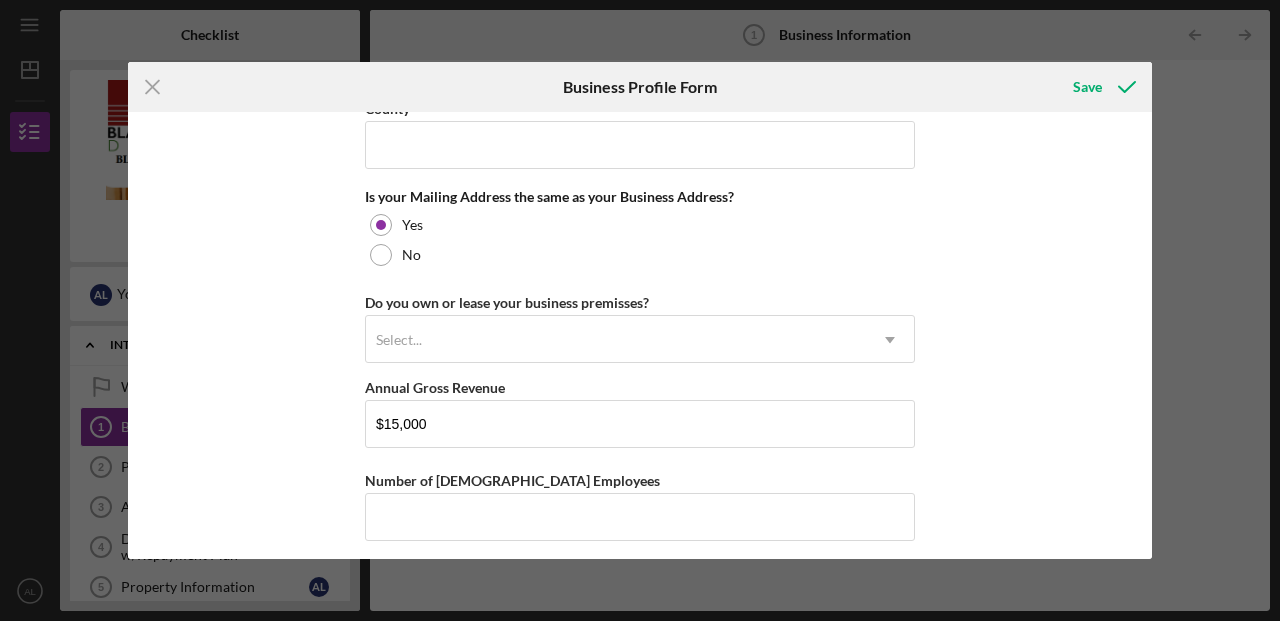 scroll, scrollTop: 1647, scrollLeft: 0, axis: vertical 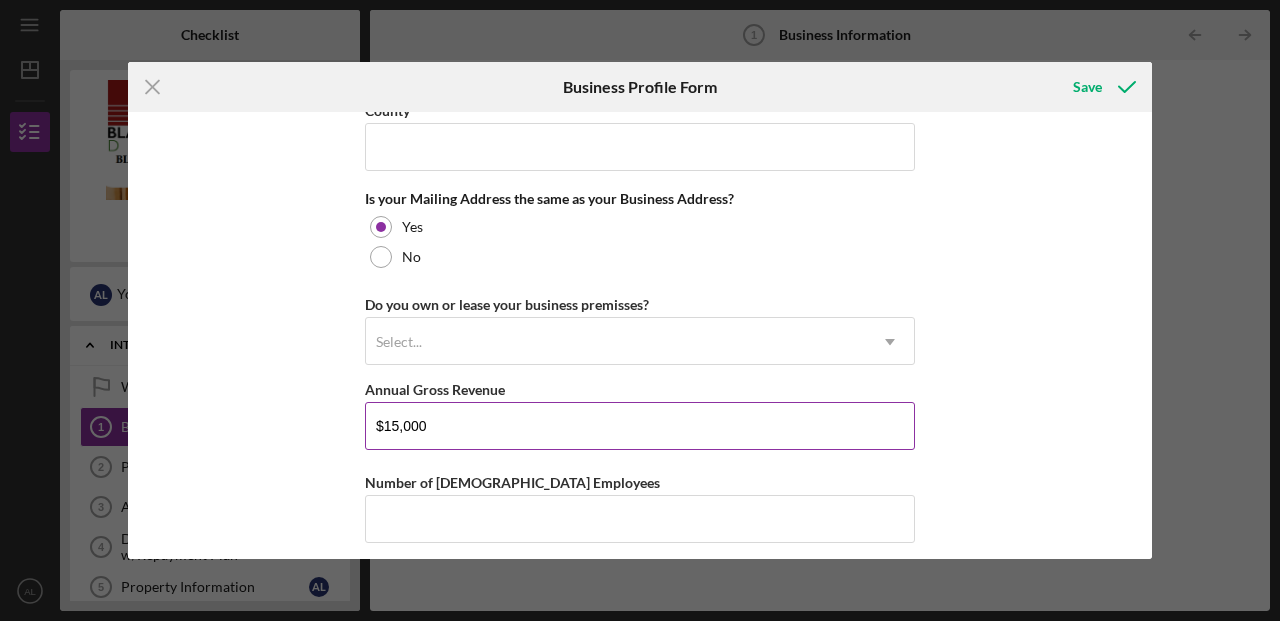 click on "$15,000" at bounding box center (640, 426) 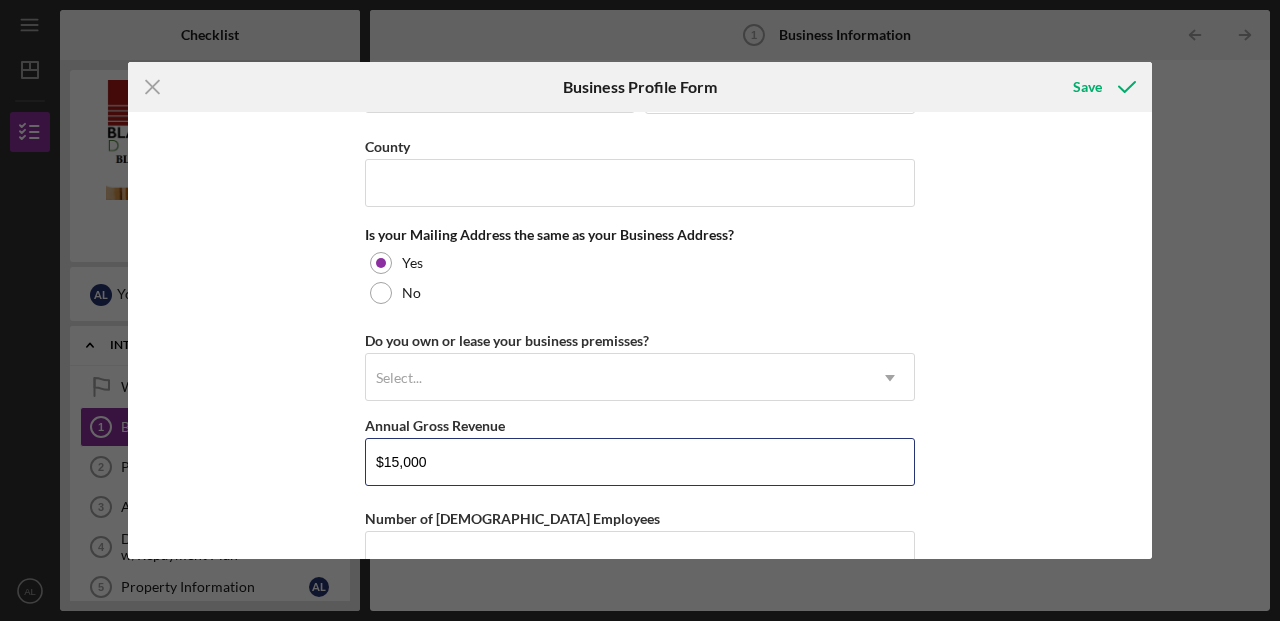 scroll, scrollTop: 1610, scrollLeft: 0, axis: vertical 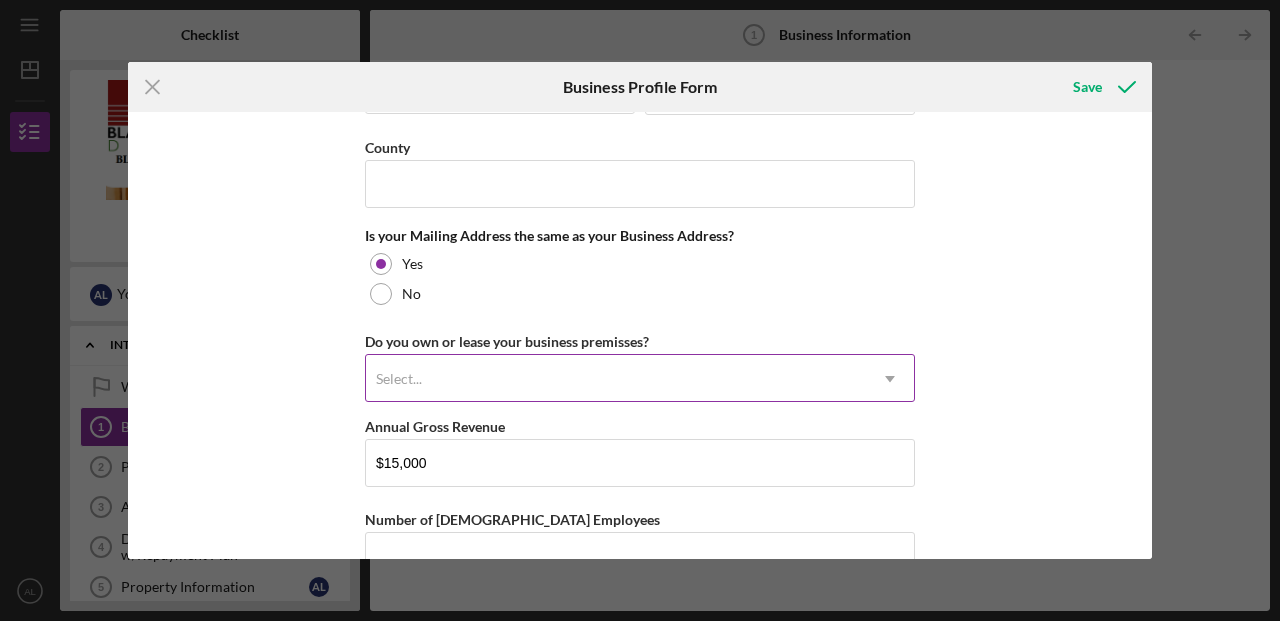 click on "Select..." at bounding box center (399, 379) 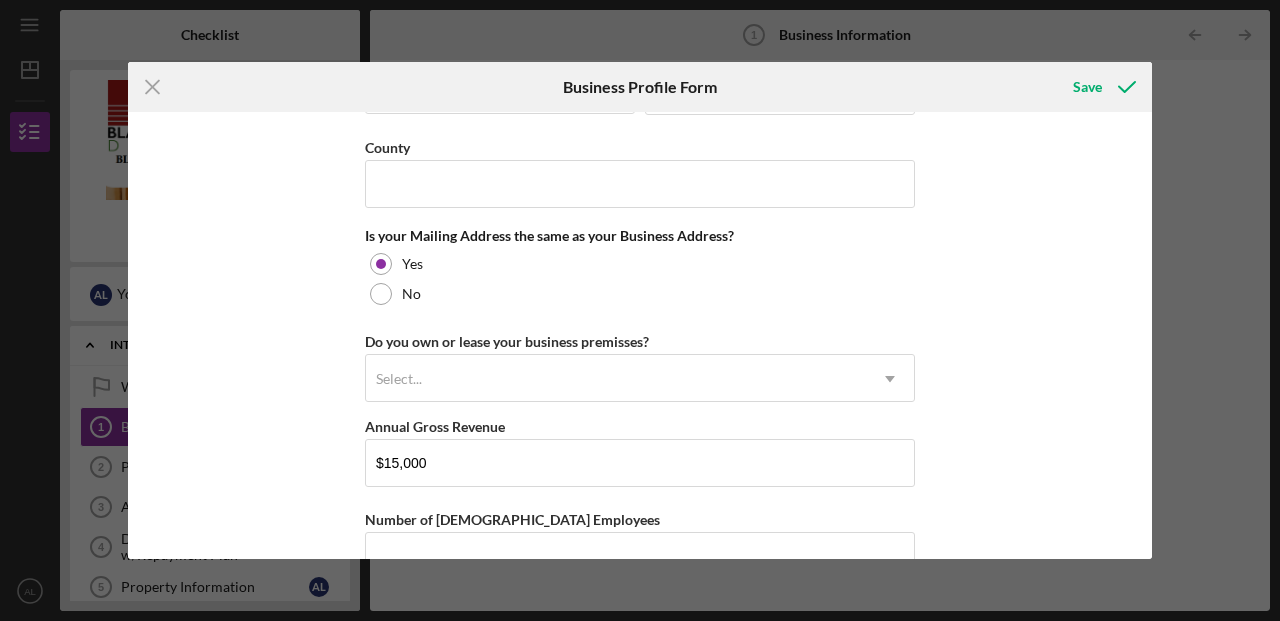 click on "Business Name A&G Venture Holdings LLC DBA Business Start Date Legal Structure LLC Partnership Icon/Dropdown Arrow Business Phone Business Email [EMAIL_ADDRESS][DOMAIN_NAME] Website Industry Real Estate Industry NAICS Code EIN Ownership Business Ownership Type Minority-Owned Icon/Menu Close Icon/Dropdown Arrow Do you own 100% of the business? Yes No Ownership % Add Another Owner Business Street Address City State Select... Icon/Dropdown Arrow Zip County Is your Mailing Address the same as your Business Address? Yes No Do you own or lease your business premisses? Select... Icon/Dropdown Arrow Annual Gross Revenue $15,000 Number of [DEMOGRAPHIC_DATA] Employees Number of [DEMOGRAPHIC_DATA] Employees 2" at bounding box center [640, 335] 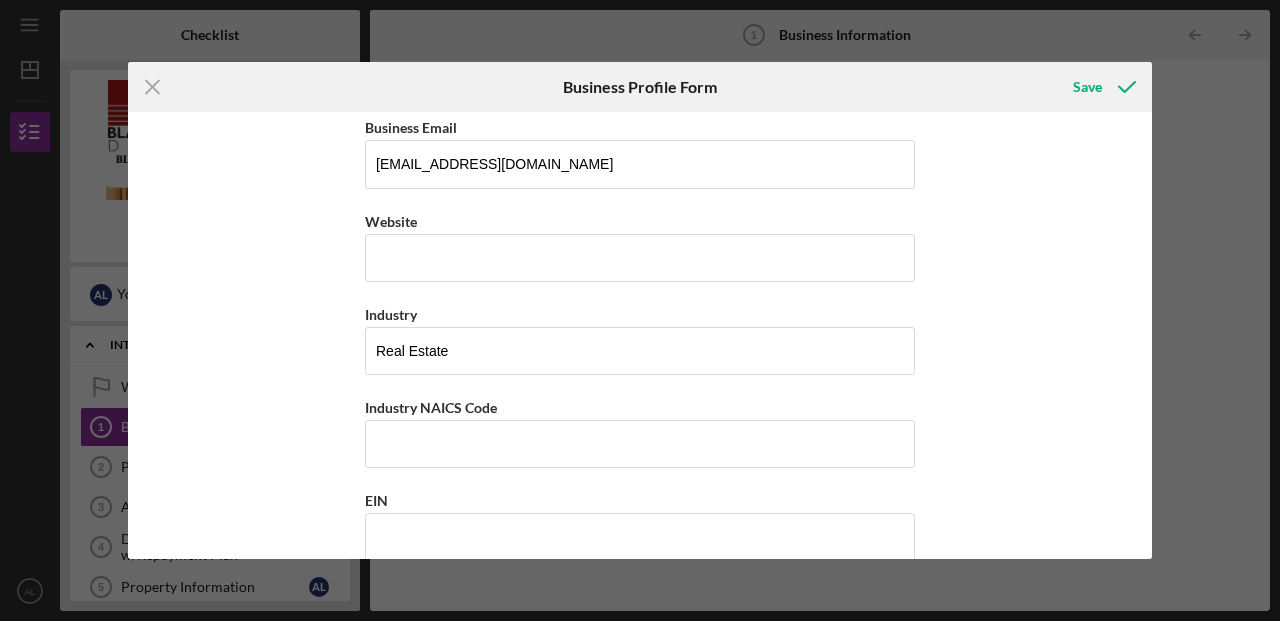 scroll, scrollTop: 463, scrollLeft: 0, axis: vertical 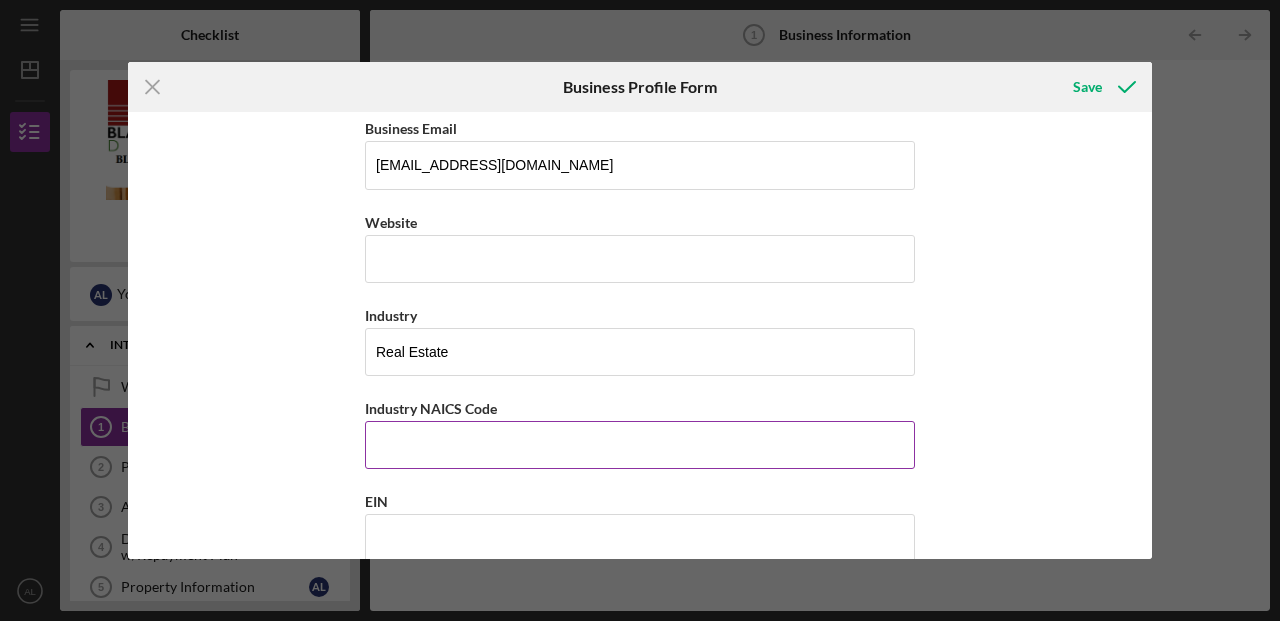 click on "Industry NAICS Code" at bounding box center (640, 408) 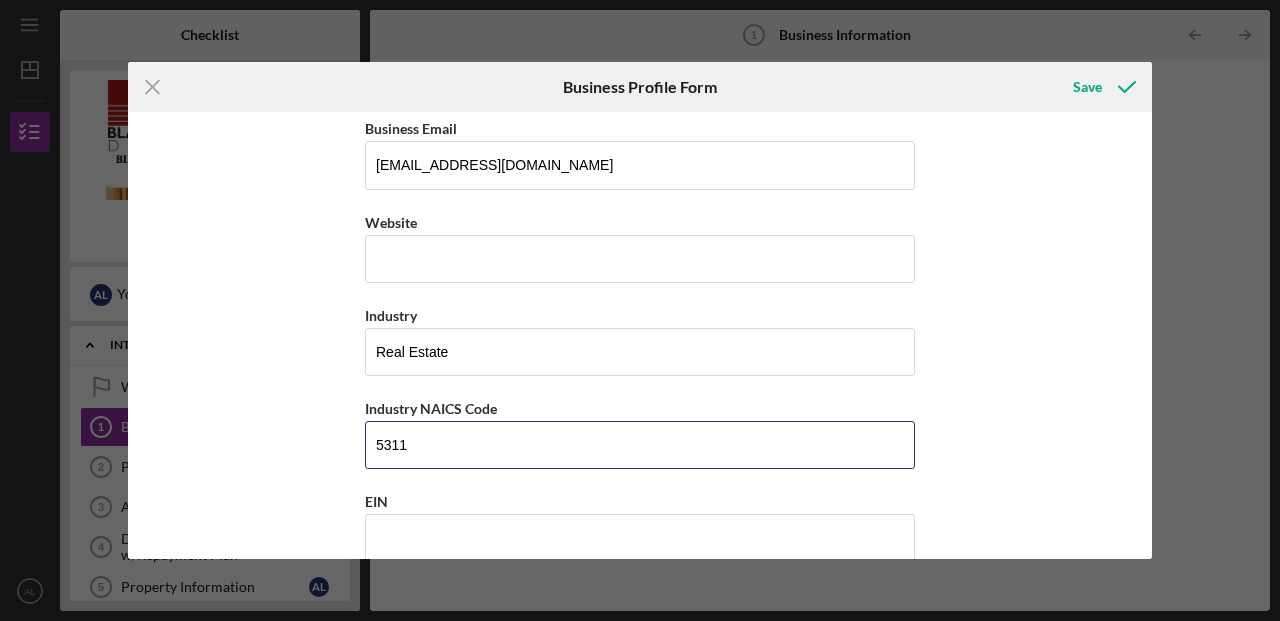 type on "5311" 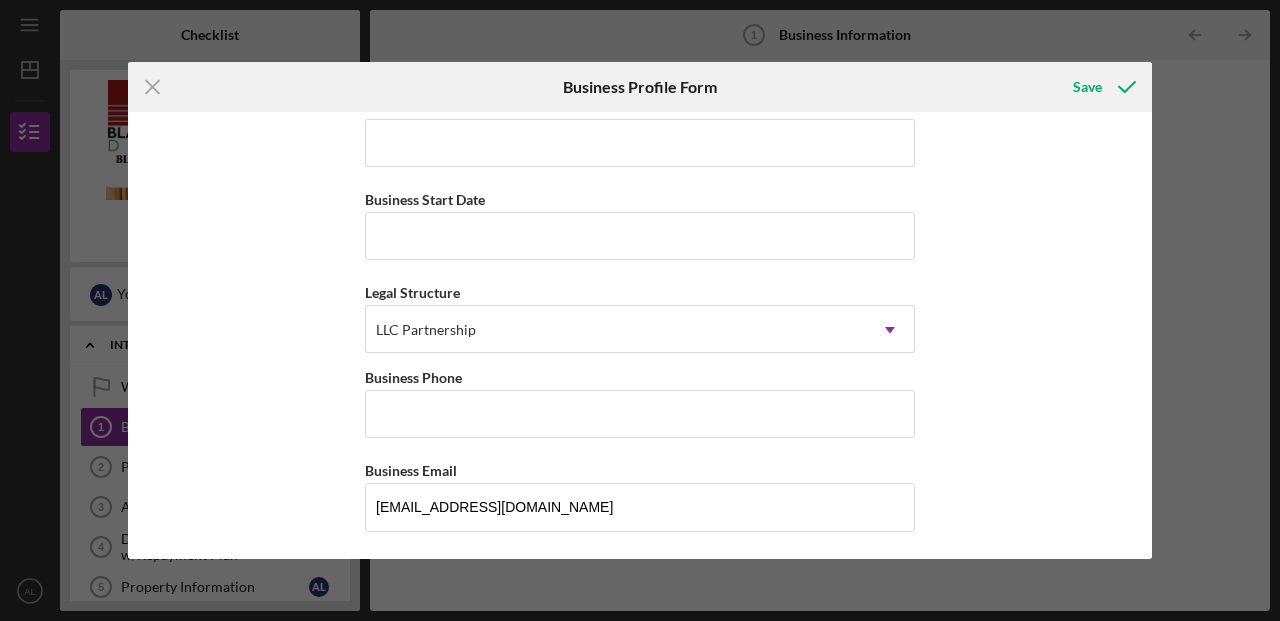 scroll, scrollTop: 122, scrollLeft: 0, axis: vertical 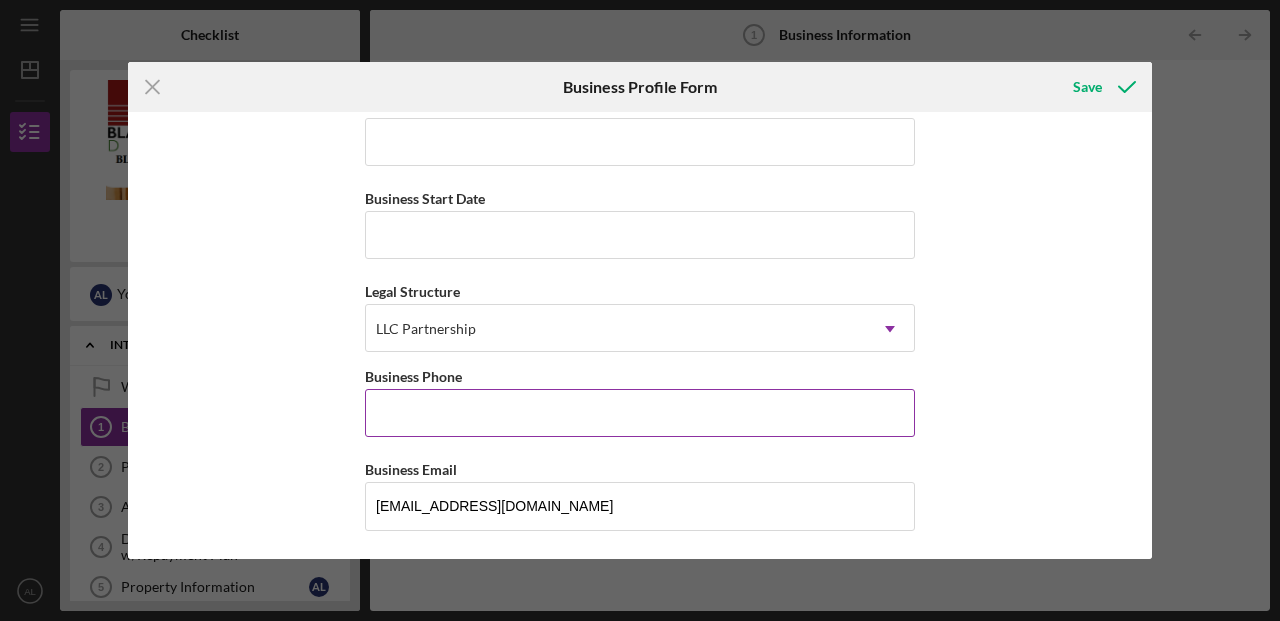 click on "Business Phone" at bounding box center (640, 413) 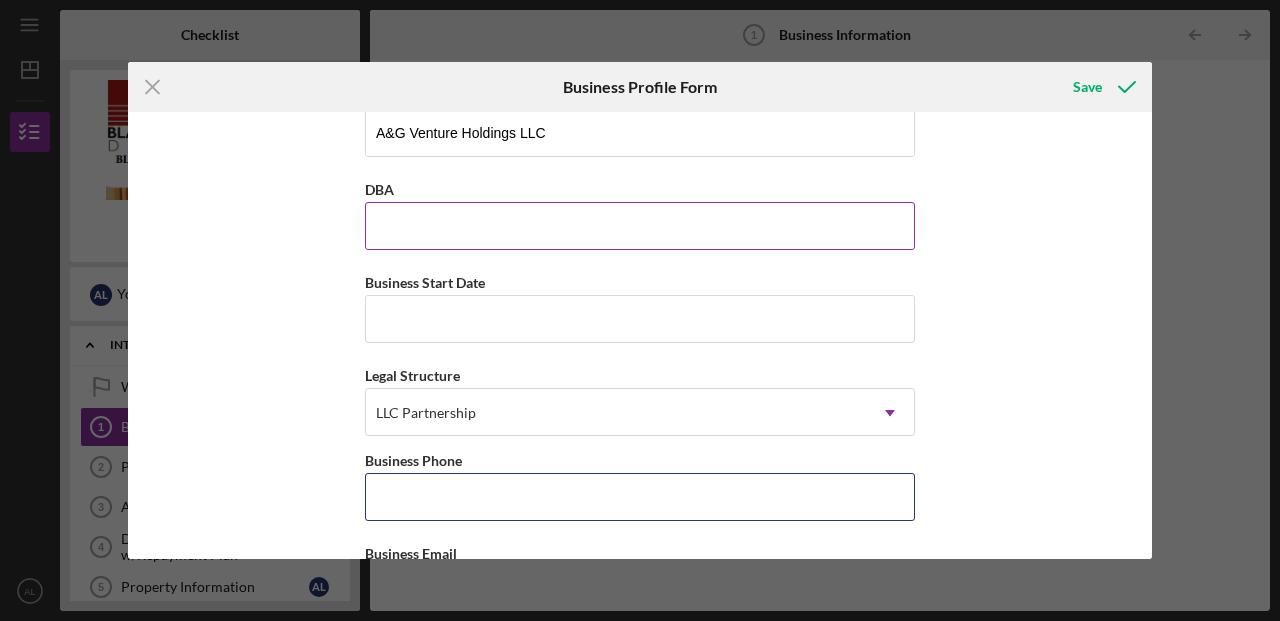 scroll, scrollTop: 0, scrollLeft: 0, axis: both 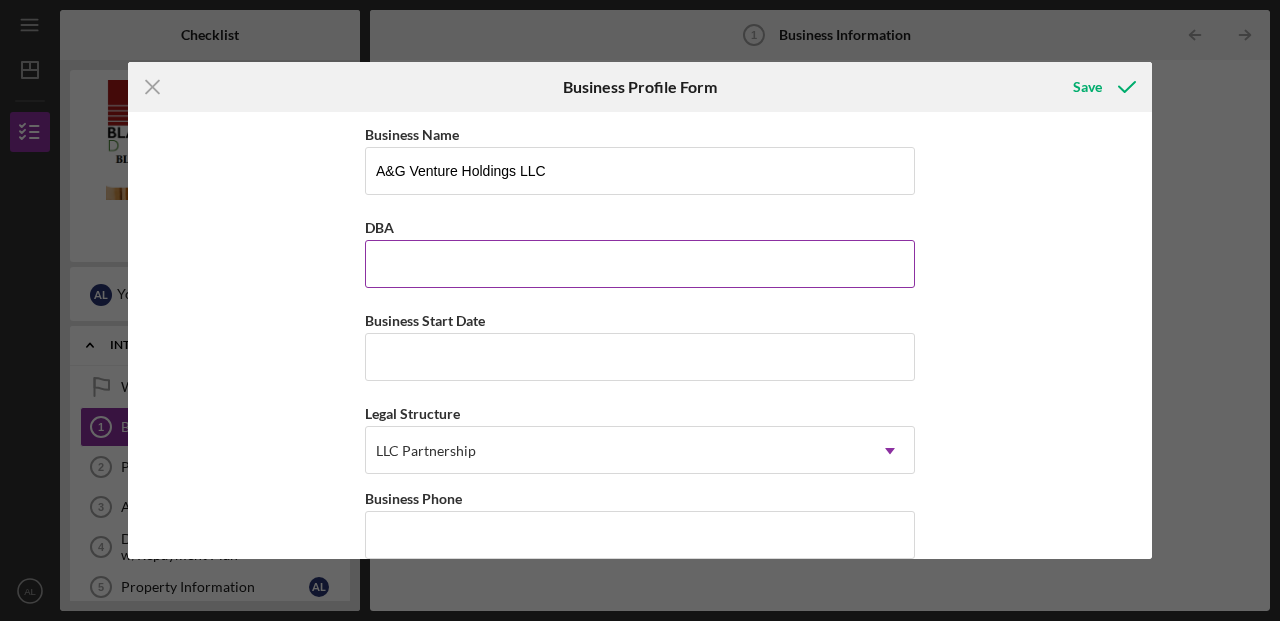 click on "DBA" at bounding box center [640, 264] 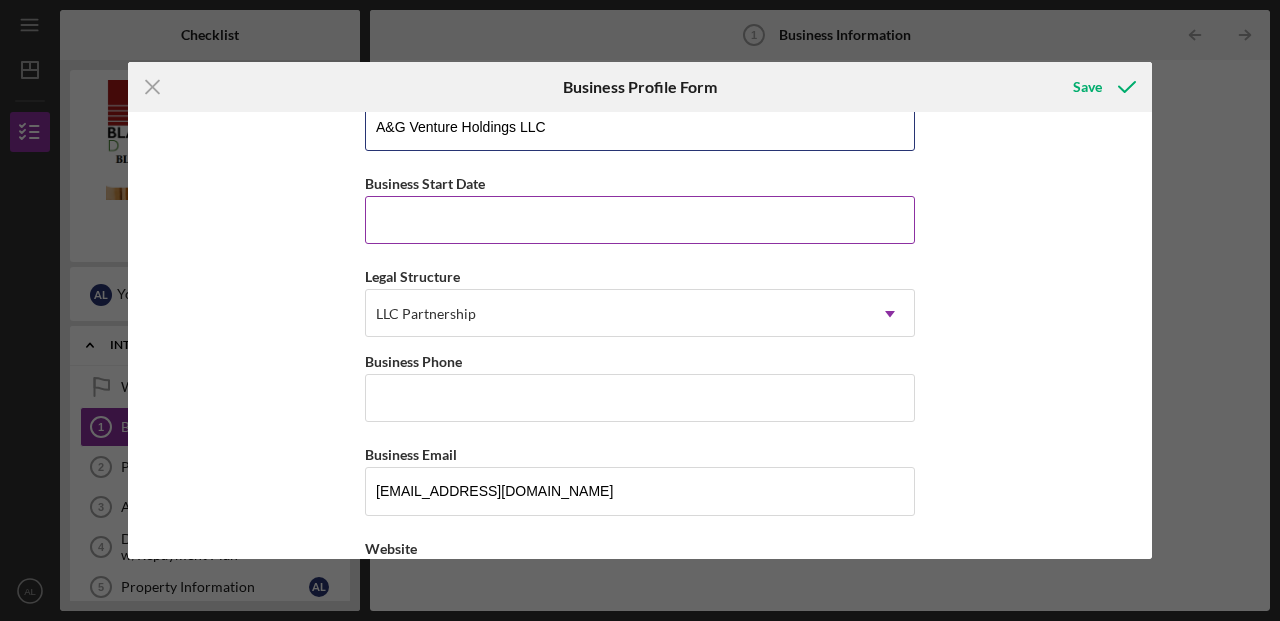 scroll, scrollTop: 184, scrollLeft: 0, axis: vertical 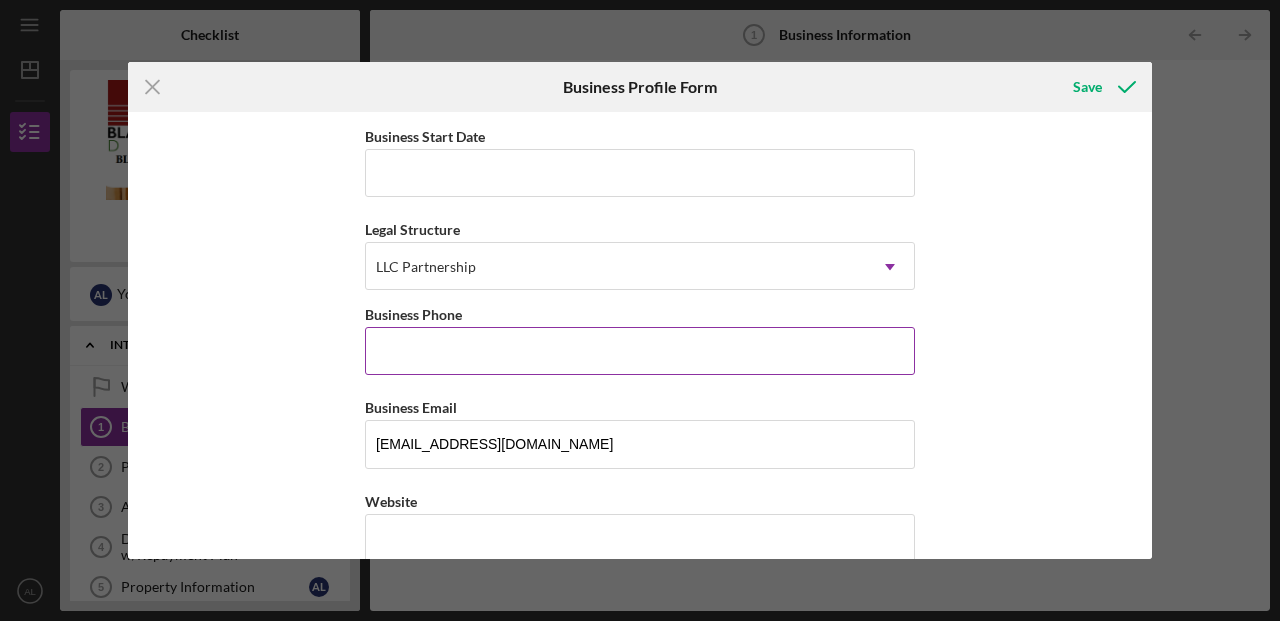 type on "A&G Venture Holdings LLC" 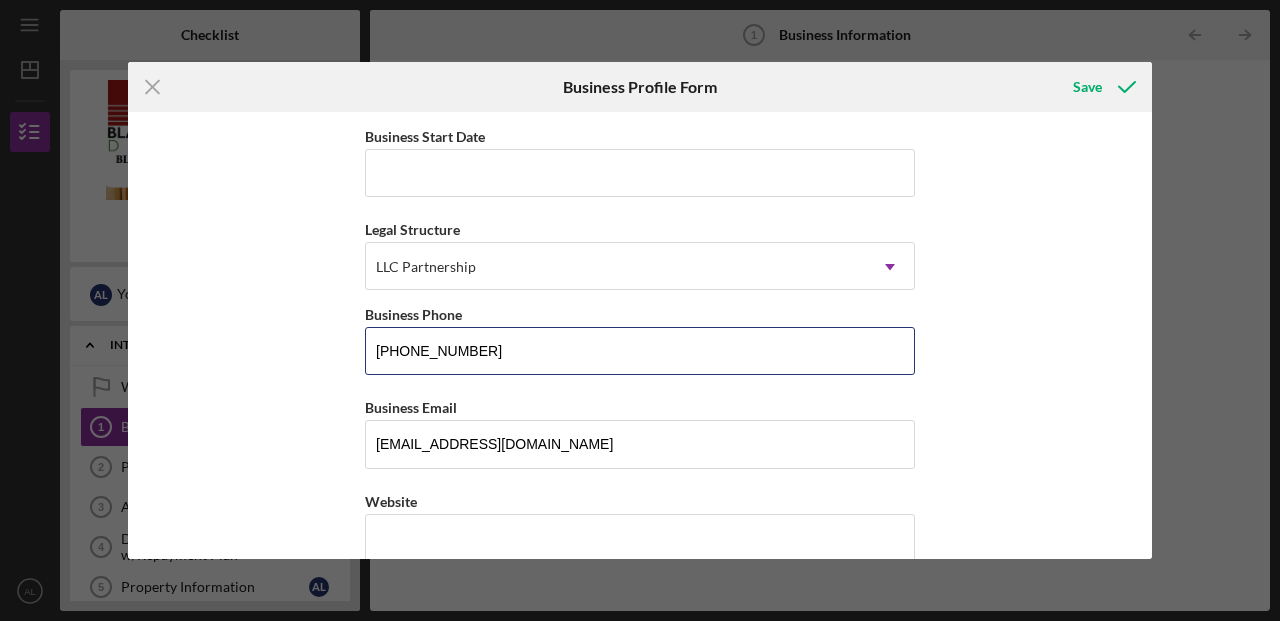 type on "[PHONE_NUMBER]" 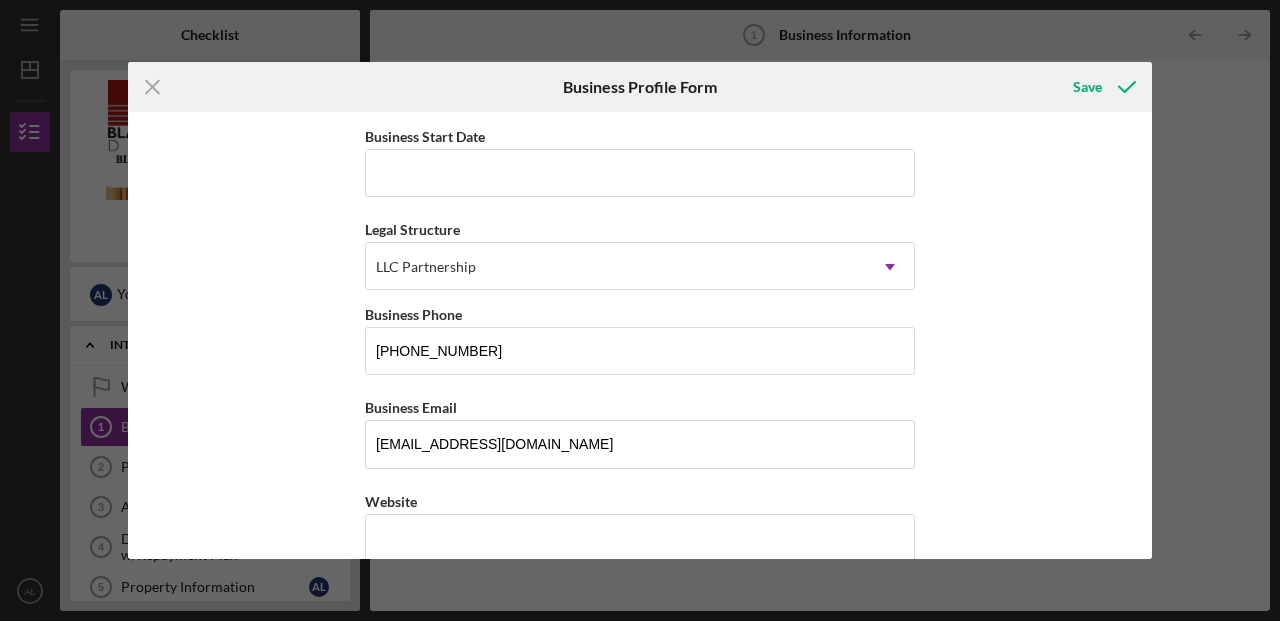 click on "Business Name A&G Venture Holdings LLC DBA A&G Venture Holdings LLC Business Start Date Legal Structure LLC Partnership Icon/Dropdown Arrow Business Phone [PHONE_NUMBER] Business Email [EMAIL_ADDRESS][DOMAIN_NAME] Website Industry Real Estate Industry NAICS Code 5311 EIN Ownership Business Ownership Type Minority-Owned Icon/Menu Close Icon/Dropdown Arrow Do you own 100% of the business? Yes No Ownership % Add Another Owner Business Street Address City State Select... Icon/Dropdown Arrow Zip County Is your Mailing Address the same as your Business Address? Yes No Do you own or lease your business premisses? Select... Icon/Dropdown Arrow Annual Gross Revenue $15,000 Number of [DEMOGRAPHIC_DATA] Employees Number of [DEMOGRAPHIC_DATA] Employees 2" at bounding box center (640, 335) 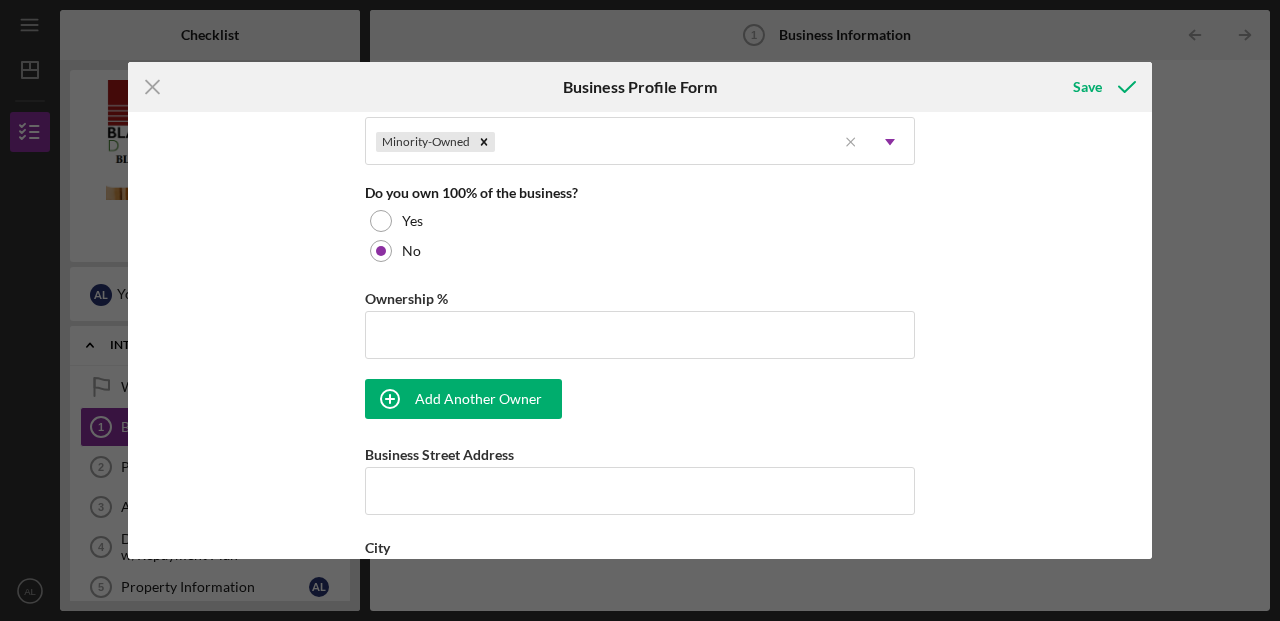 scroll, scrollTop: 1025, scrollLeft: 0, axis: vertical 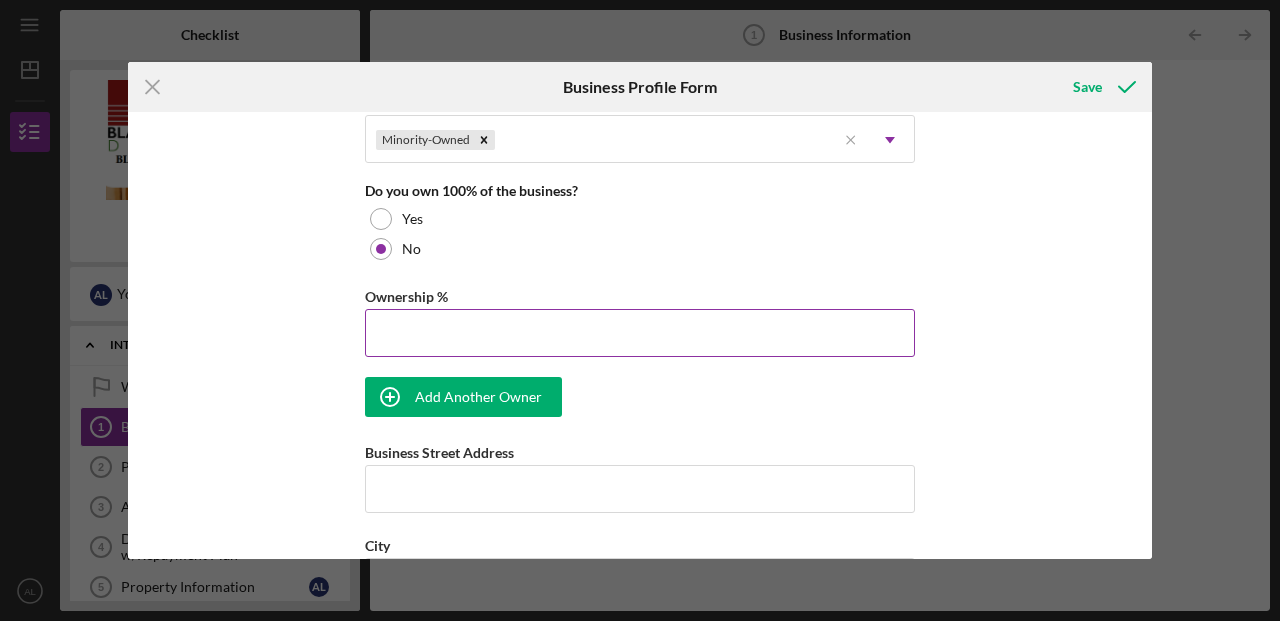 click on "Ownership %" at bounding box center [640, 333] 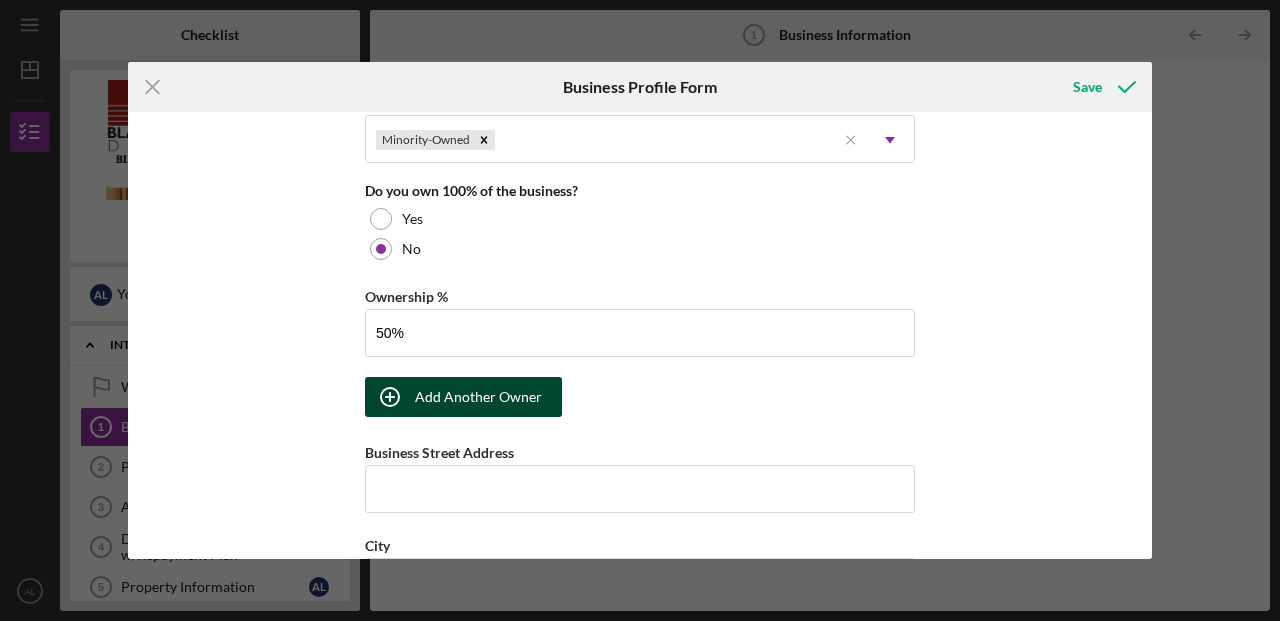 type on "50.00%" 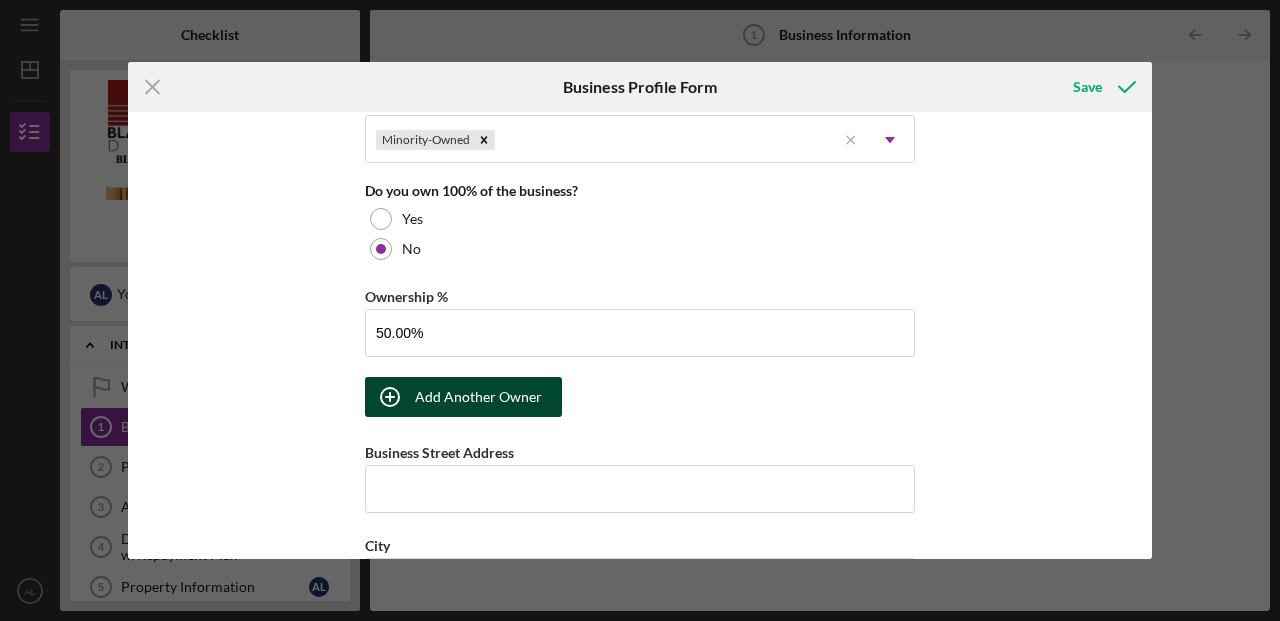 click on "Add Another Owner" at bounding box center [478, 397] 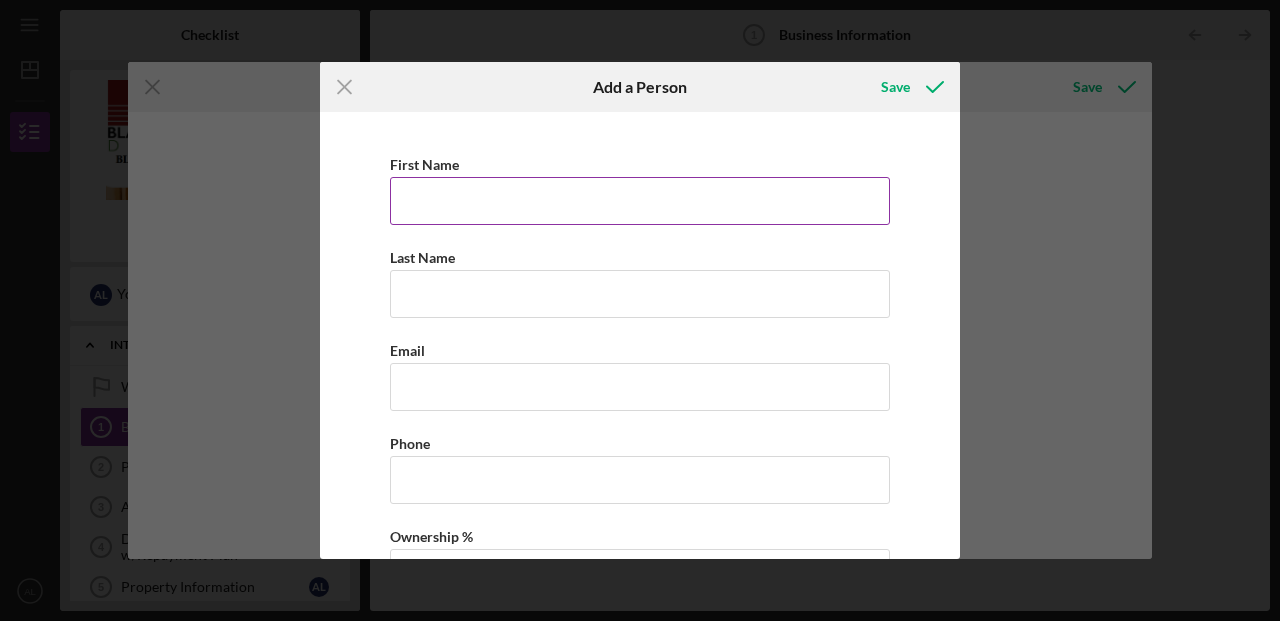 click on "First Name" at bounding box center [640, 201] 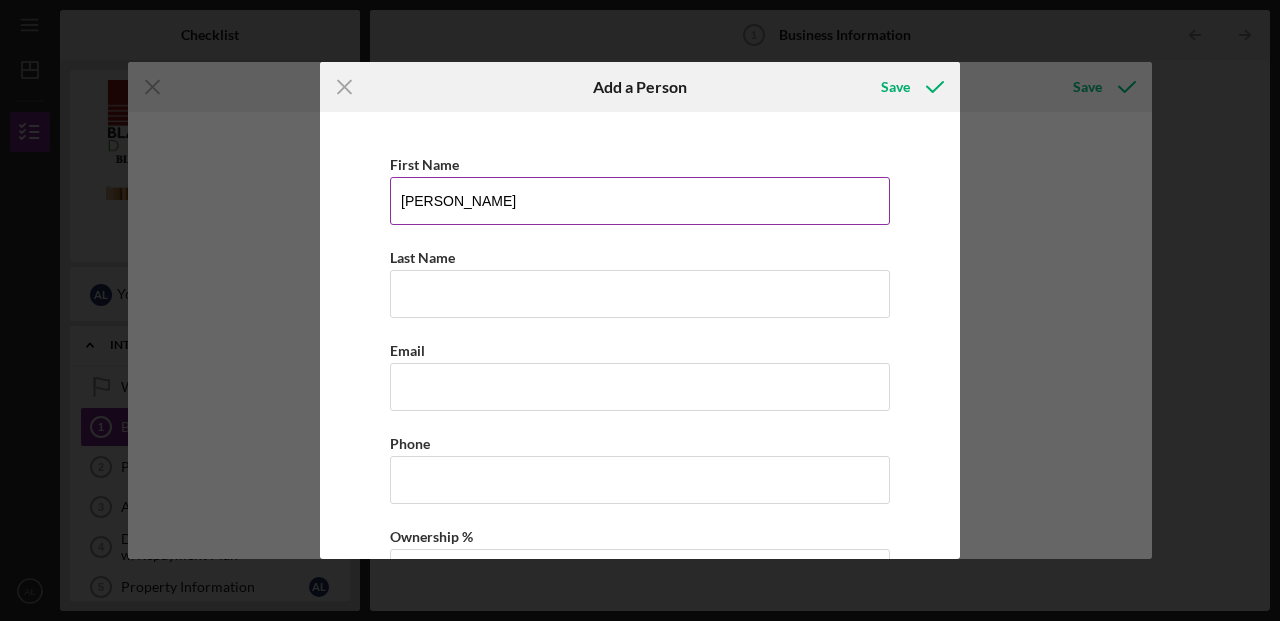 type on "[PERSON_NAME]" 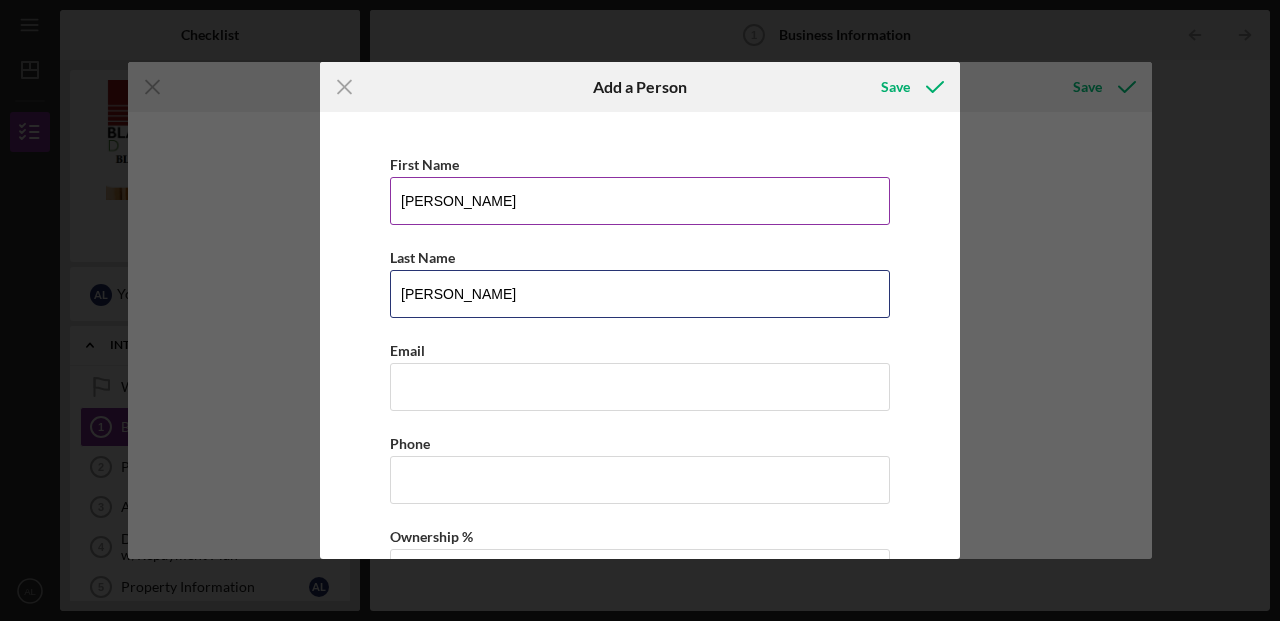 type on "[PERSON_NAME]" 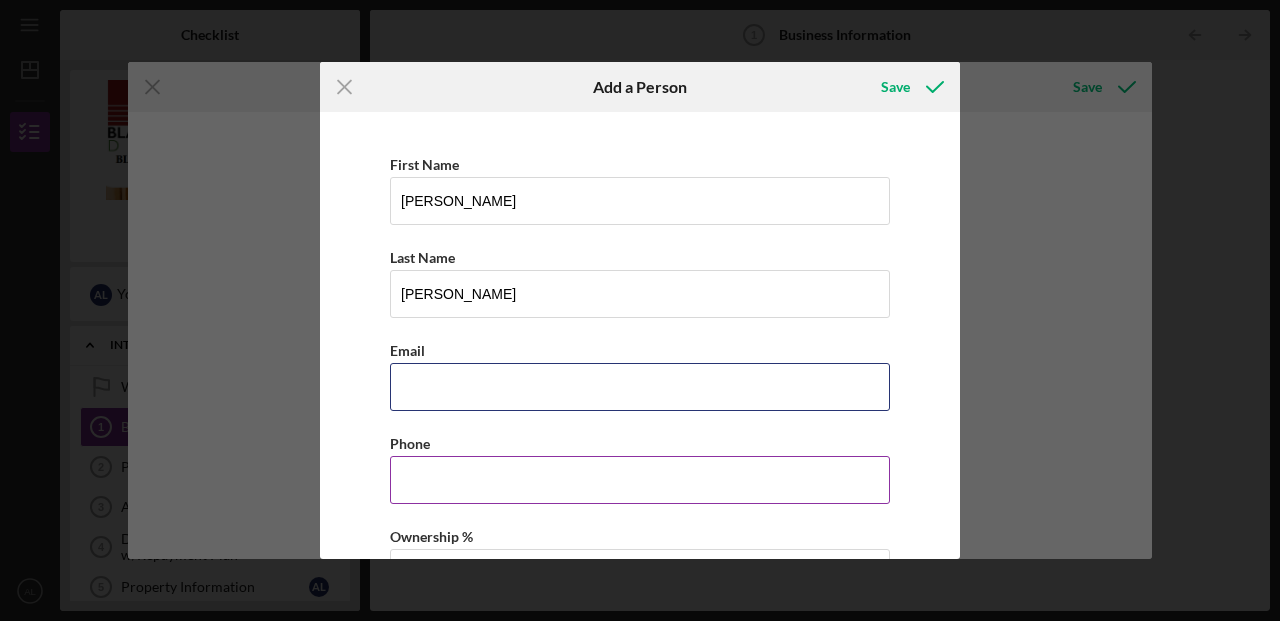 type on "[EMAIL_ADDRESS][DOMAIN_NAME]" 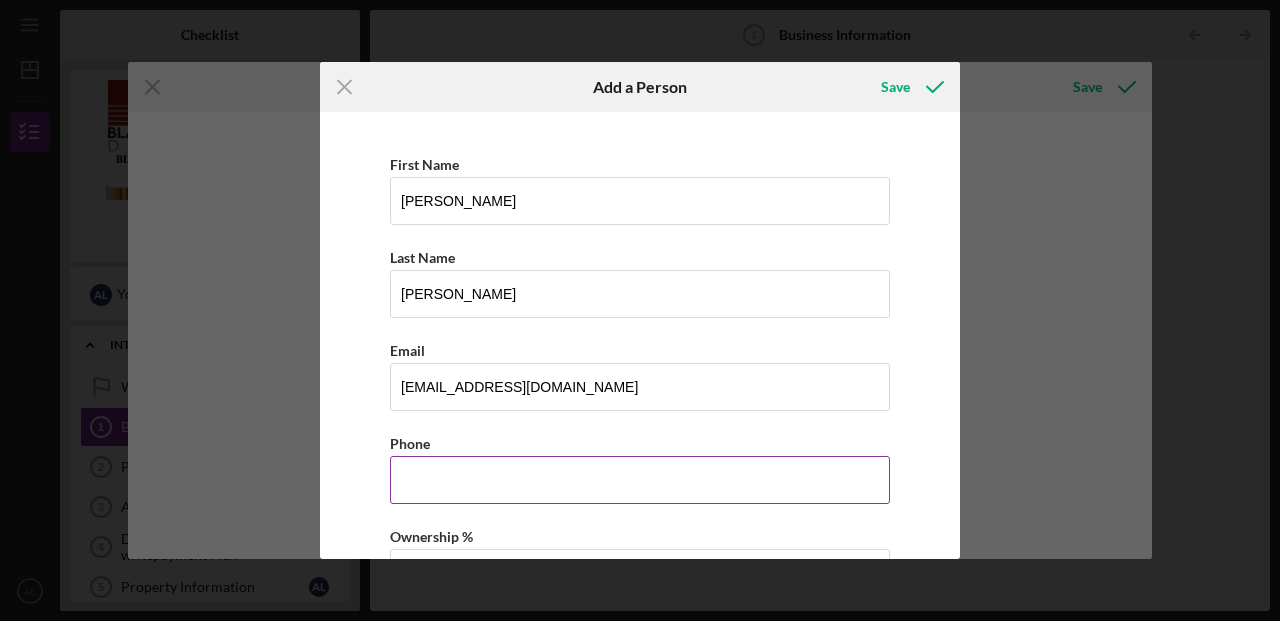 click on "Business Phone" at bounding box center [640, 480] 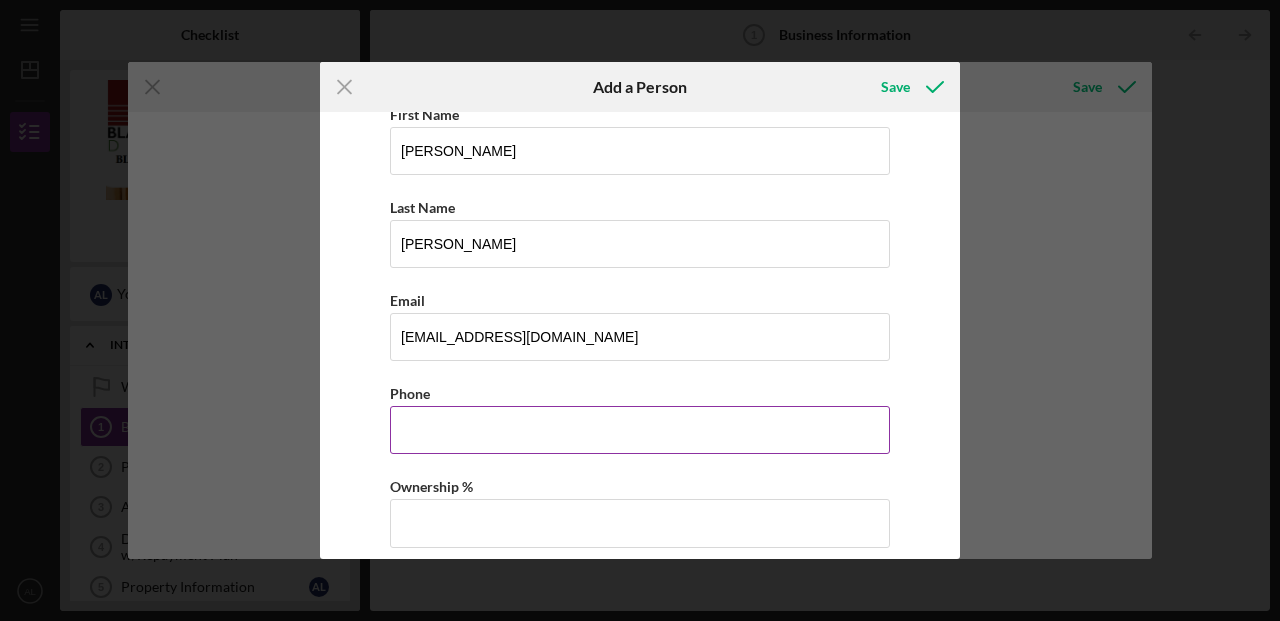 scroll, scrollTop: 54, scrollLeft: 0, axis: vertical 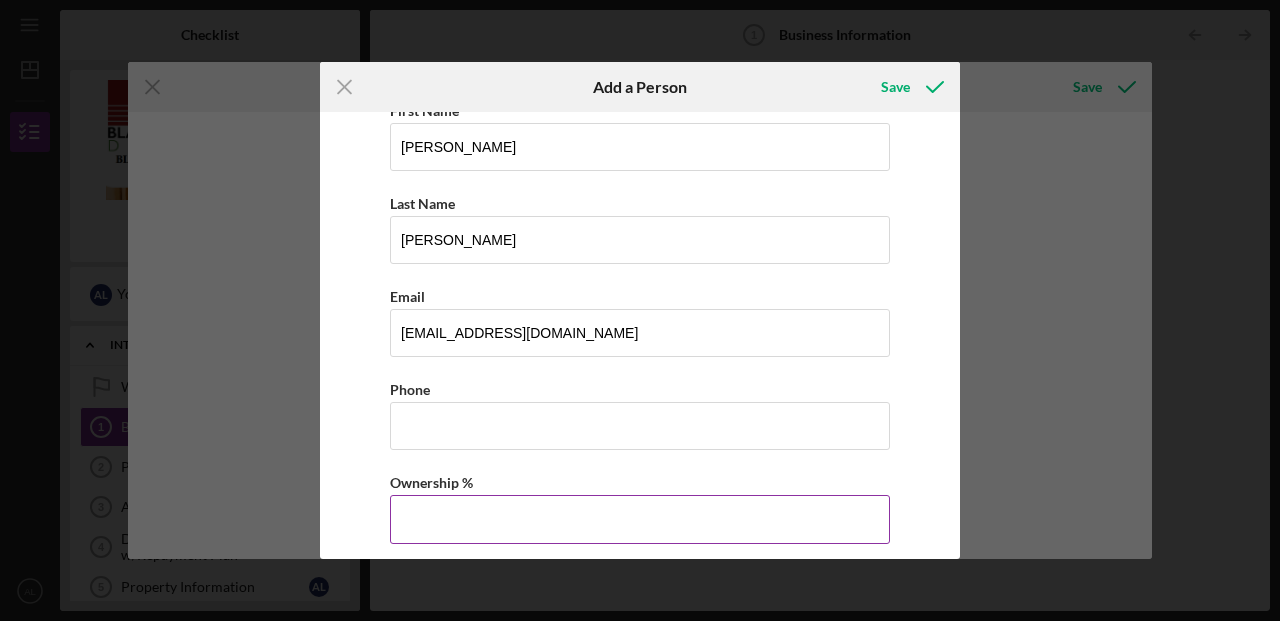 click on "Ownership %" at bounding box center [640, 519] 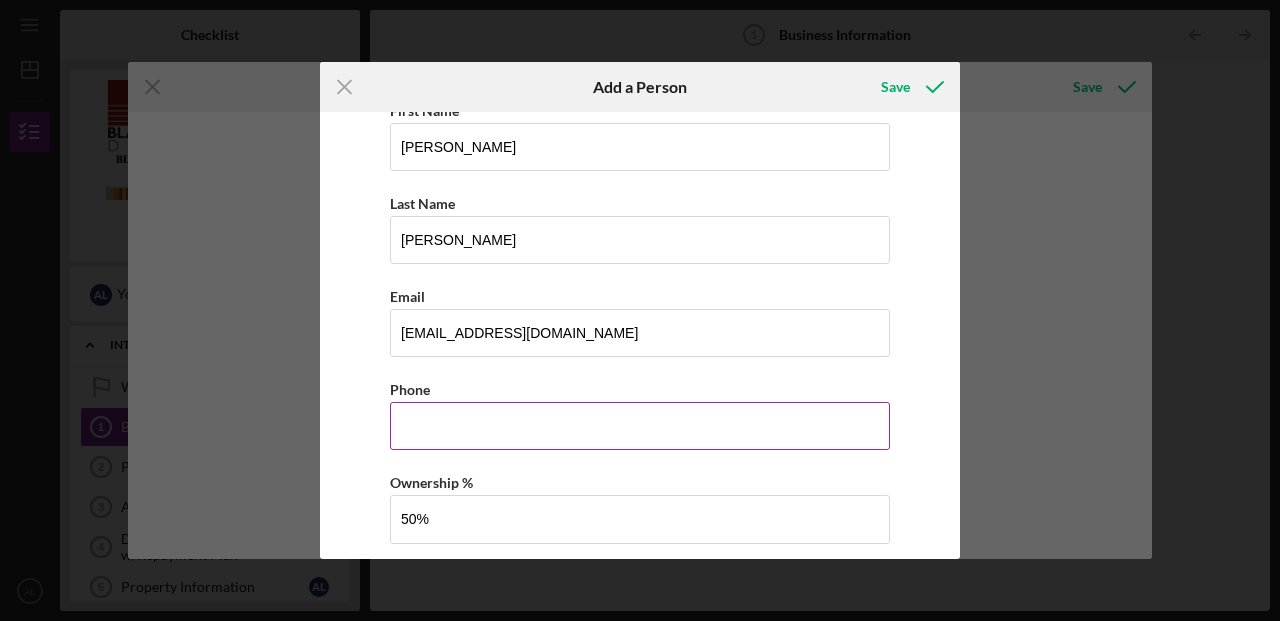 type on "50.00%" 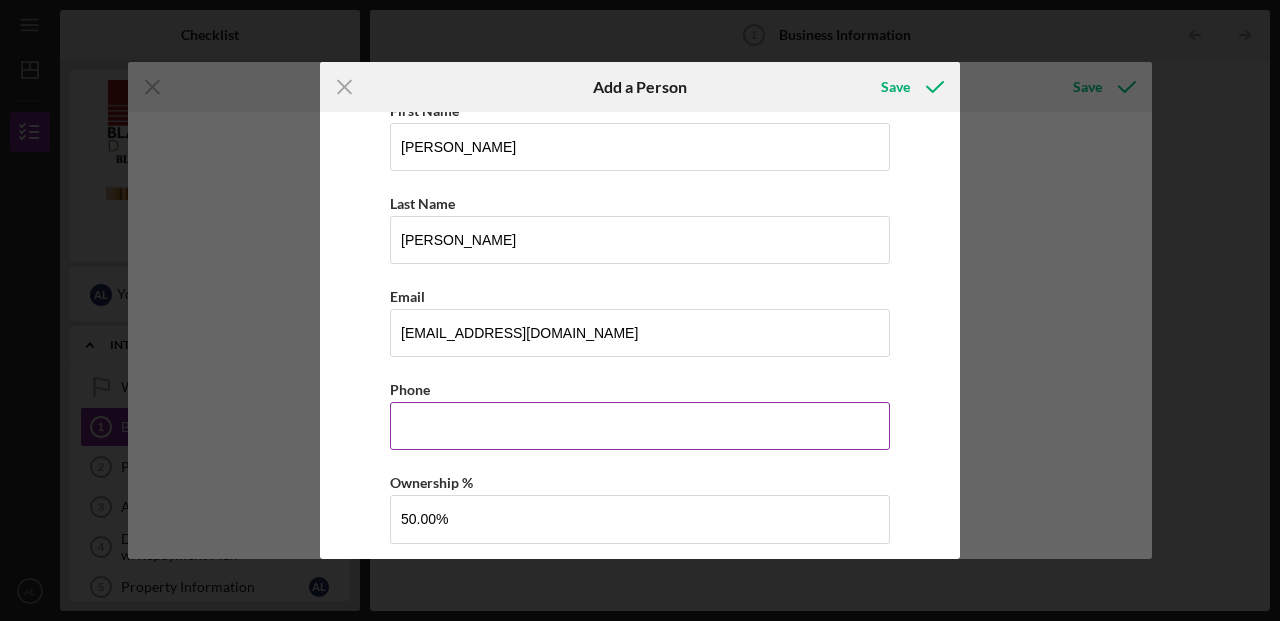 click on "Business Phone" at bounding box center [640, 426] 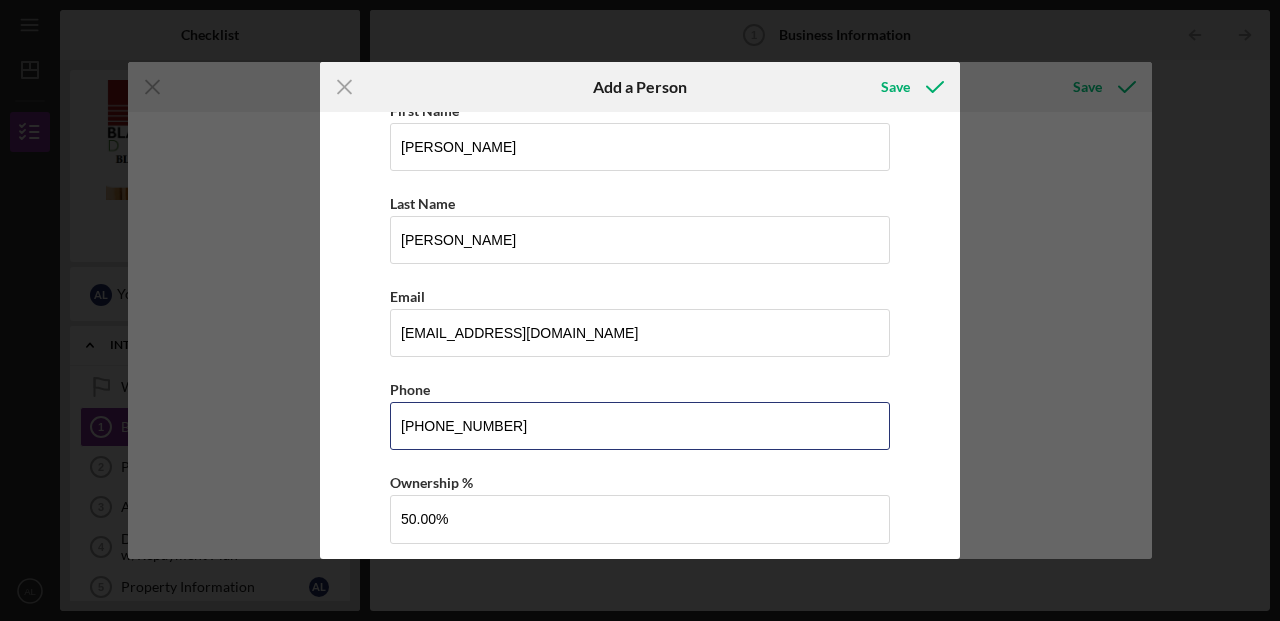 type on "[PHONE_NUMBER]" 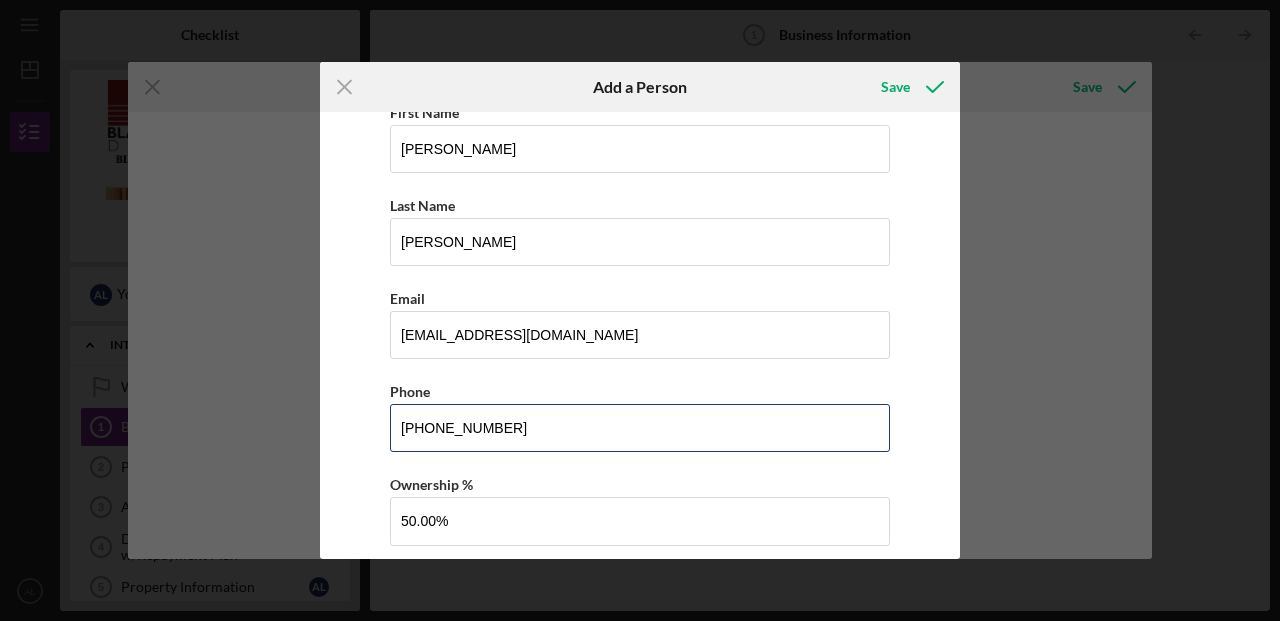 scroll, scrollTop: 0, scrollLeft: 0, axis: both 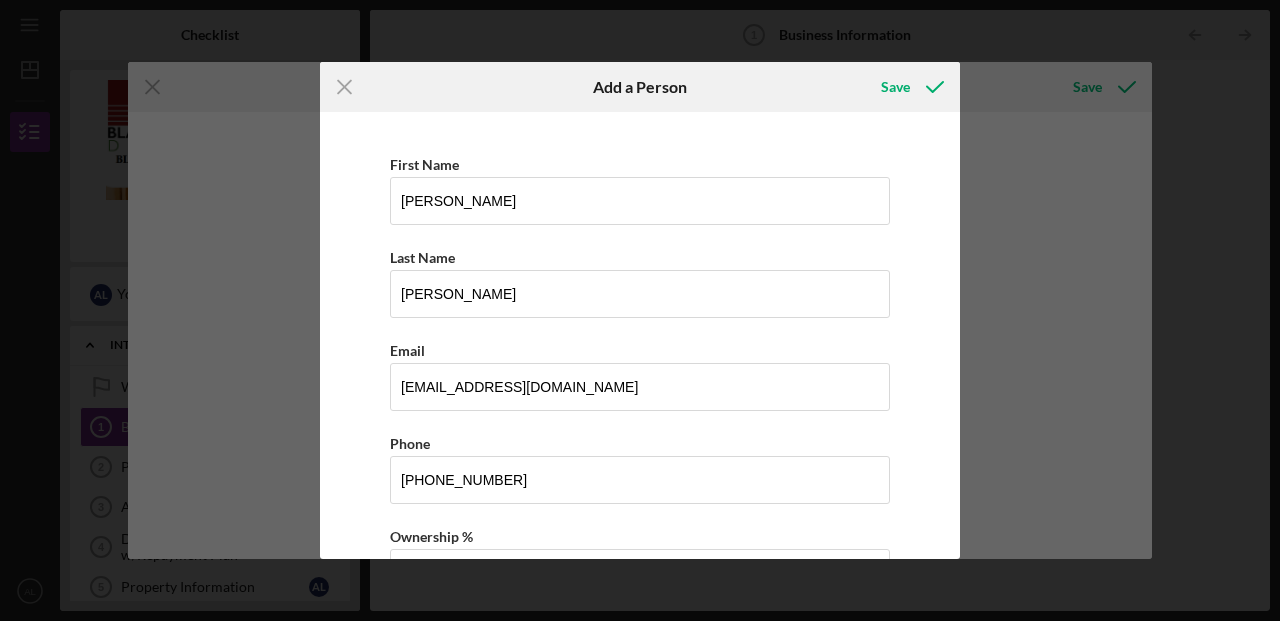 click on "Icon/Menu Close Add a Person Save First Name [PERSON_NAME] Last Name [PERSON_NAME] Email [EMAIL_ADDRESS][DOMAIN_NAME] Phone [PHONE_NUMBER] Ownership % 50.00% Cancel Save" at bounding box center (640, 310) 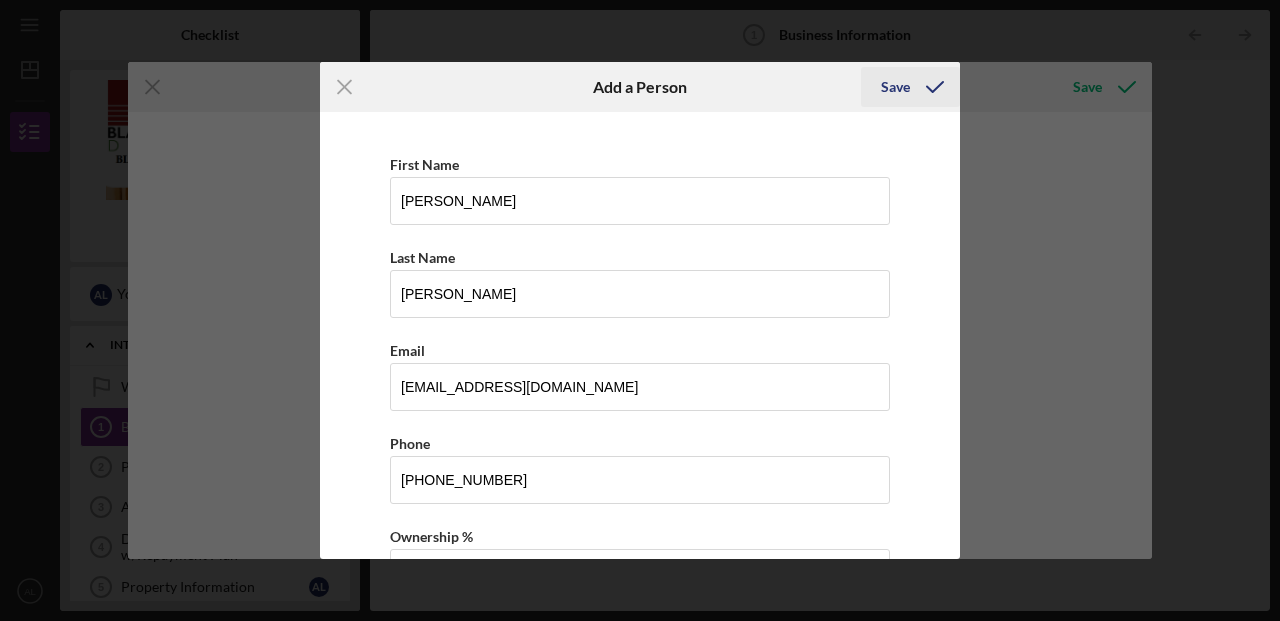 click on "Save" at bounding box center [895, 87] 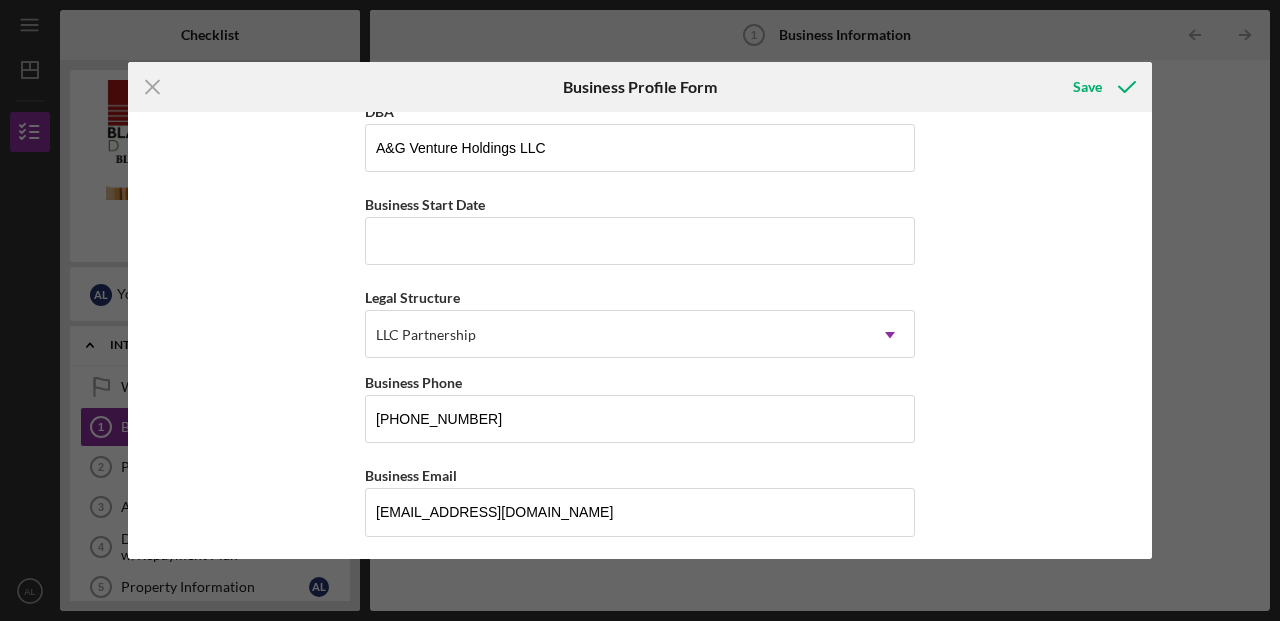 scroll, scrollTop: 0, scrollLeft: 0, axis: both 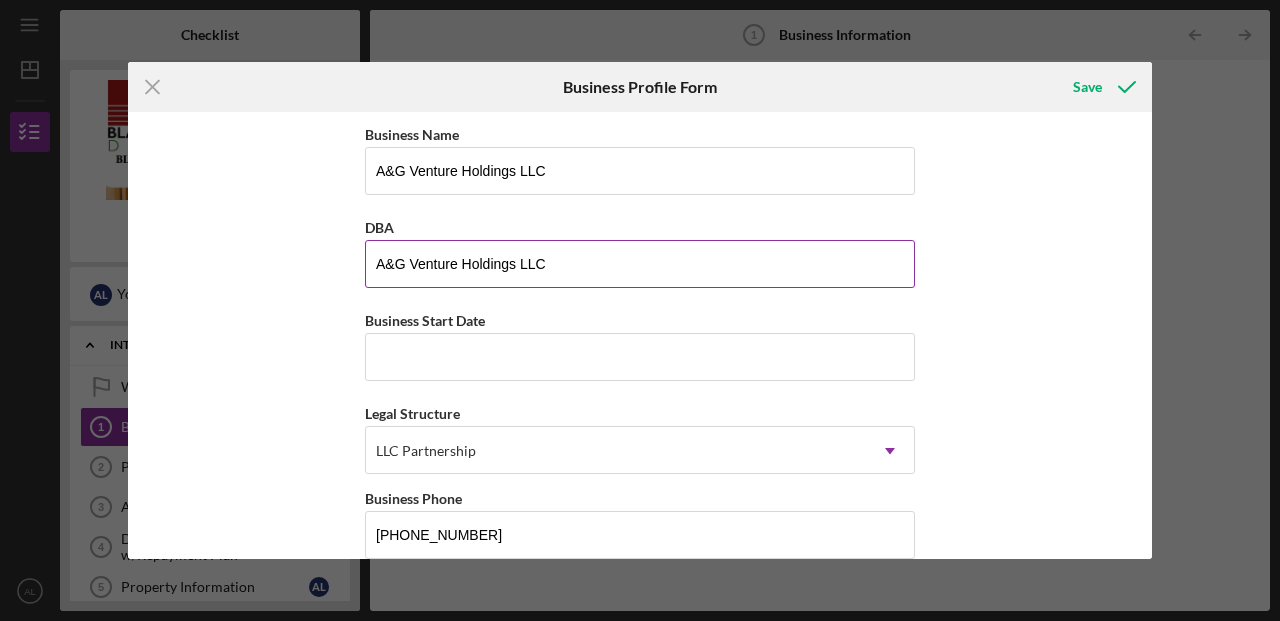 click on "A&G Venture Holdings LLC" at bounding box center [640, 264] 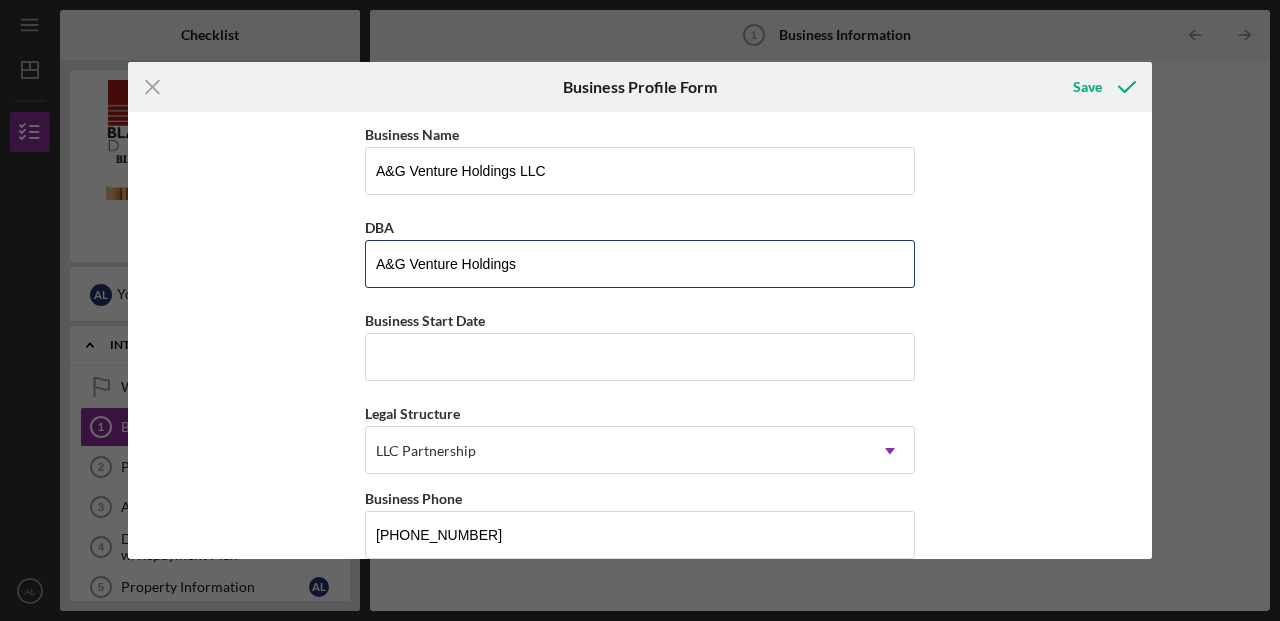 type on "A&G Venture Holdings" 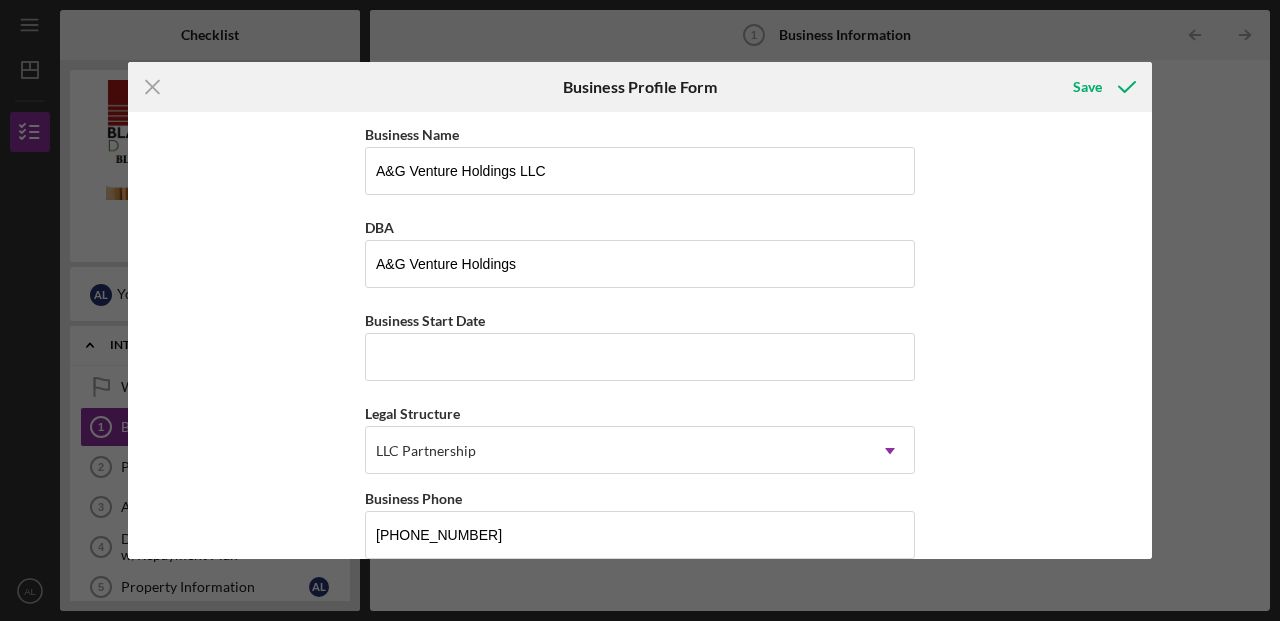 click on "Business Name A&G Venture Holdings LLC DBA A&G Venture Holdings Business Start Date Legal Structure LLC Partnership Icon/Dropdown Arrow Business Phone [PHONE_NUMBER] Business Email [EMAIL_ADDRESS][DOMAIN_NAME] Website Industry Real Estate Industry NAICS Code 5311 EIN Ownership Business Ownership Type Minority-Owned Icon/Menu Close Icon/Dropdown Arrow Do you own 100% of the business? Yes No Ownership % 50.00% Additional Owners Ownership Email Edit [PERSON_NAME] 50.00% [EMAIL_ADDRESS][DOMAIN_NAME] Icon/Edit Add Another Owner Business Street Address City State Select... Icon/Dropdown Arrow Zip County Is your Mailing Address the same as your Business Address? Yes No Do you own or lease your business premisses? Select... Icon/Dropdown Arrow Annual Gross Revenue $15,000 Number of [DEMOGRAPHIC_DATA] Employees Number of [DEMOGRAPHIC_DATA] Employees 2" at bounding box center (640, 335) 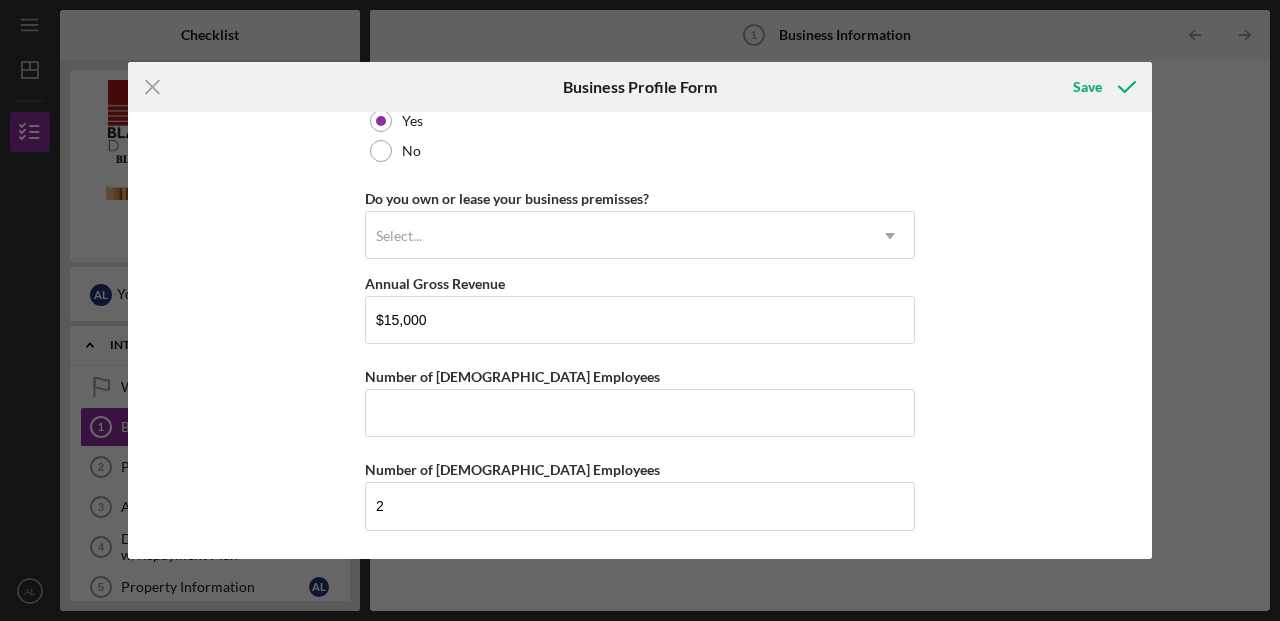 scroll, scrollTop: 1867, scrollLeft: 0, axis: vertical 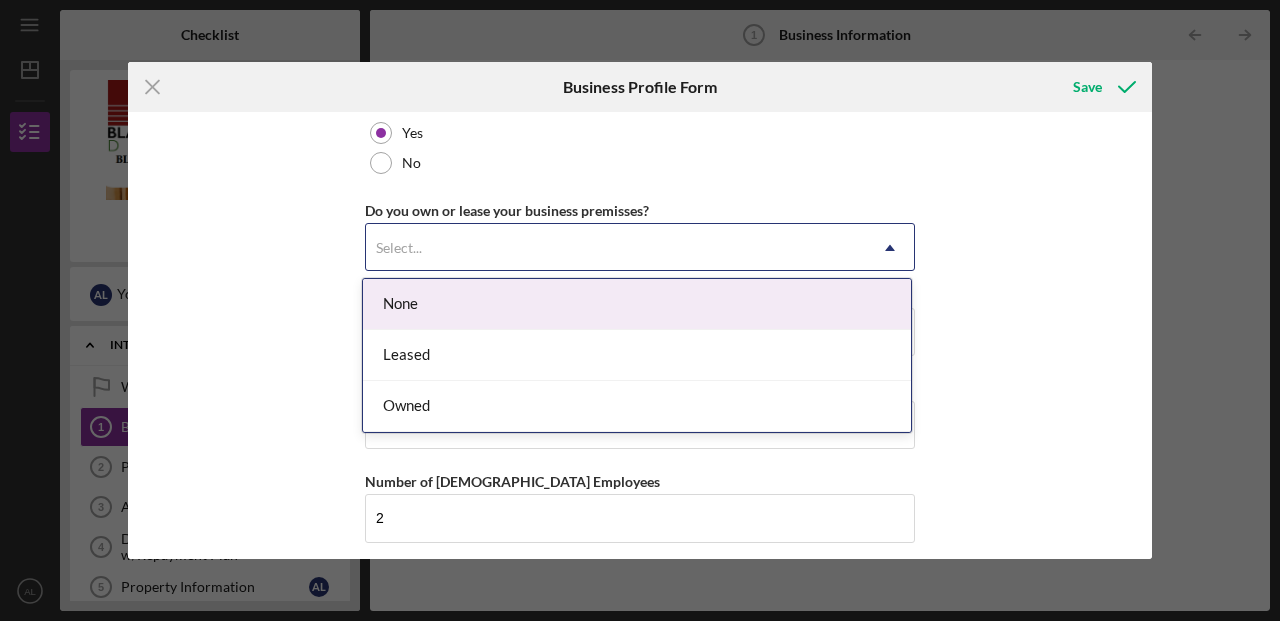 click on "Select..." at bounding box center [399, 248] 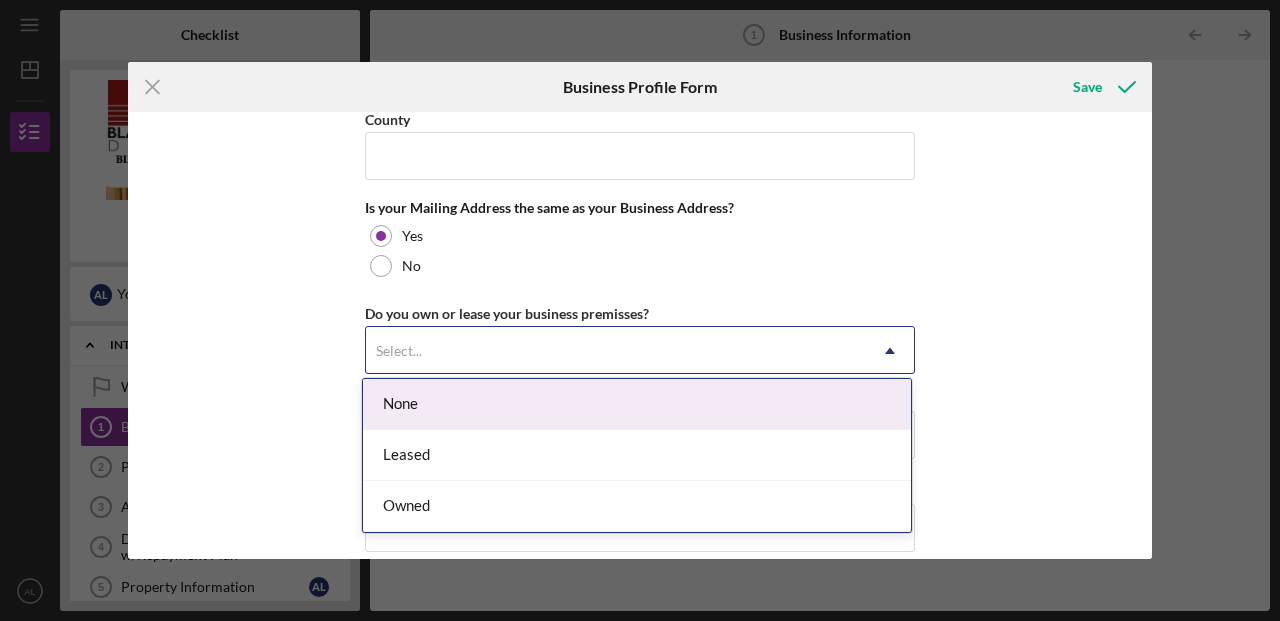 scroll, scrollTop: 1773, scrollLeft: 0, axis: vertical 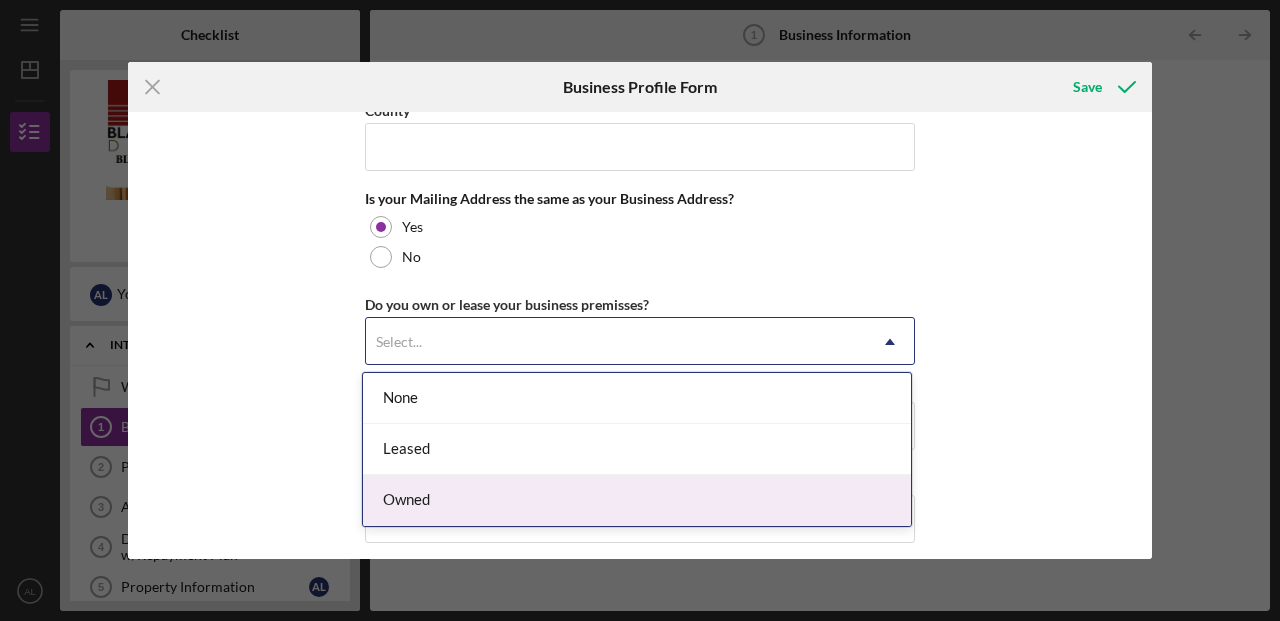 click on "Owned" at bounding box center [637, 500] 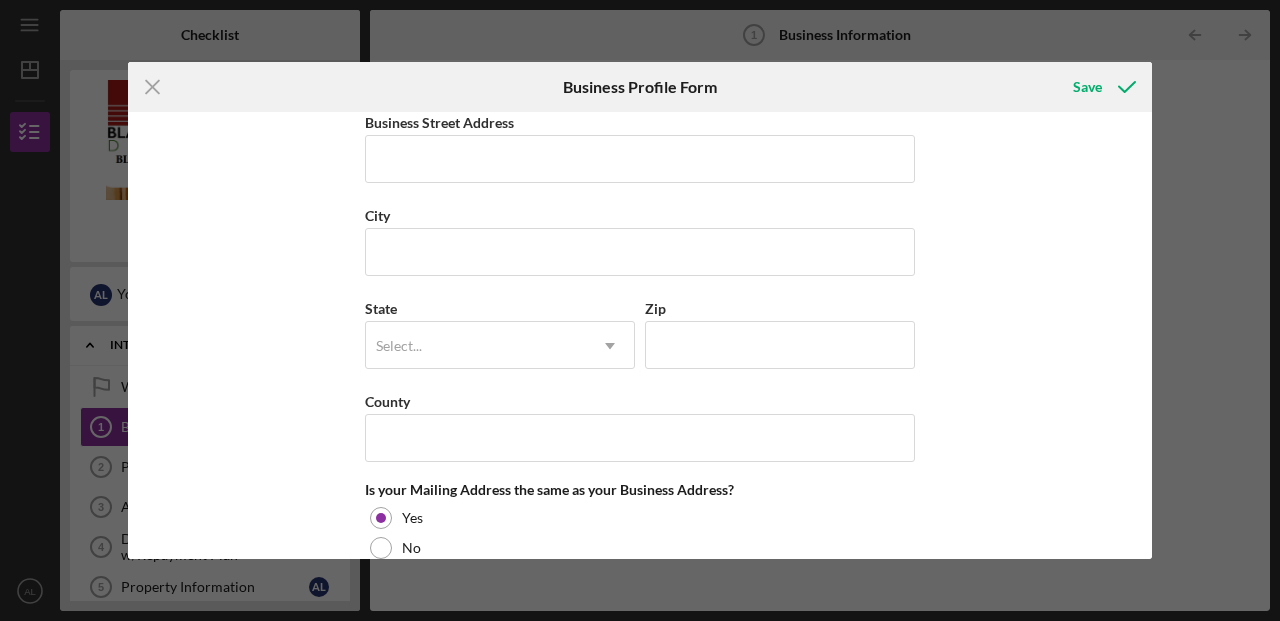 scroll, scrollTop: 1517, scrollLeft: 0, axis: vertical 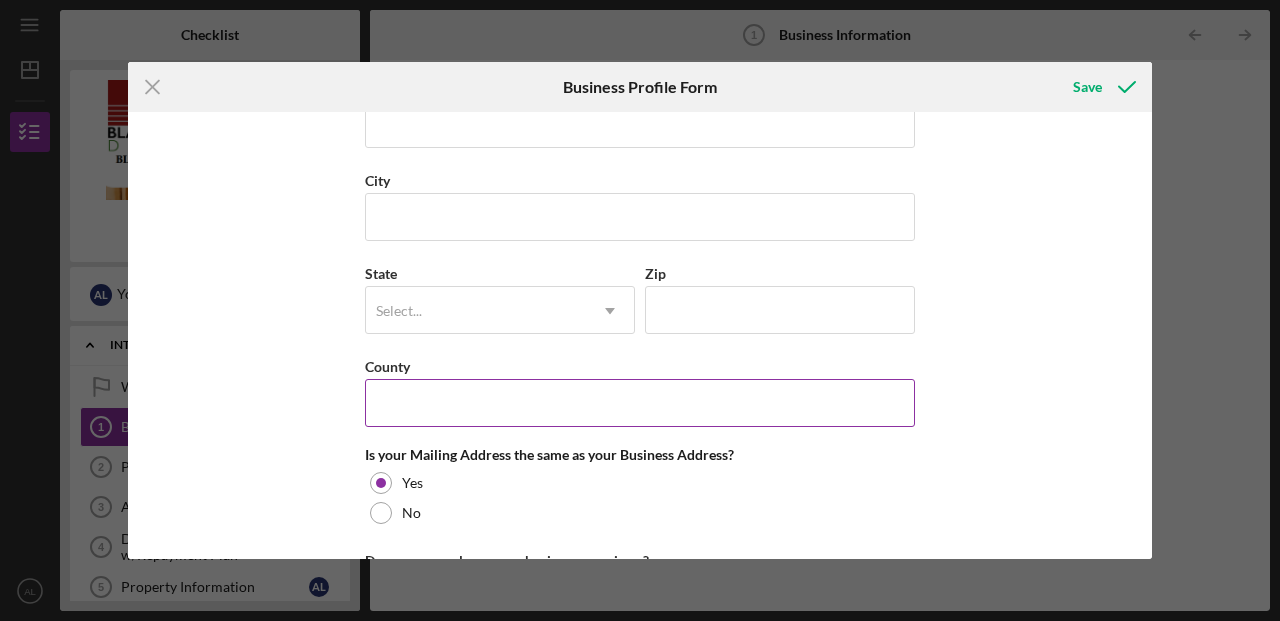 click on "County" at bounding box center (640, 403) 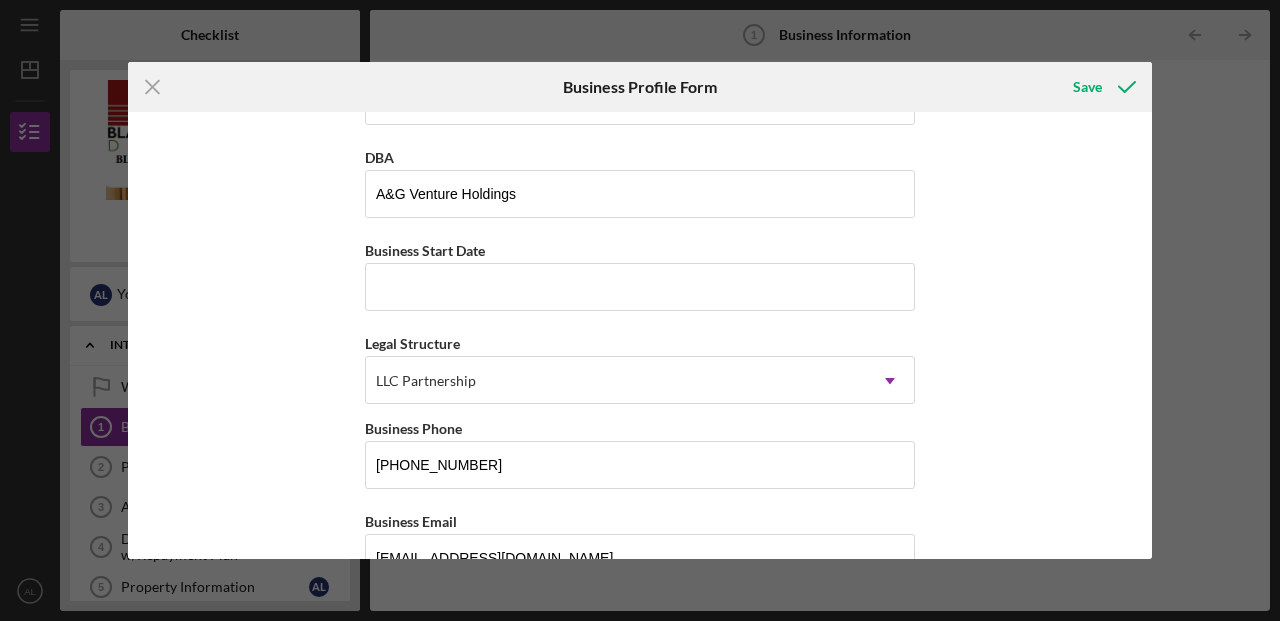 scroll, scrollTop: 0, scrollLeft: 0, axis: both 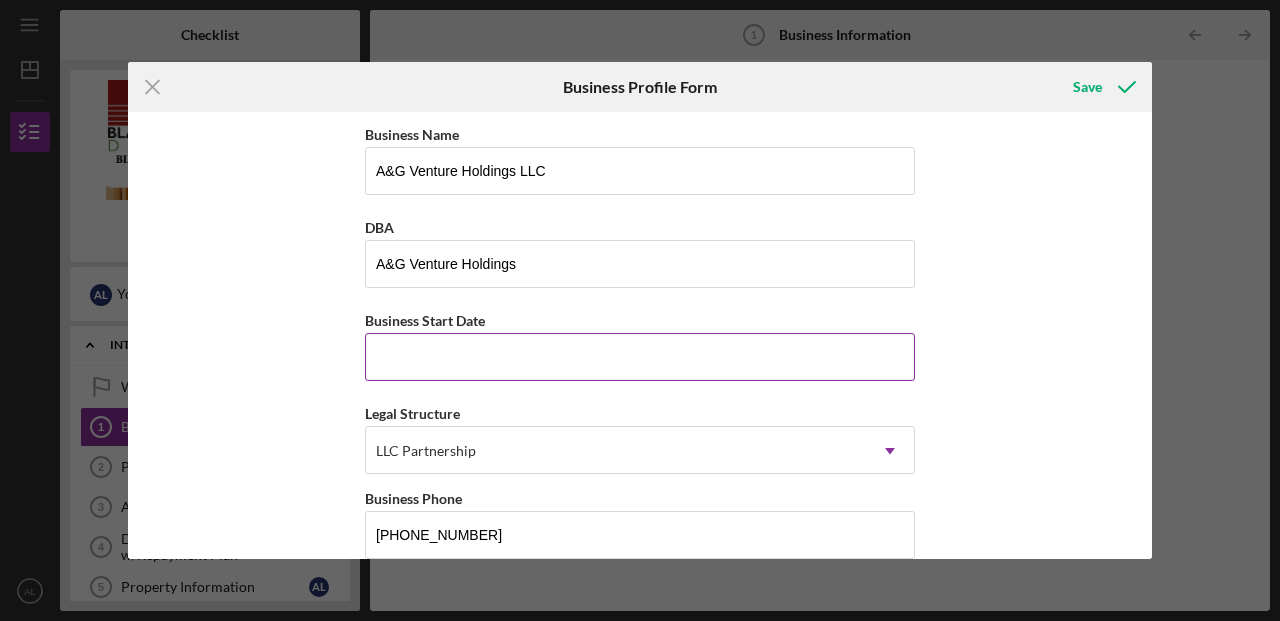 click on "Business Start Date" at bounding box center (640, 357) 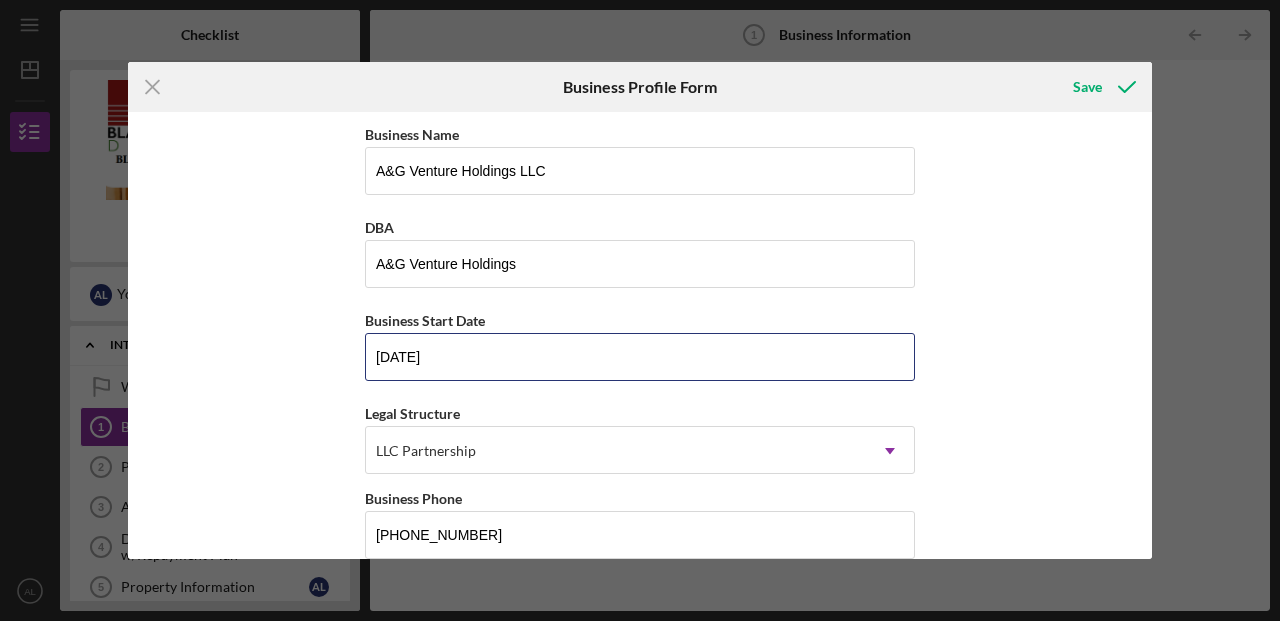 type on "[DATE]" 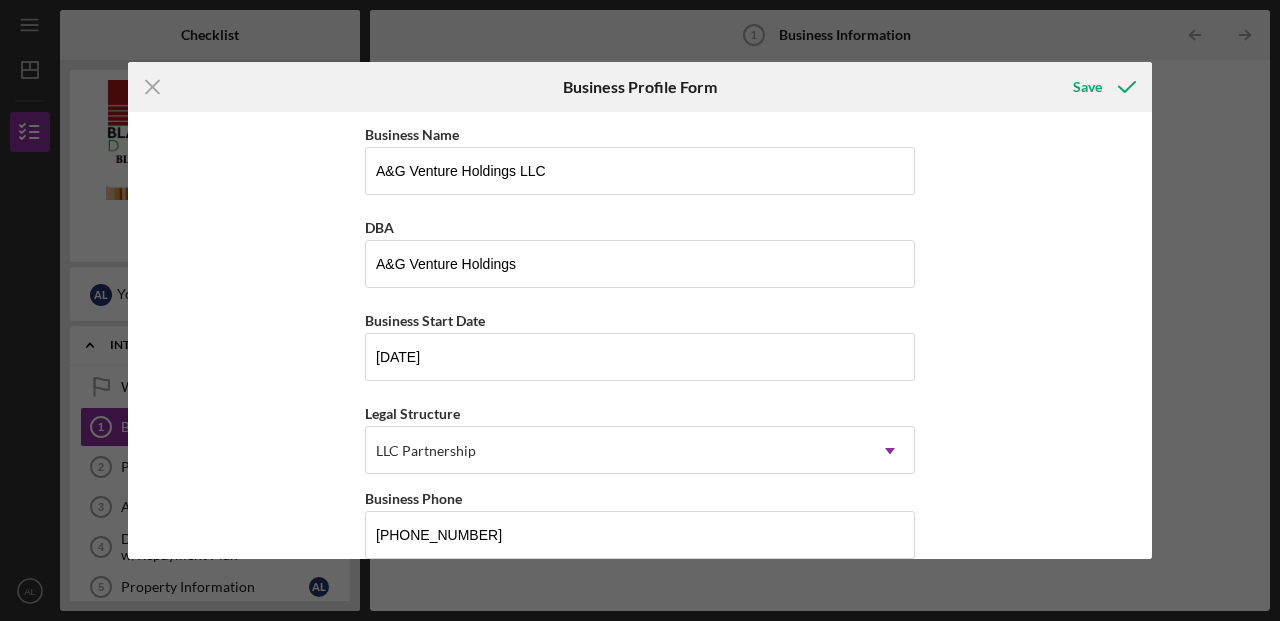 click on "Business Name A&G Venture Holdings LLC DBA A&G Venture Holdings Business Start Date [DATE] Legal Structure LLC Partnership Icon/Dropdown Arrow Business Phone [PHONE_NUMBER] Business Email [EMAIL_ADDRESS][DOMAIN_NAME] Website Industry Real Estate Industry NAICS Code 5311 EIN Ownership Business Ownership Type Minority-Owned Icon/Menu Close Icon/Dropdown Arrow Do you own 100% of the business? Yes No Ownership % 50.00% Additional Owners Ownership Email Edit [PERSON_NAME] 50.00% [EMAIL_ADDRESS][DOMAIN_NAME] Icon/Edit Add Another Owner Business Street Address City State Select... Icon/Dropdown Arrow Zip County Is your Mailing Address the same as your Business Address? Yes No Do you own or lease your business premisses? Owned Icon/Dropdown Arrow Annual Gross Revenue $15,000 Number of [DEMOGRAPHIC_DATA] Employees Number of [DEMOGRAPHIC_DATA] Employees 2" at bounding box center (640, 335) 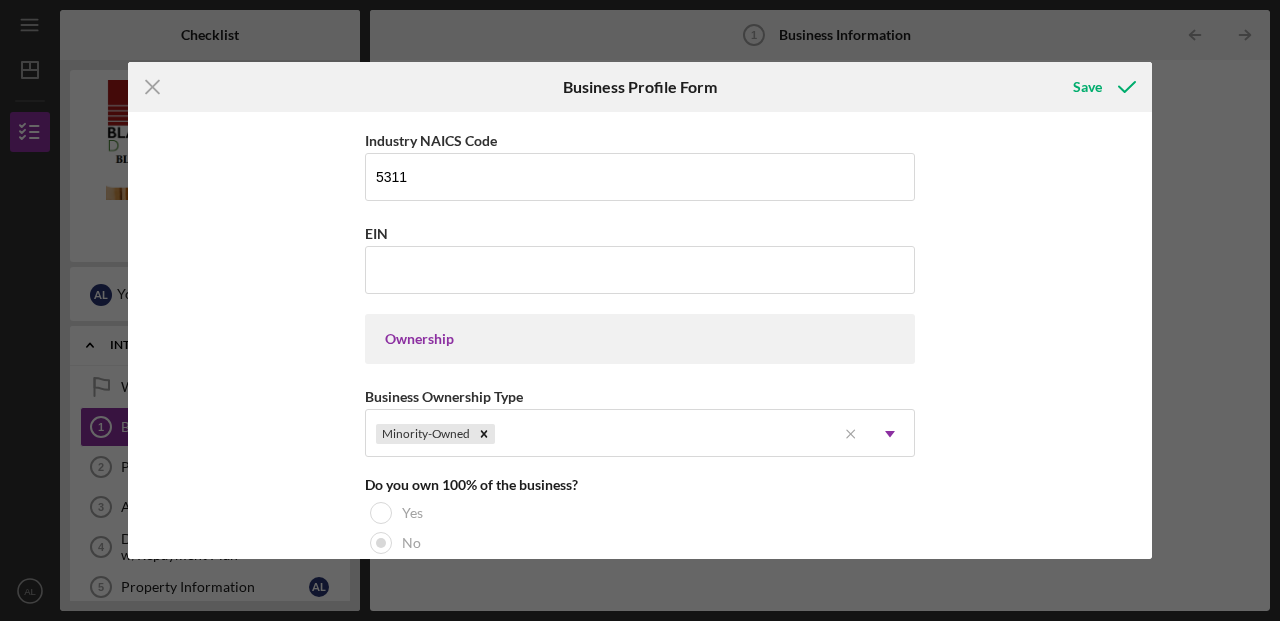 scroll, scrollTop: 735, scrollLeft: 0, axis: vertical 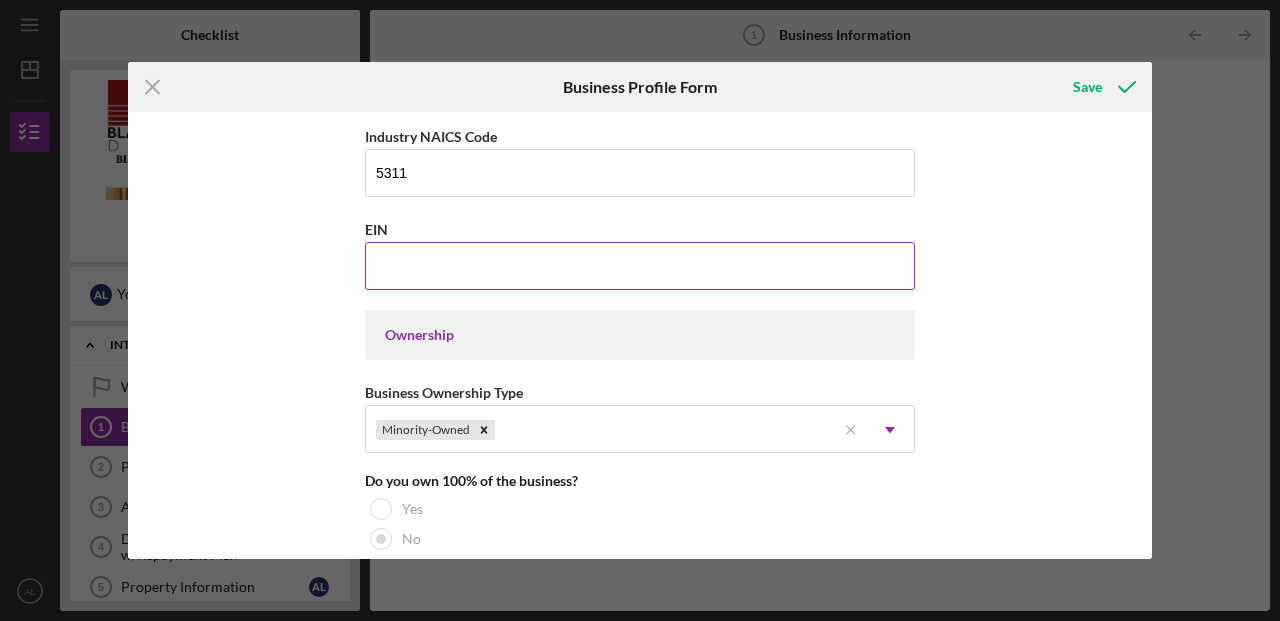 click on "EIN" at bounding box center (640, 266) 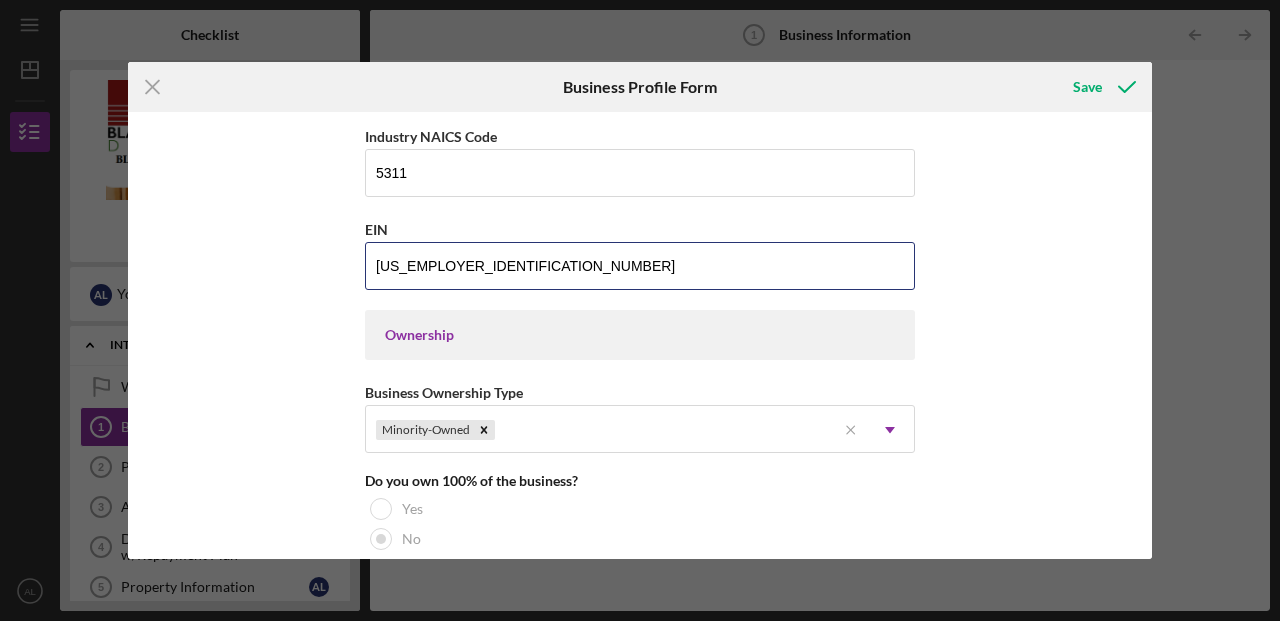 type on "[US_EMPLOYER_IDENTIFICATION_NUMBER]" 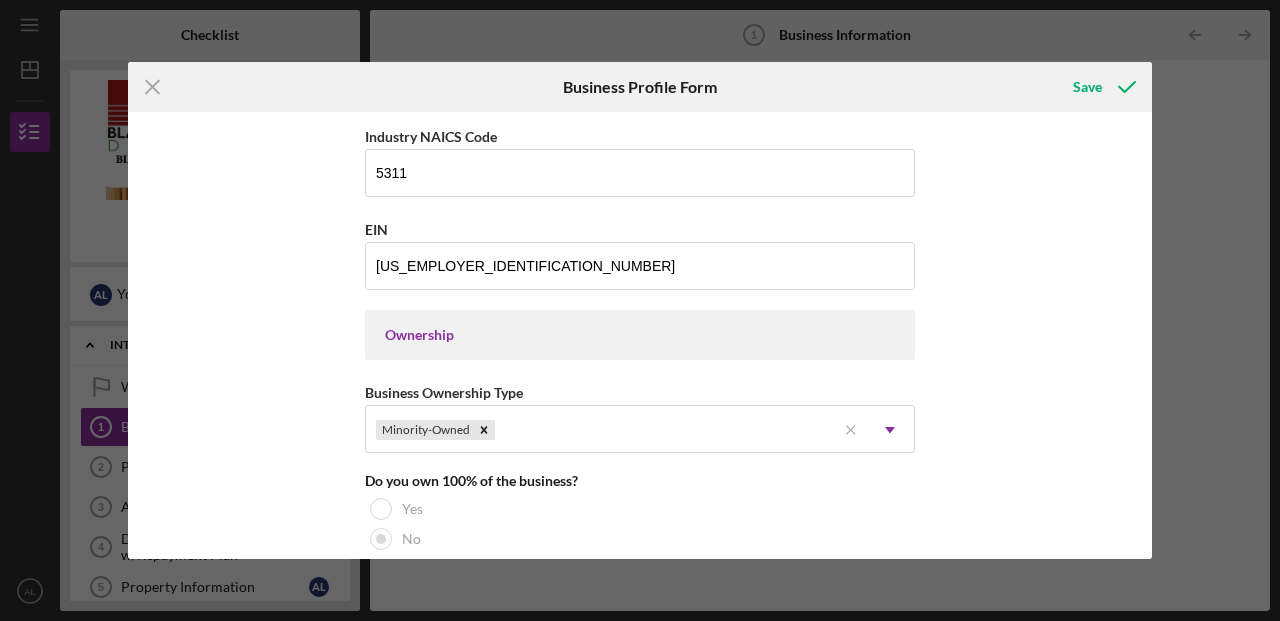 click on "Business Name A&G Venture Holdings LLC DBA A&G Venture Holdings Business Start Date [DATE] Legal Structure LLC Partnership Icon/Dropdown Arrow Business Phone [PHONE_NUMBER] Business Email [EMAIL_ADDRESS][DOMAIN_NAME] Website Industry Real Estate Industry NAICS Code 5311 EIN [US_EMPLOYER_IDENTIFICATION_NUMBER] Ownership Business Ownership Type Minority-Owned Icon/Menu Close Icon/Dropdown Arrow Do you own 100% of the business? Yes No Ownership % 50.00% Additional Owners Ownership Email Edit [PERSON_NAME] 50.00% [EMAIL_ADDRESS][DOMAIN_NAME] Icon/Edit Add Another Owner Business Street Address City State Select... Icon/Dropdown Arrow Zip County Is your Mailing Address the same as your Business Address? Yes No Do you own or lease your business premisses? Owned Icon/Dropdown Arrow Annual Gross Revenue $15,000 Number of [DEMOGRAPHIC_DATA] Employees Number of [DEMOGRAPHIC_DATA] Employees 2" at bounding box center [640, 335] 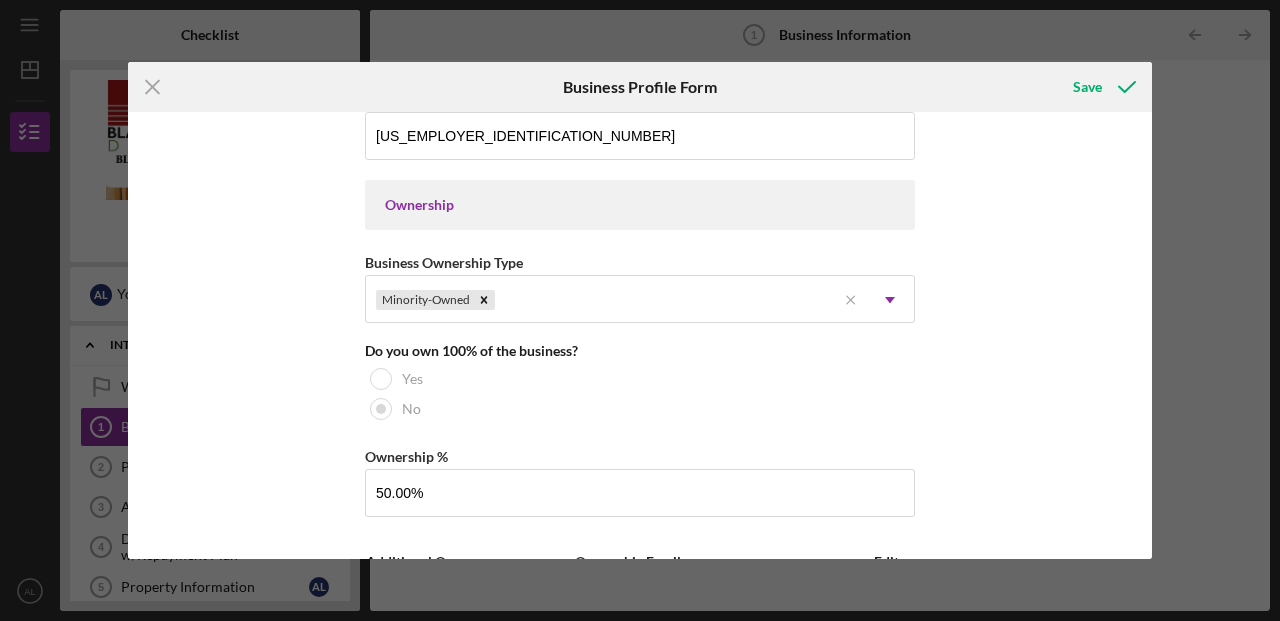 scroll, scrollTop: 872, scrollLeft: 0, axis: vertical 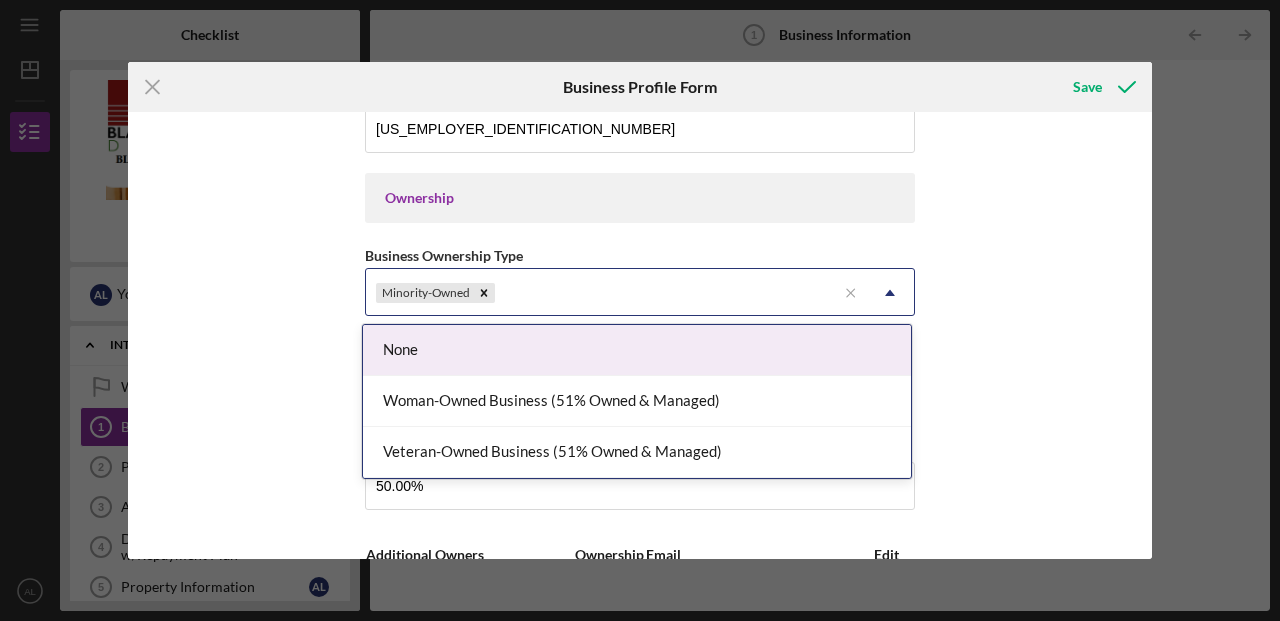 click on "Icon/Dropdown Arrow" 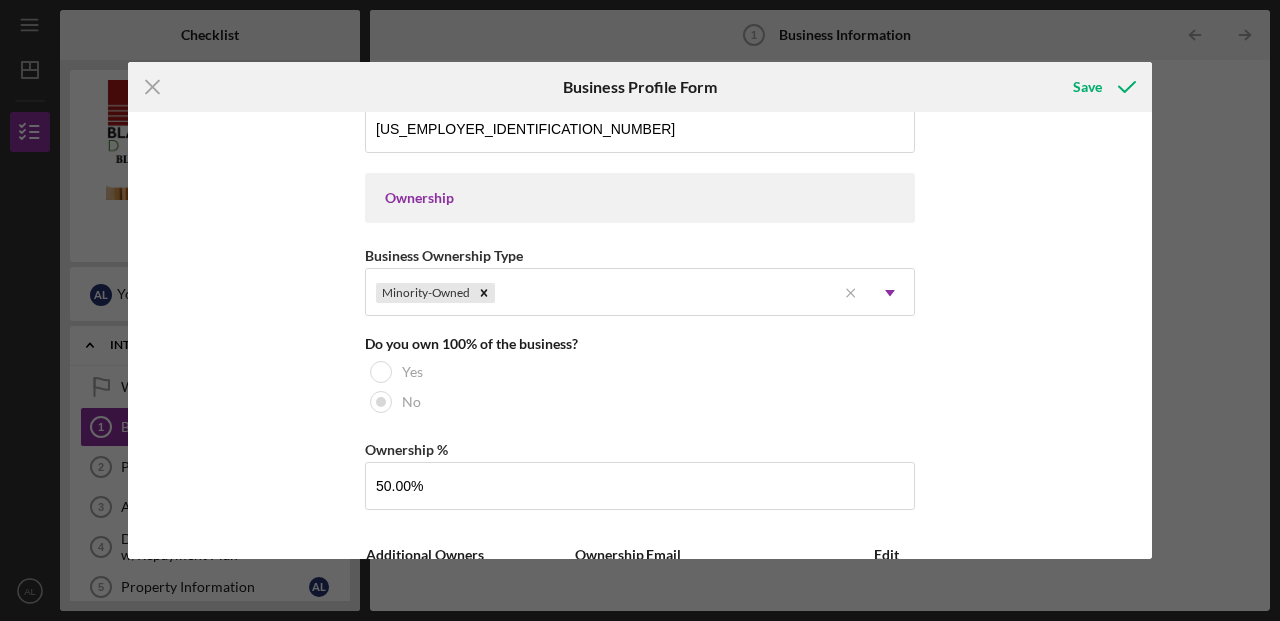 click on "Business Name A&G Venture Holdings LLC DBA A&G Venture Holdings Business Start Date [DATE] Legal Structure LLC Partnership Icon/Dropdown Arrow Business Phone [PHONE_NUMBER] Business Email [EMAIL_ADDRESS][DOMAIN_NAME] Website Industry Real Estate Industry NAICS Code 5311 EIN [US_EMPLOYER_IDENTIFICATION_NUMBER] Ownership Business Ownership Type Minority-Owned Icon/Menu Close Icon/Dropdown Arrow Do you own 100% of the business? Yes No Ownership % 50.00% Additional Owners Ownership Email Edit [PERSON_NAME] 50.00% [EMAIL_ADDRESS][DOMAIN_NAME] Icon/Edit Add Another Owner Business Street Address City State Select... Icon/Dropdown Arrow Zip County Is your Mailing Address the same as your Business Address? Yes No Do you own or lease your business premisses? Owned Icon/Dropdown Arrow Annual Gross Revenue $15,000 Number of [DEMOGRAPHIC_DATA] Employees Number of [DEMOGRAPHIC_DATA] Employees 2" at bounding box center [640, 335] 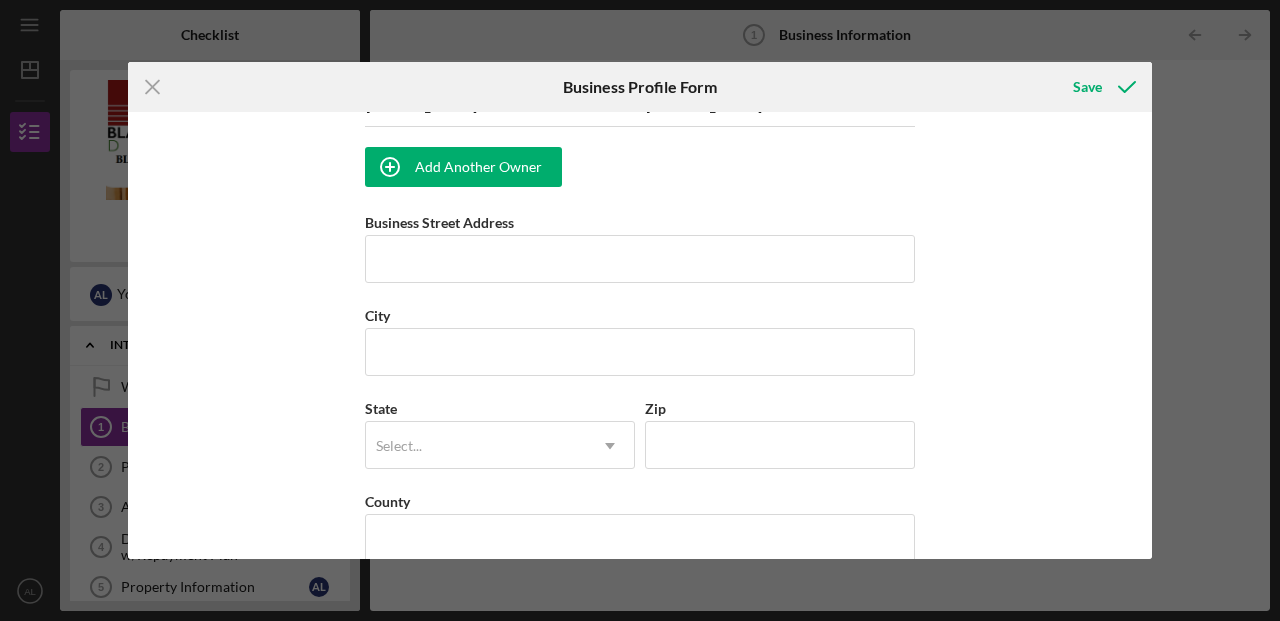 scroll, scrollTop: 1386, scrollLeft: 0, axis: vertical 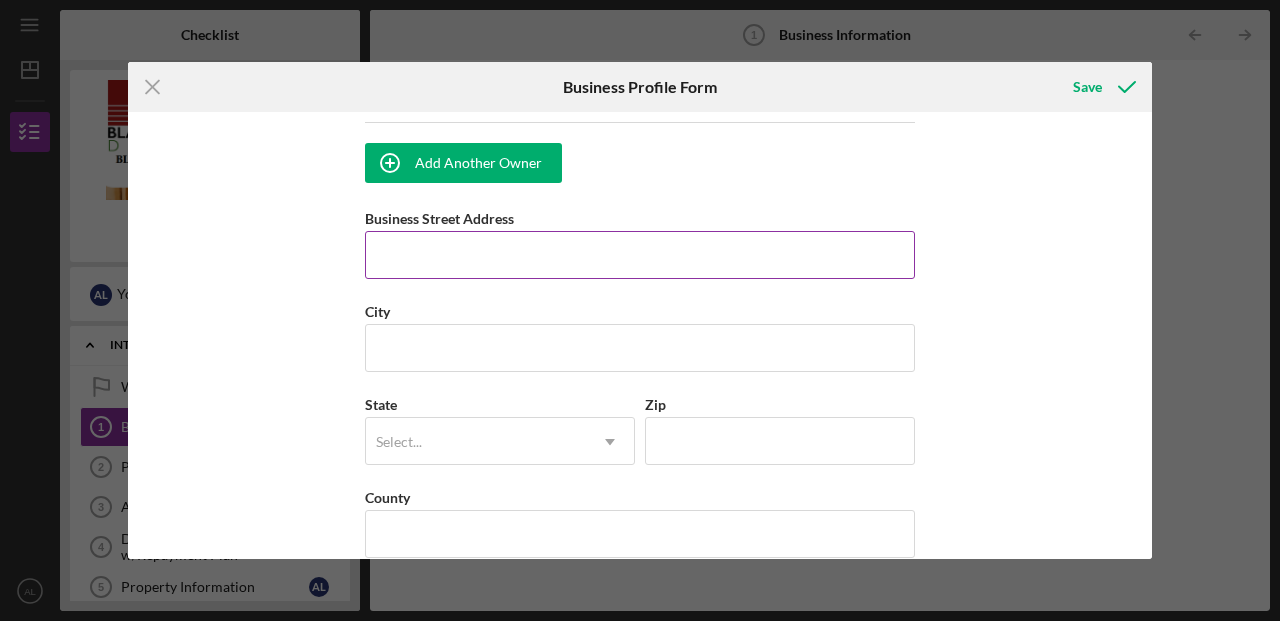 click on "Business Street Address" at bounding box center (640, 255) 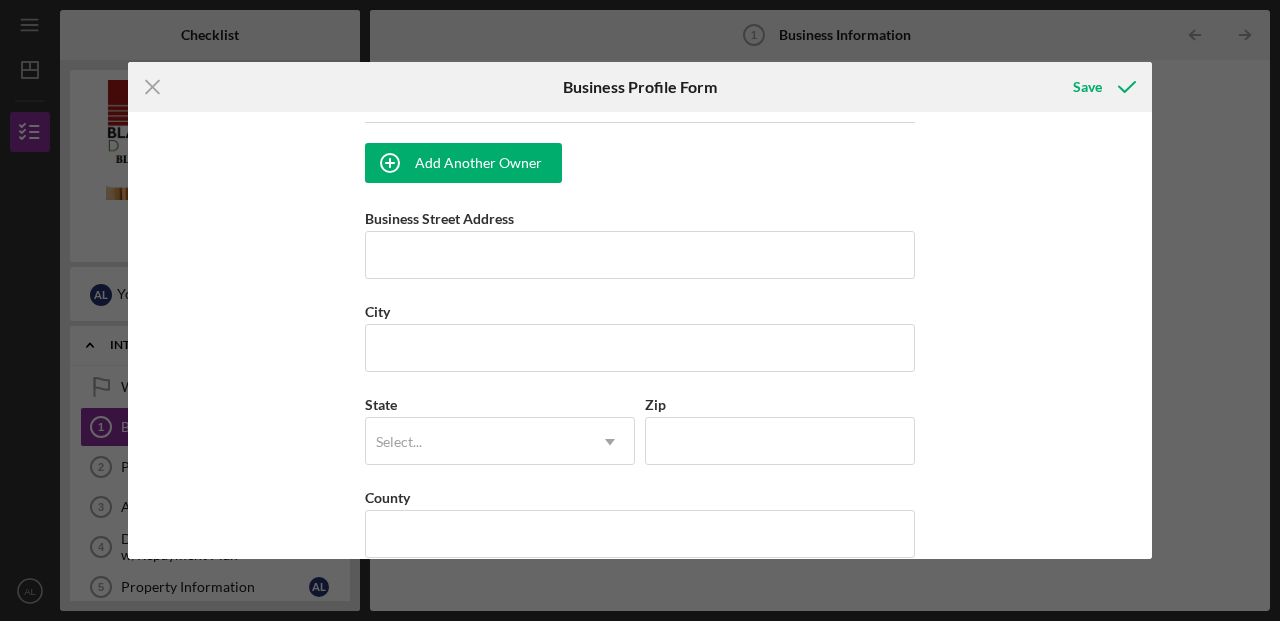 click on "Business Name A&G Venture Holdings LLC DBA A&G Venture Holdings Business Start Date [DATE] Legal Structure LLC Partnership Icon/Dropdown Arrow Business Phone [PHONE_NUMBER] Business Email [EMAIL_ADDRESS][DOMAIN_NAME] Website Industry Real Estate Industry NAICS Code 5311 EIN [US_EMPLOYER_IDENTIFICATION_NUMBER] Ownership Business Ownership Type Minority-Owned Icon/Menu Close Icon/Dropdown Arrow Do you own 100% of the business? Yes No Ownership % 50.00% Additional Owners Ownership Email Edit [PERSON_NAME] 50.00% [EMAIL_ADDRESS][DOMAIN_NAME] Icon/Edit Add Another Owner Business Street Address City State Select... Icon/Dropdown Arrow Zip County Is your Mailing Address the same as your Business Address? Yes No Do you own or lease your business premisses? Owned Icon/Dropdown Arrow Annual Gross Revenue $15,000 Number of [DEMOGRAPHIC_DATA] Employees Number of [DEMOGRAPHIC_DATA] Employees 2" at bounding box center [640, 335] 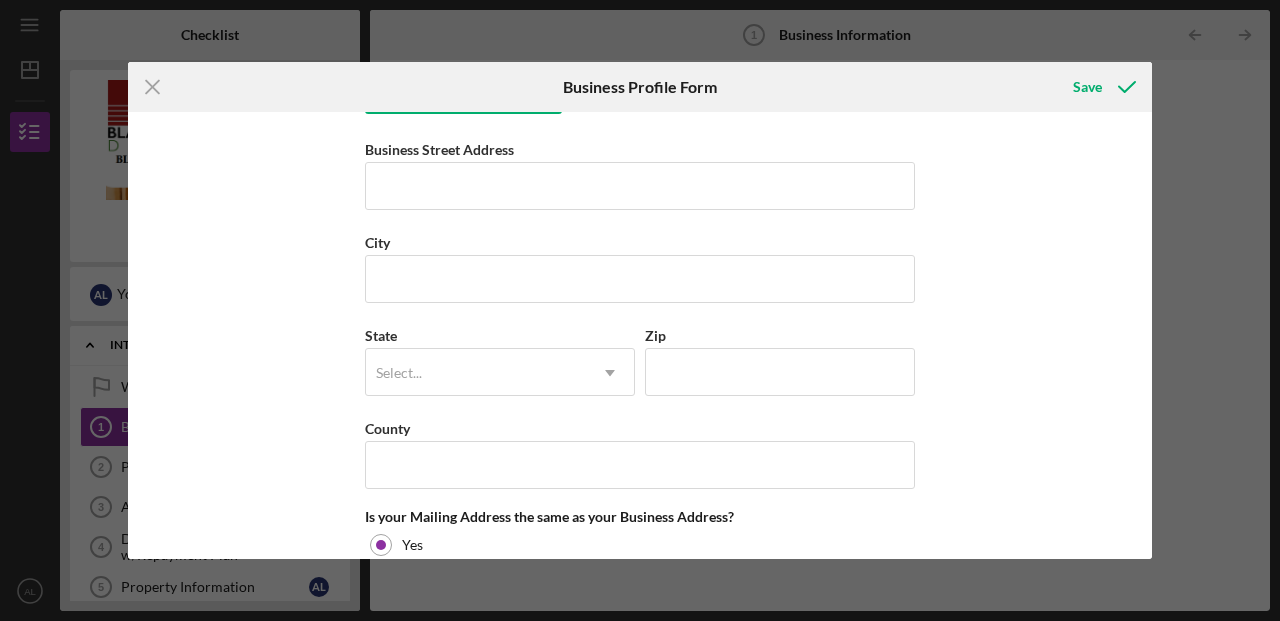 scroll, scrollTop: 1552, scrollLeft: 0, axis: vertical 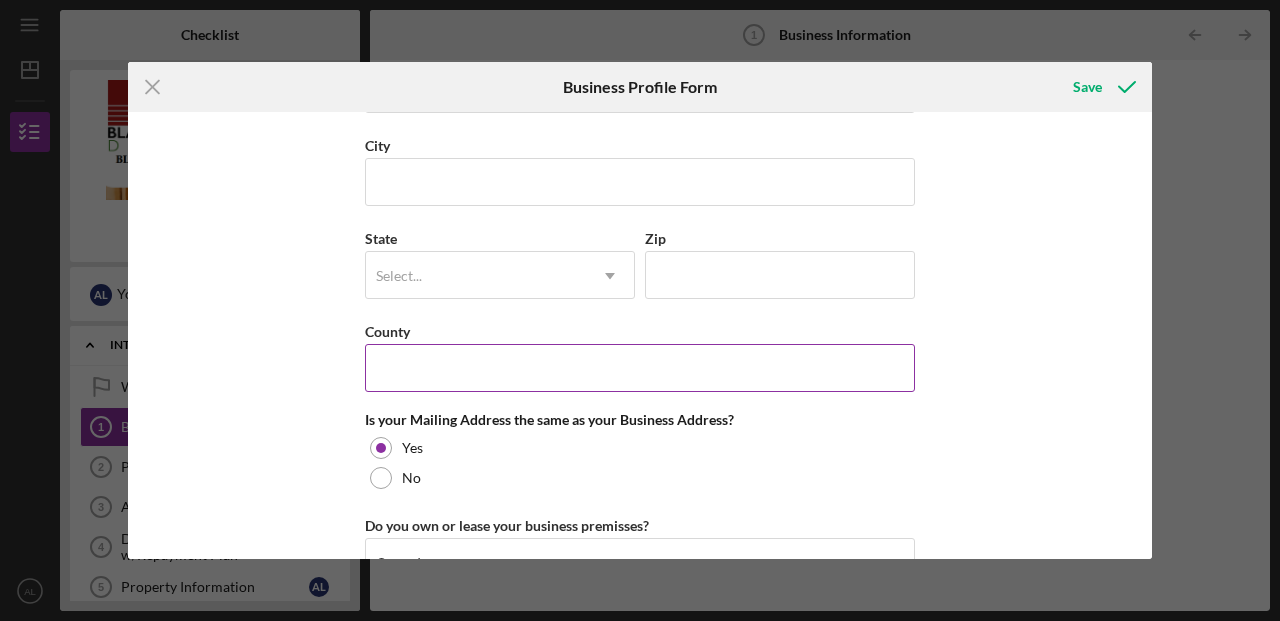 click on "County" at bounding box center (640, 368) 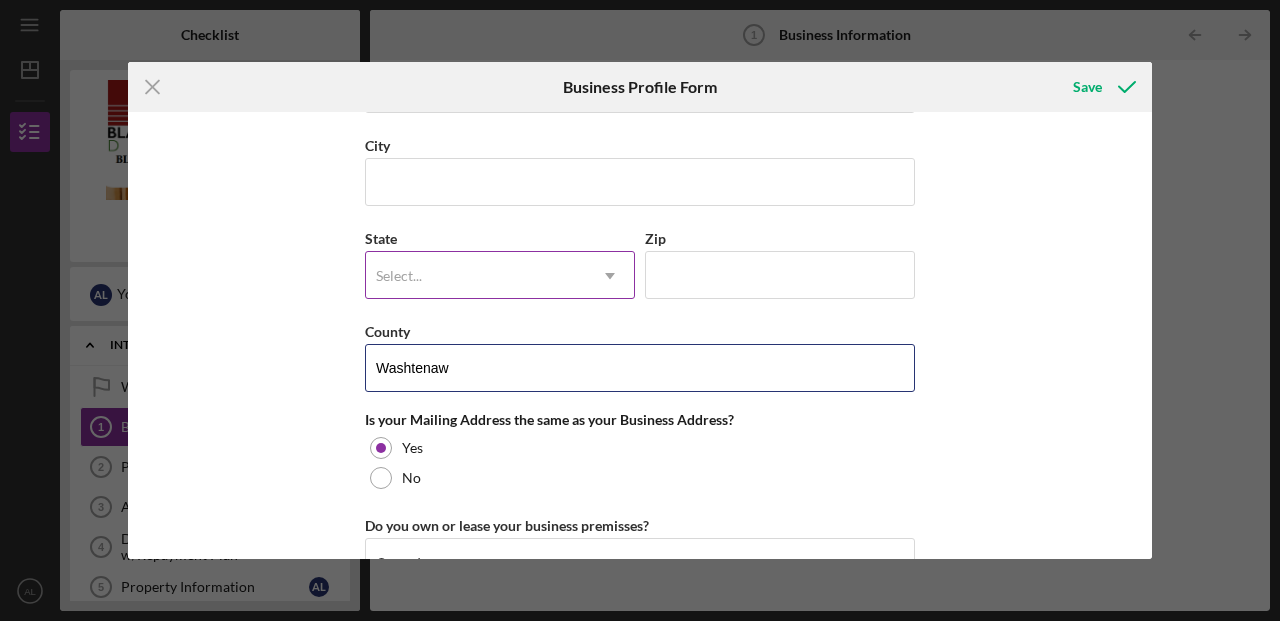 type on "Washtenaw" 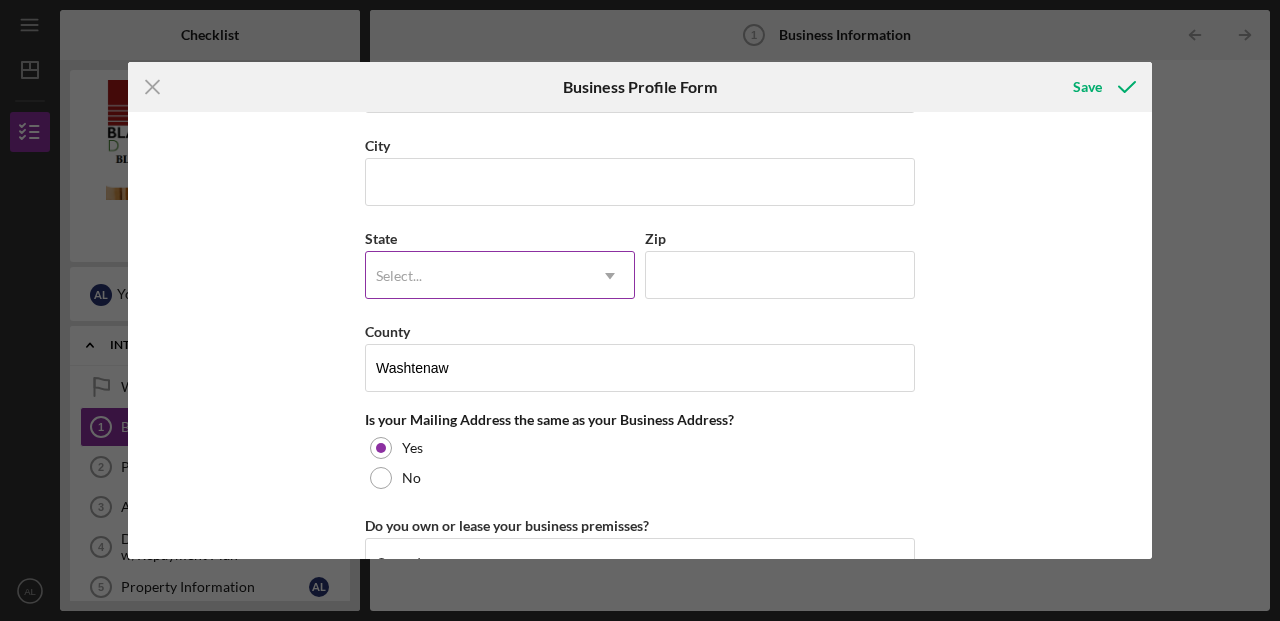 click on "Select..." at bounding box center (476, 276) 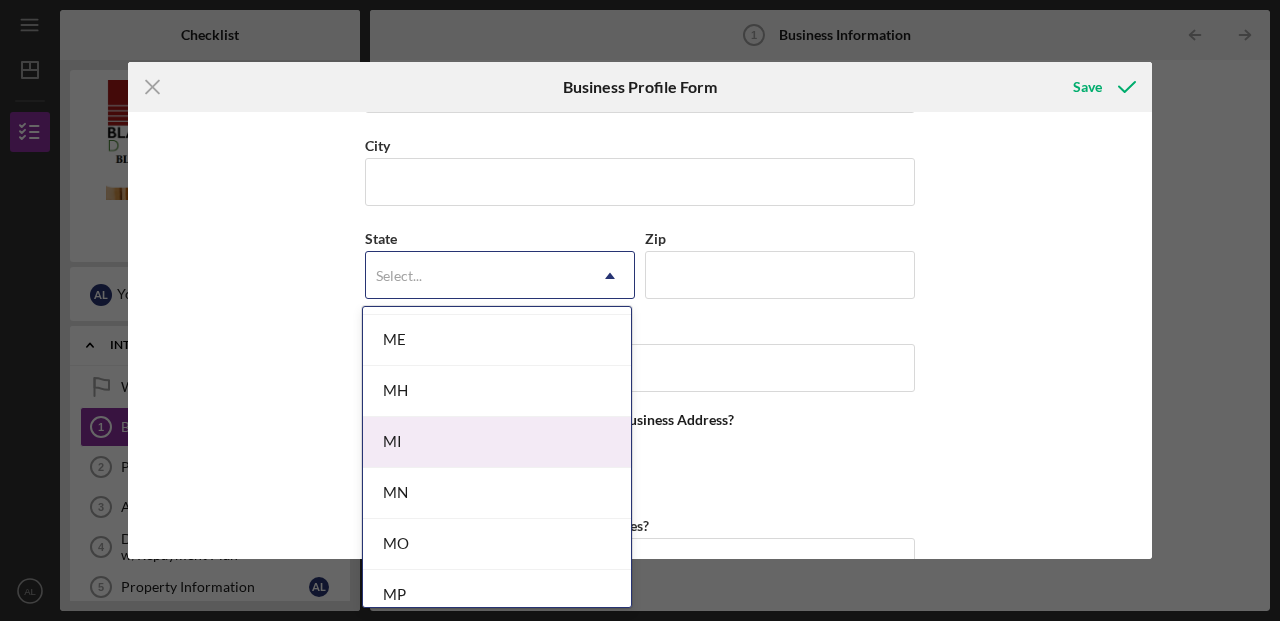 scroll, scrollTop: 1578, scrollLeft: 0, axis: vertical 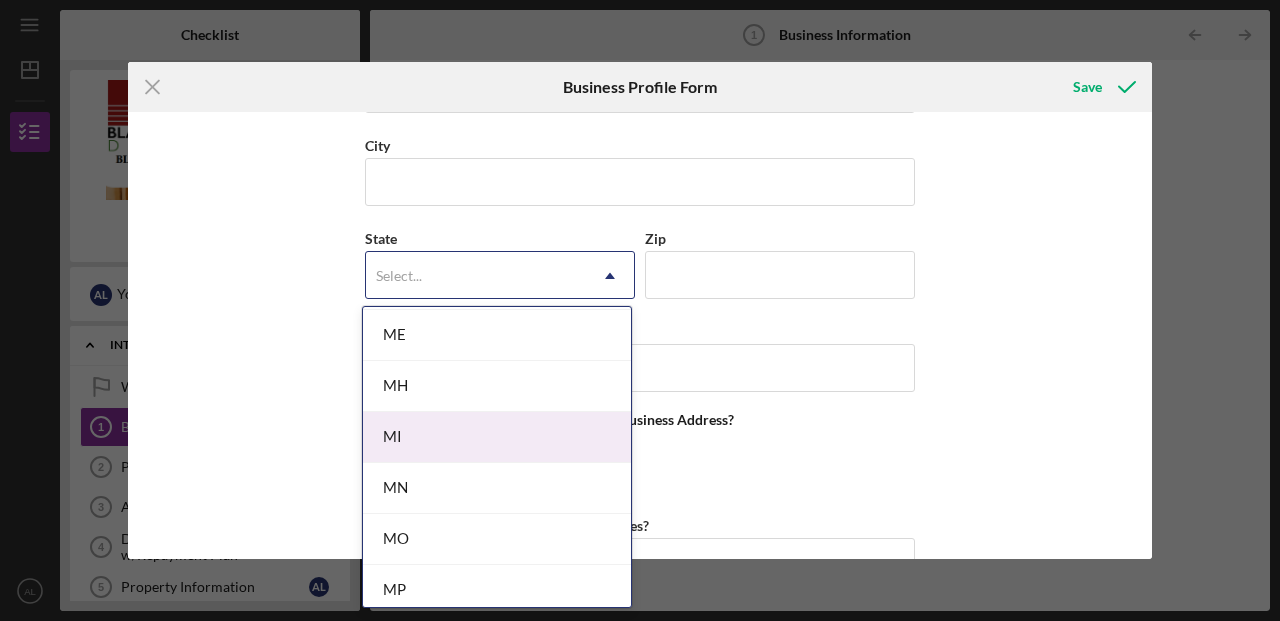 click on "MI" at bounding box center (497, 437) 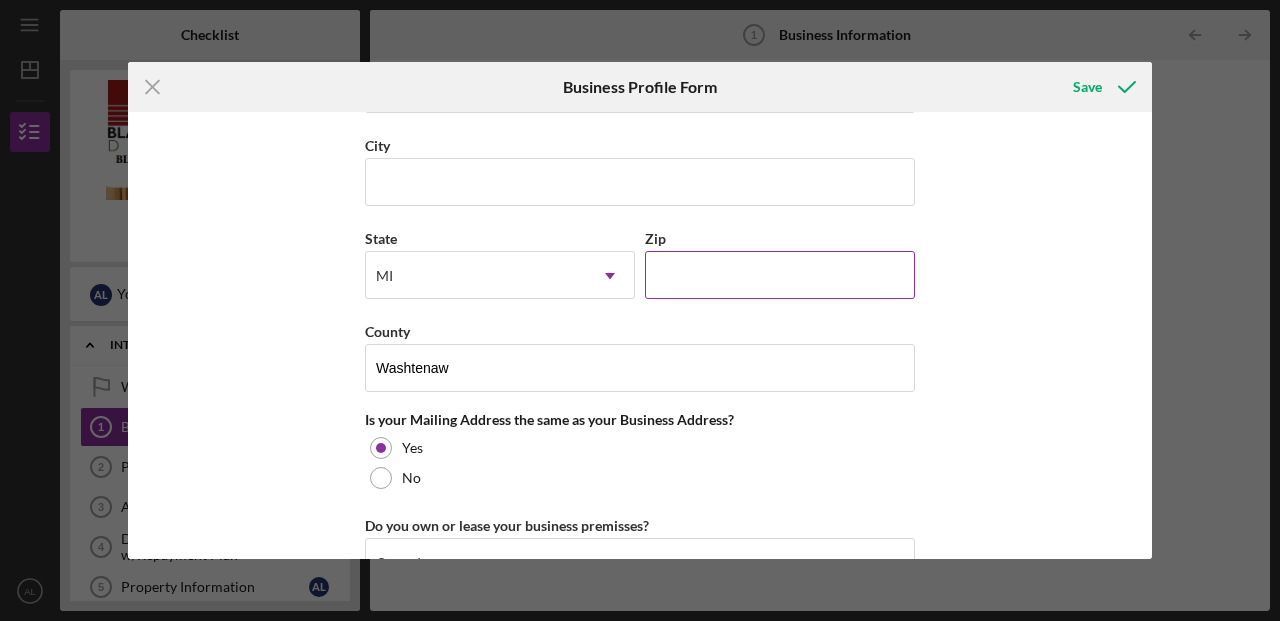 click on "Zip" at bounding box center (780, 275) 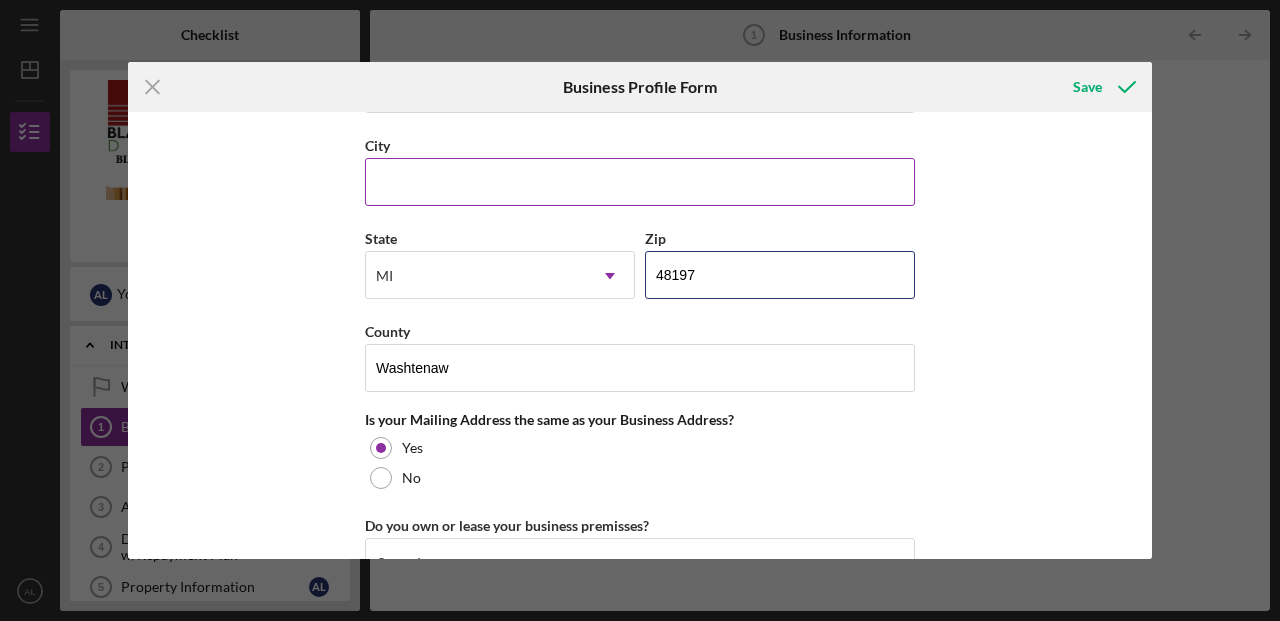 type on "48197" 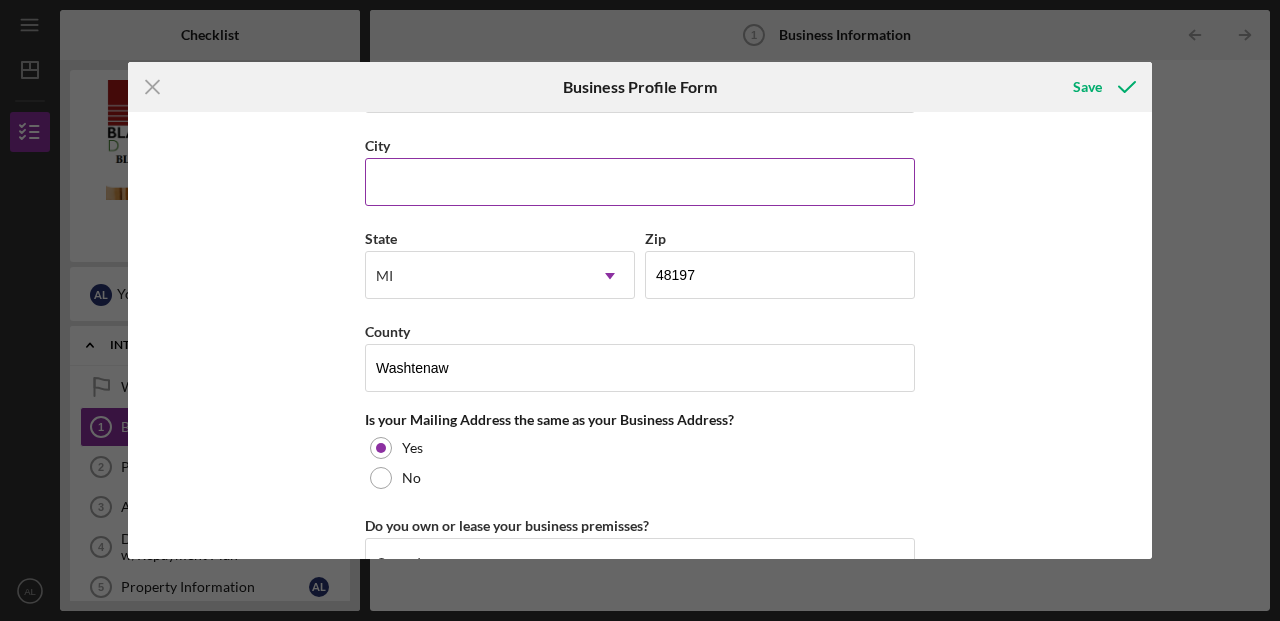click on "City" at bounding box center [640, 182] 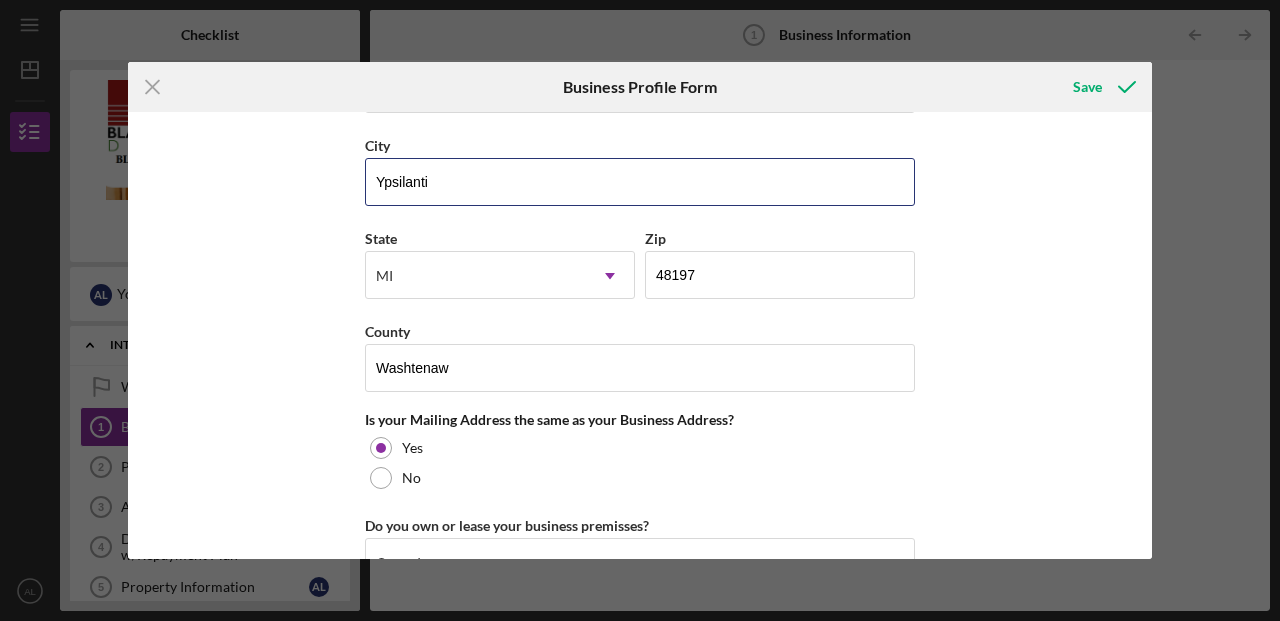 type on "Ypsilanti" 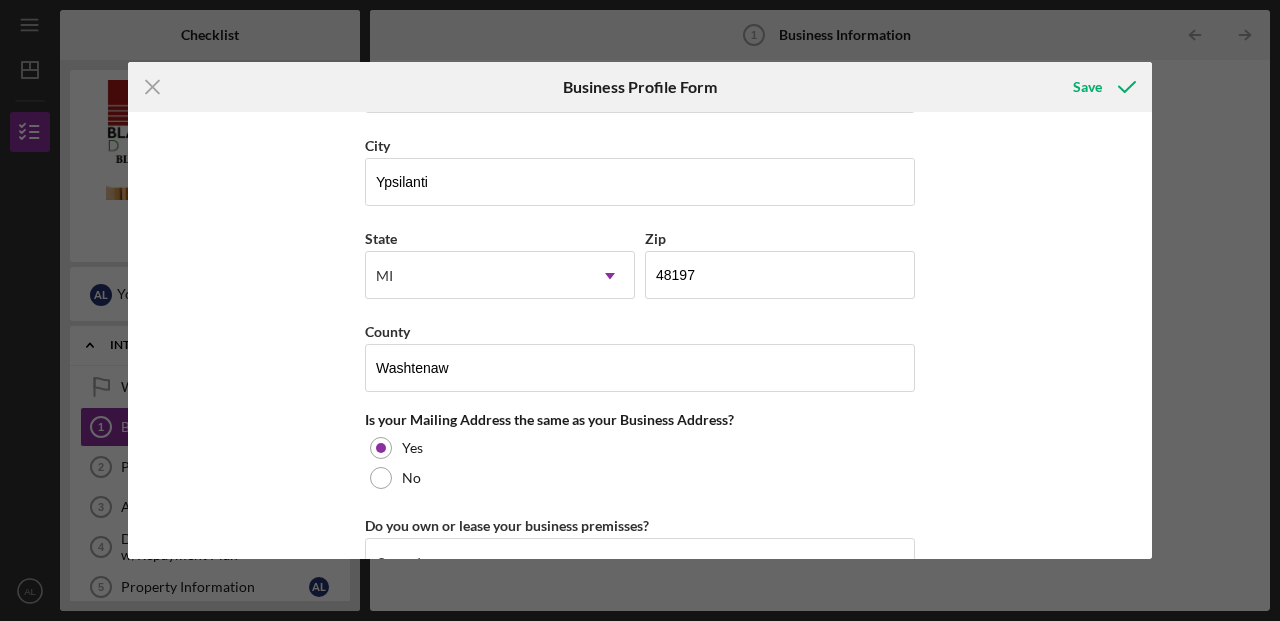 click on "Business Name A&G Venture Holdings LLC DBA A&G Venture Holdings Business Start Date [DATE] Legal Structure LLC Partnership Icon/Dropdown Arrow Business Phone [PHONE_NUMBER] Business Email [EMAIL_ADDRESS][DOMAIN_NAME] Website Industry Real Estate Industry NAICS Code 5311 EIN [US_EMPLOYER_IDENTIFICATION_NUMBER] Ownership Business Ownership Type Minority-Owned Icon/Menu Close Icon/Dropdown Arrow Do you own 100% of the business? Yes No Ownership % 50.00% Additional Owners Ownership Email Edit [PERSON_NAME] 50.00% [EMAIL_ADDRESS][DOMAIN_NAME] Icon/Edit Add Another Owner Business Street Address [GEOGRAPHIC_DATA][US_STATE] Icon/Dropdown Arrow Zip 48197 County Washtenaw Is your Mailing Address the same as your Business Address? Yes No Do you own or lease your business premisses? Owned Icon/Dropdown Arrow Annual Gross Revenue $15,000 Number of [DEMOGRAPHIC_DATA] Employees Number of [DEMOGRAPHIC_DATA] Employees 2" at bounding box center (640, 335) 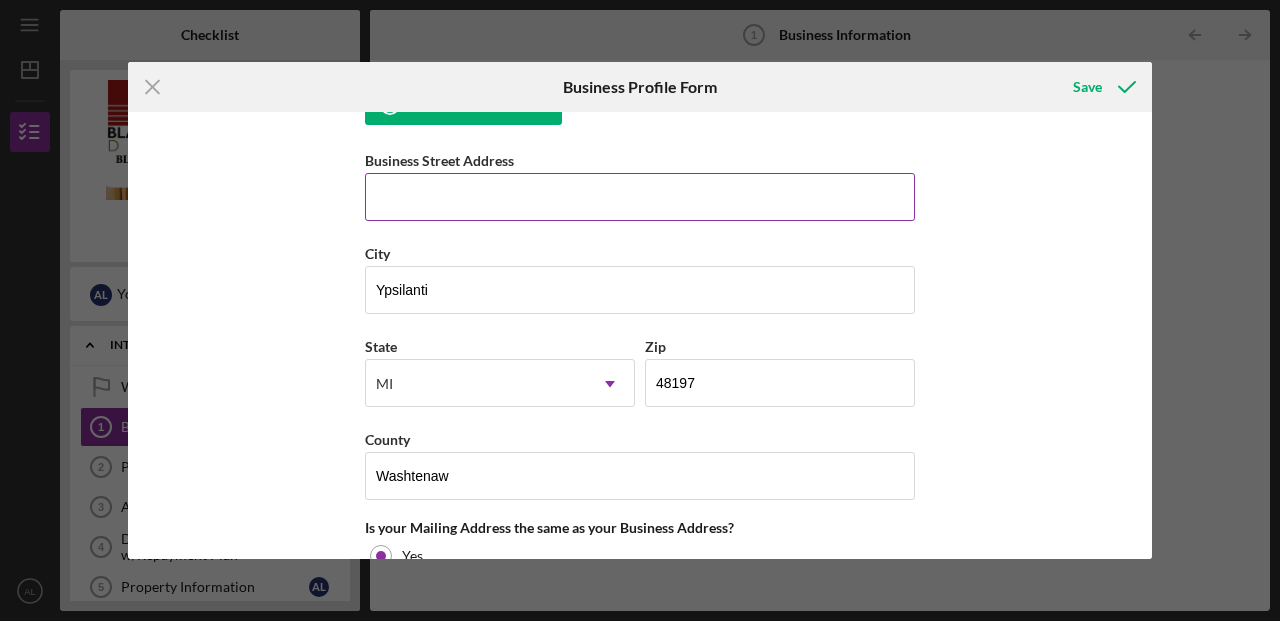 click on "Business Street Address" at bounding box center [640, 197] 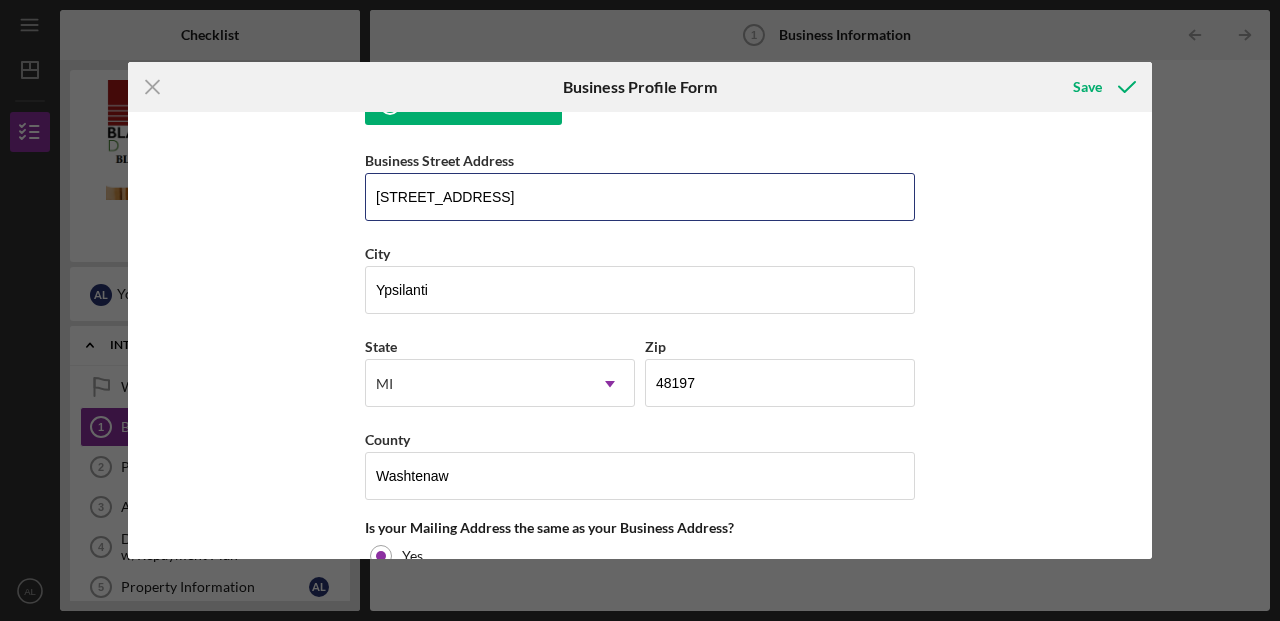 type on "[STREET_ADDRESS]" 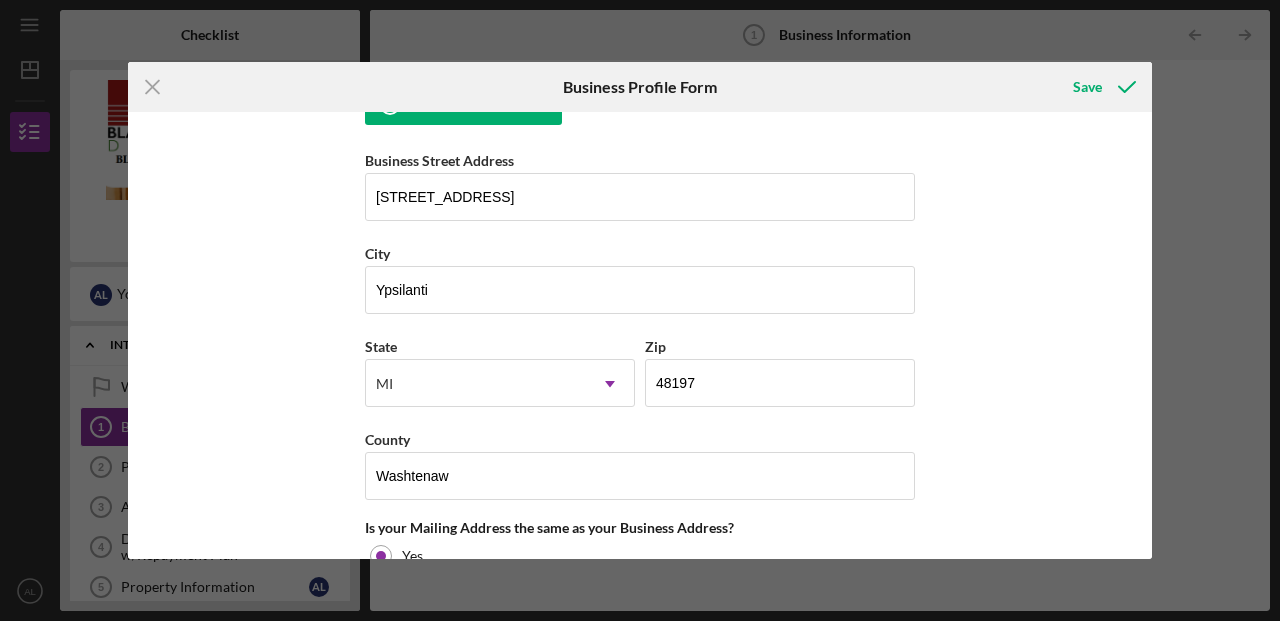 click on "Business Name A&G Venture Holdings LLC DBA A&G Venture Holdings Business Start Date [DATE] Legal Structure LLC Partnership Icon/Dropdown Arrow Business Phone [PHONE_NUMBER] Business Email [EMAIL_ADDRESS][DOMAIN_NAME] Website Industry Real Estate Industry NAICS Code 5311 EIN [US_EMPLOYER_IDENTIFICATION_NUMBER] Ownership Business Ownership Type Minority-Owned Icon/Menu Close Icon/Dropdown Arrow Do you own 100% of the business? Yes No Ownership % 50.00% Additional Owners Ownership Email Edit [PERSON_NAME] 50.00% [EMAIL_ADDRESS][DOMAIN_NAME] Icon/Edit Add Another Owner Business Street Address [STREET_ADDRESS][US_STATE] Icon/Dropdown Arrow Zip 48197 County Washtenaw Is your Mailing Address the same as your Business Address? Yes No Do you own or lease your business premisses? Owned Icon/Dropdown Arrow Annual Gross Revenue $15,000 Number of [DEMOGRAPHIC_DATA] Employees Number of [DEMOGRAPHIC_DATA] Employees 2" at bounding box center (640, 335) 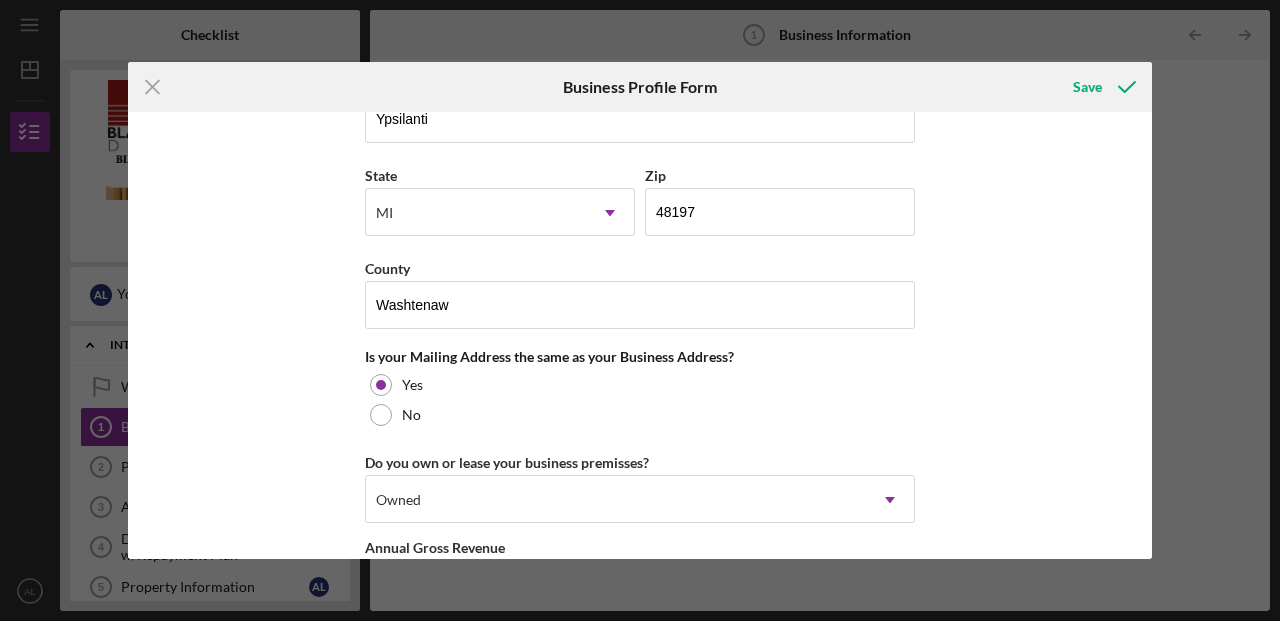 scroll, scrollTop: 1879, scrollLeft: 0, axis: vertical 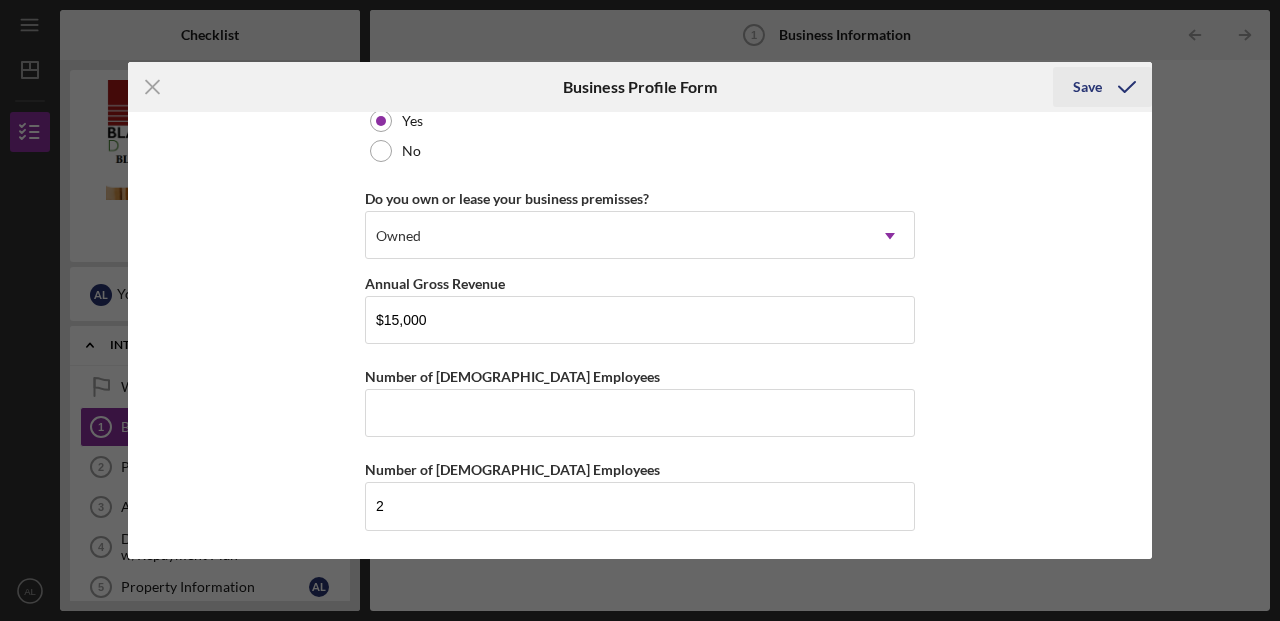 click on "Save" at bounding box center [1087, 87] 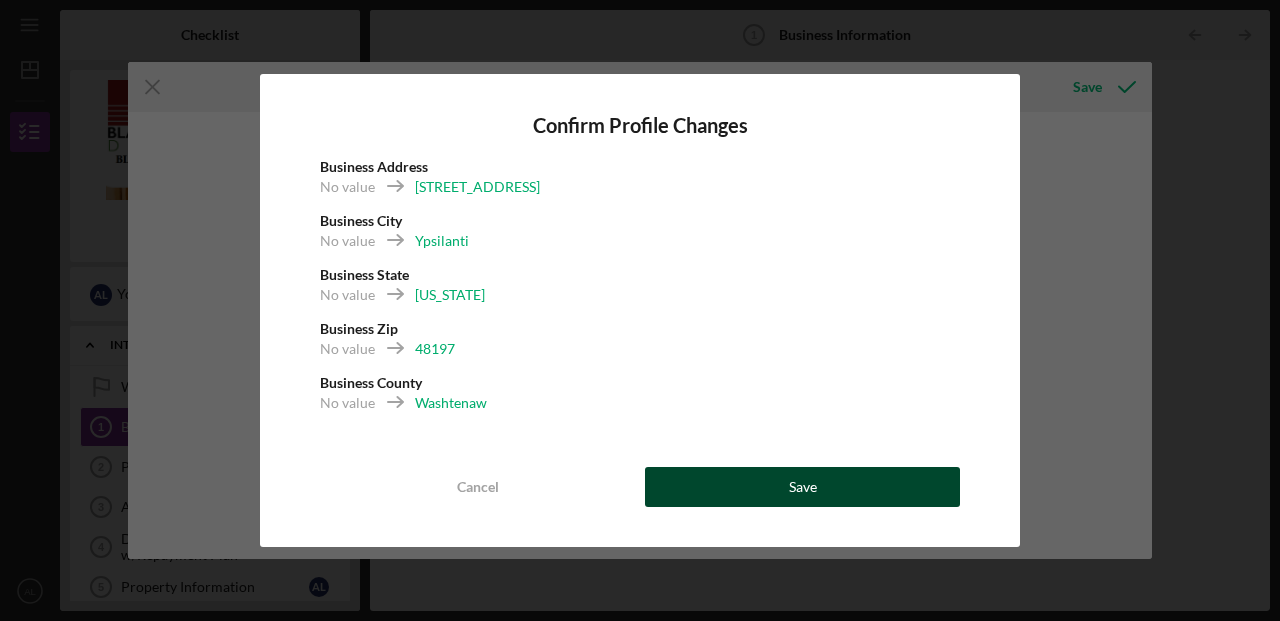 click on "Save" at bounding box center (802, 487) 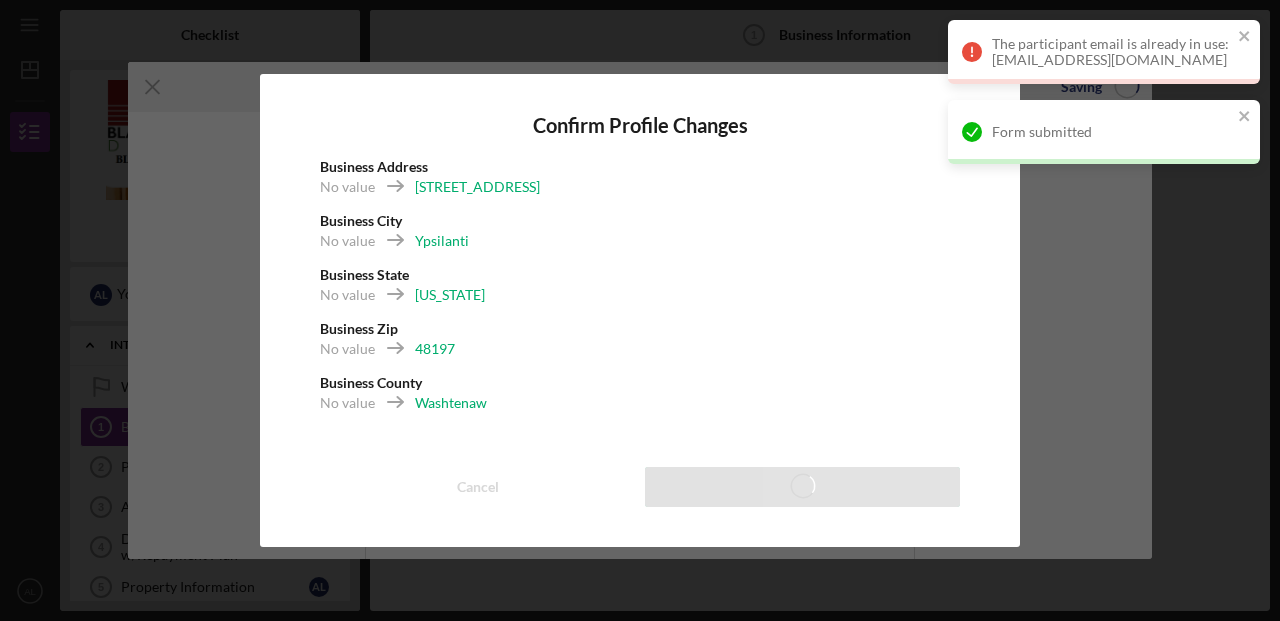 scroll, scrollTop: 1753, scrollLeft: 0, axis: vertical 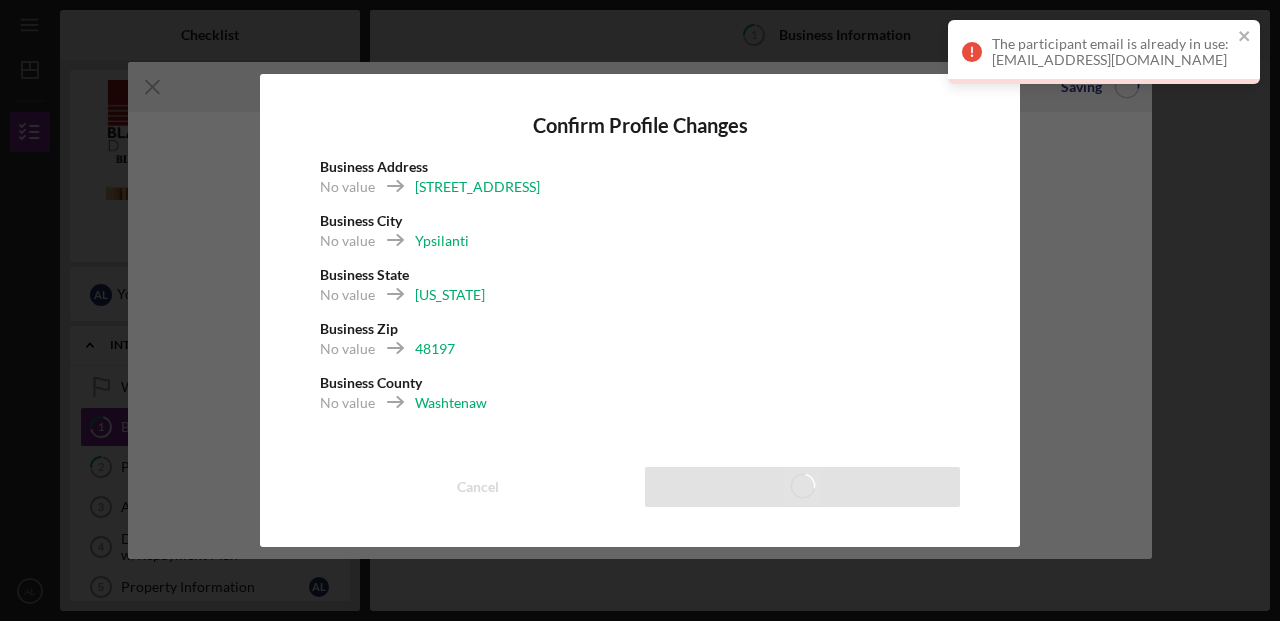 click on "The participant email is already in use: [EMAIL_ADDRESS][DOMAIN_NAME]" at bounding box center [1112, 52] 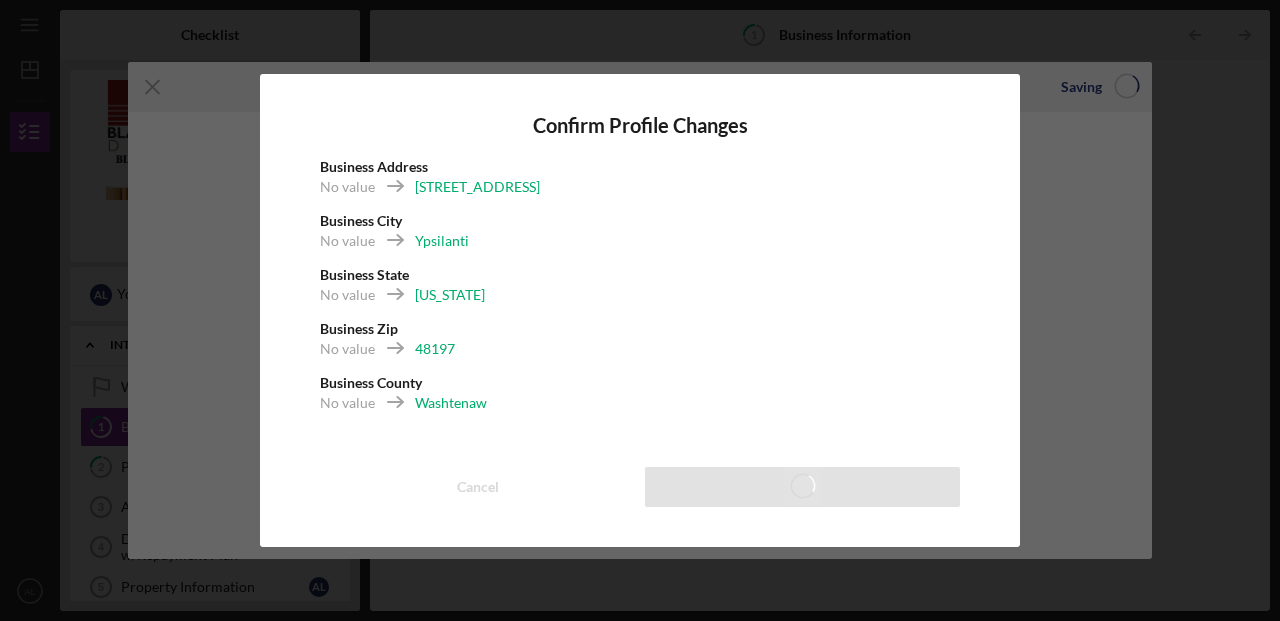 click on "Confirm Profile Changes Business Address No value [STREET_ADDRESS] No value [US_STATE] Business Zip No value 48197 Business County No value Washtenaw Cancel Save" at bounding box center (640, 310) 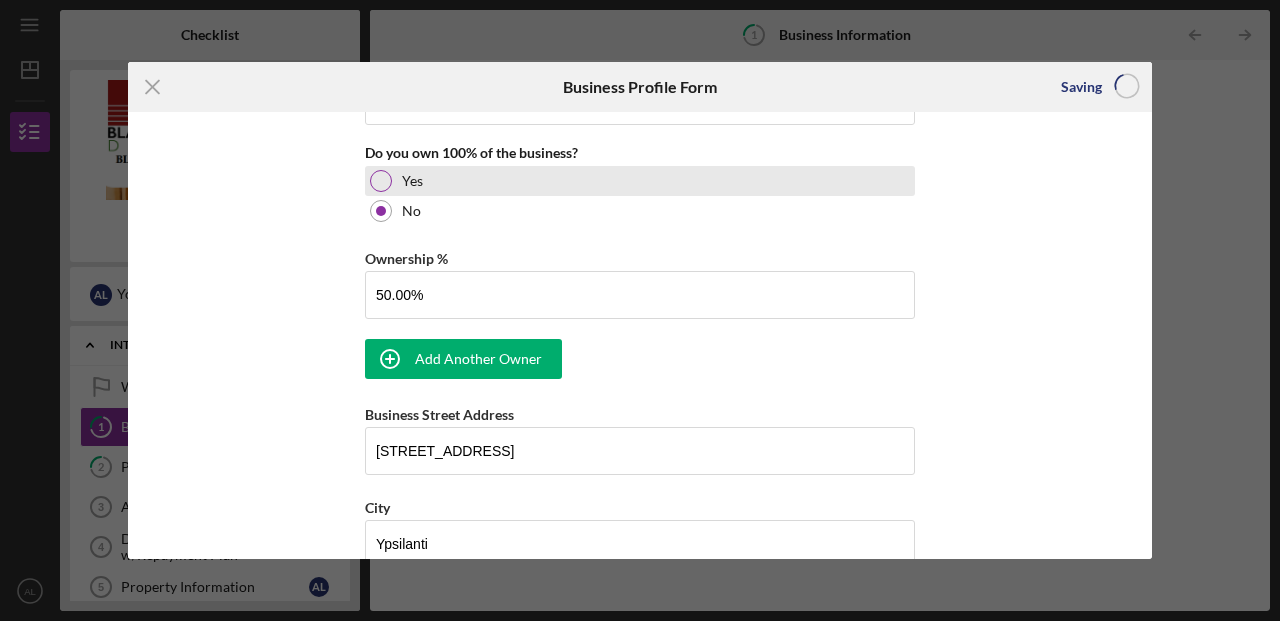 scroll, scrollTop: 1053, scrollLeft: 0, axis: vertical 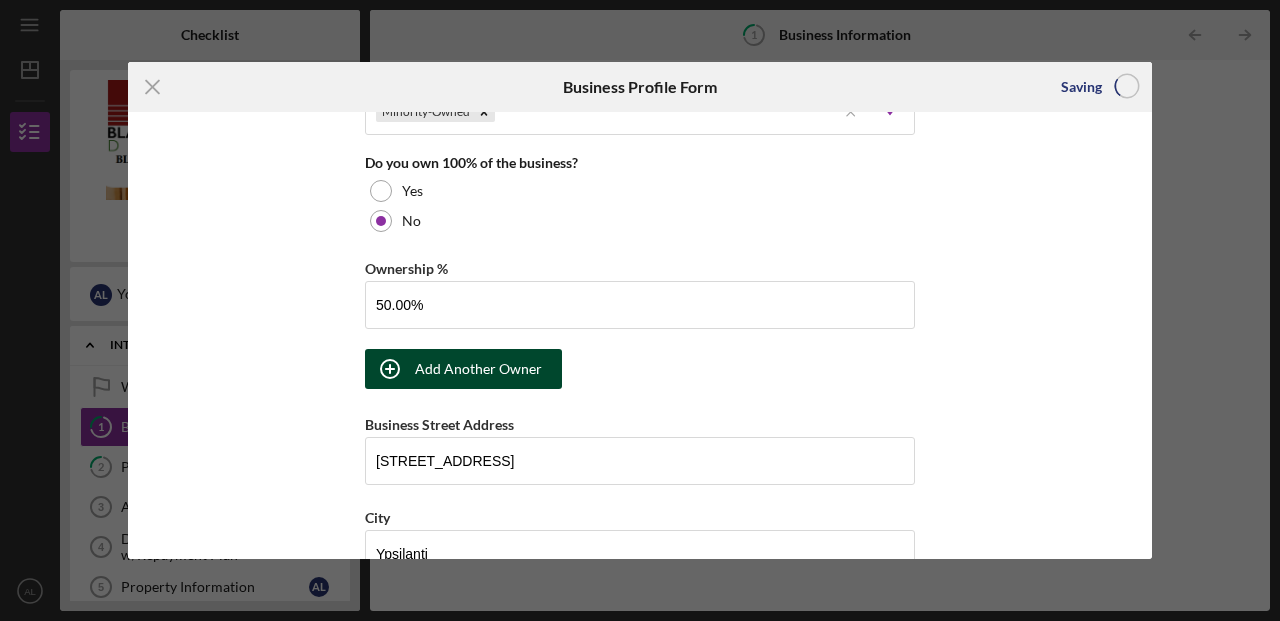click on "Business Name A&G Venture Holdings LLC DBA A&G Venture Holdings Business Start Date [DATE] Legal Structure LLC Partnership Icon/Dropdown Arrow Business Phone [PHONE_NUMBER] Business Email [EMAIL_ADDRESS][DOMAIN_NAME] Website Industry Real Estate Industry NAICS Code 5311 EIN [US_EMPLOYER_IDENTIFICATION_NUMBER] Ownership Business Ownership Type Minority-Owned Icon/Menu Close Icon/Dropdown Arrow Do you own 100% of the business? Yes No Ownership % 50.00% Add Another Owner Business Street Address [STREET_ADDRESS][US_STATE] Icon/Dropdown Arrow Zip 48197 County Washtenaw Is your Mailing Address the same as your Business Address? Yes No Do you own or lease your business premisses? Owned Icon/Dropdown Arrow Annual Gross Revenue $15,000 Number of [DEMOGRAPHIC_DATA] Employees Number of [DEMOGRAPHIC_DATA] Employees 2" at bounding box center (640, 159) 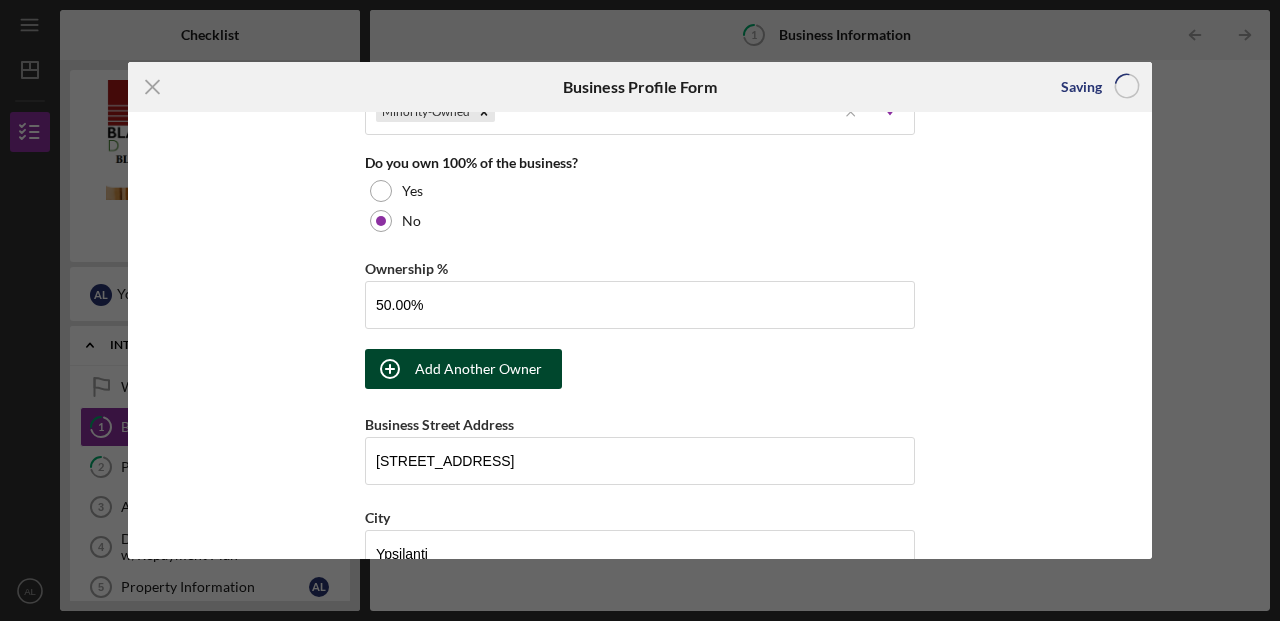 click 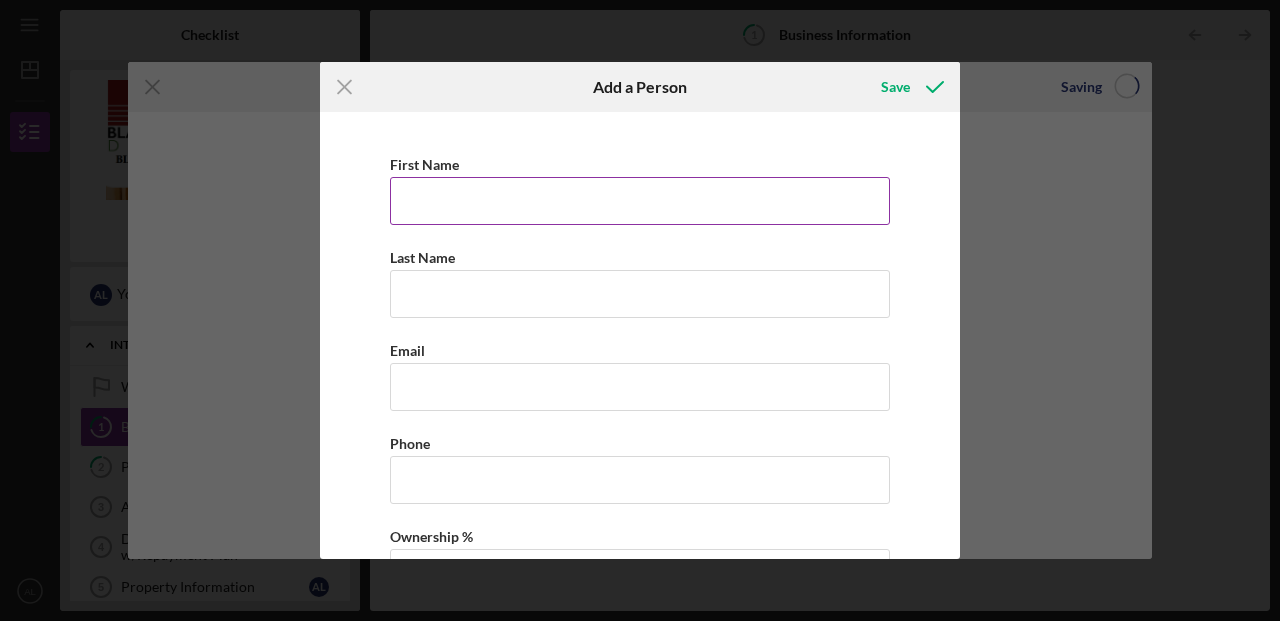click on "First Name" at bounding box center [640, 201] 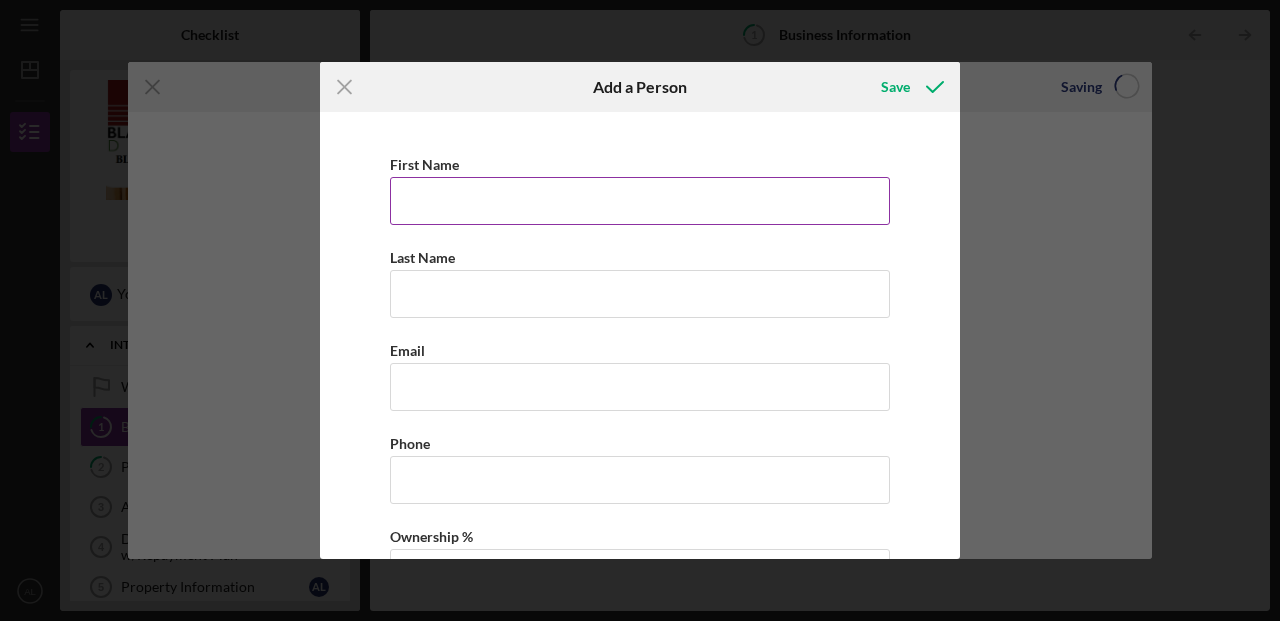 type on "[PERSON_NAME]" 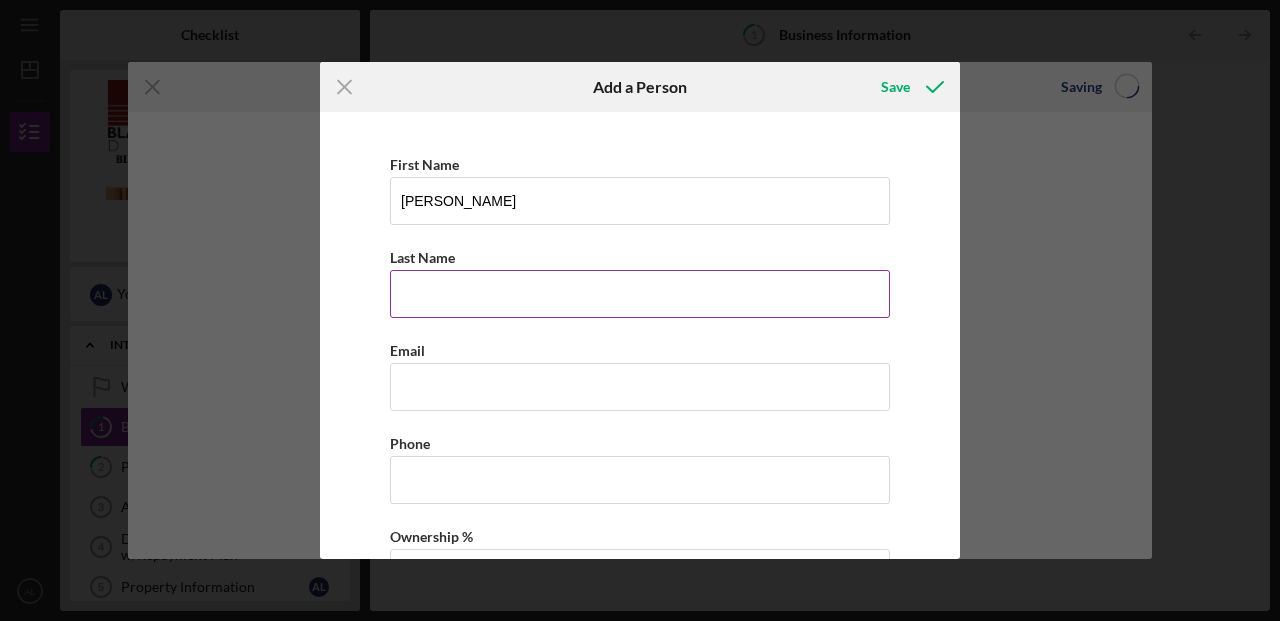 click on "Last Name" at bounding box center (640, 294) 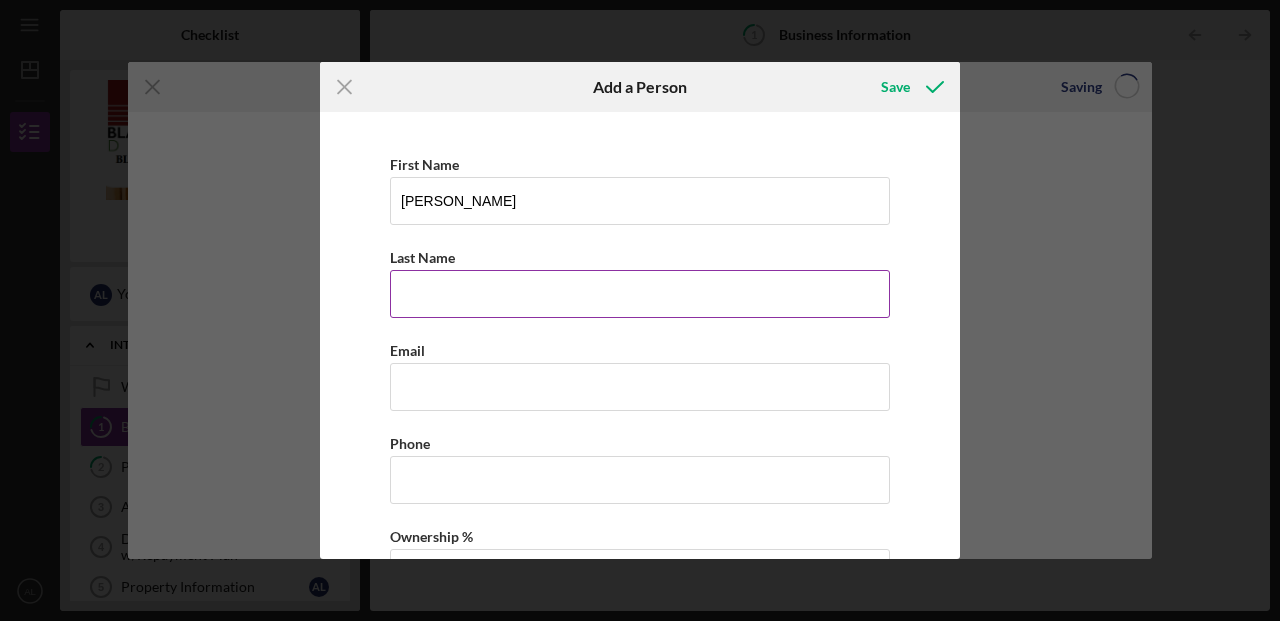 type on "[PERSON_NAME]" 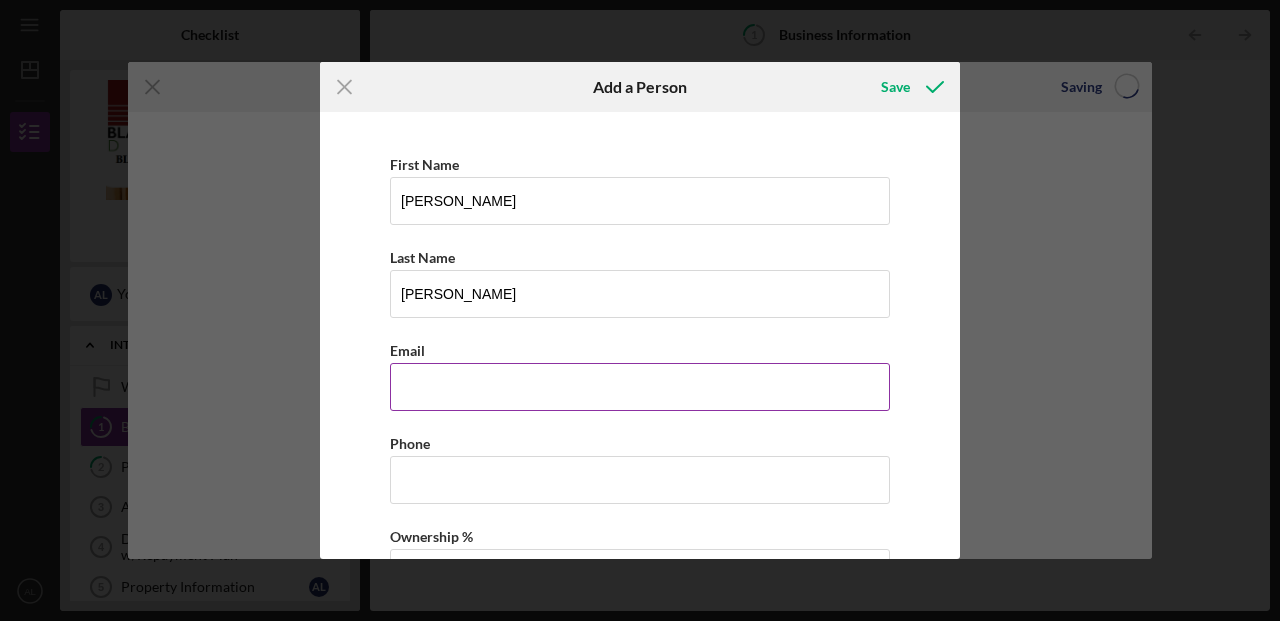 click on "Business Email" at bounding box center [640, 387] 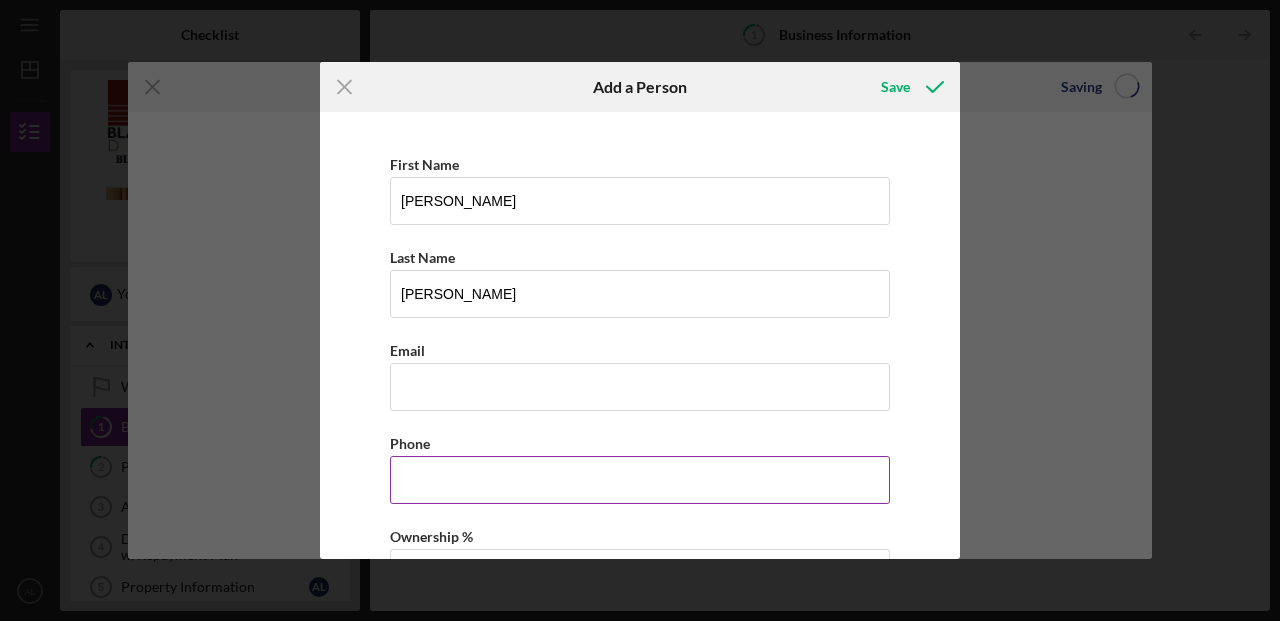 click on "Business Phone" at bounding box center (640, 480) 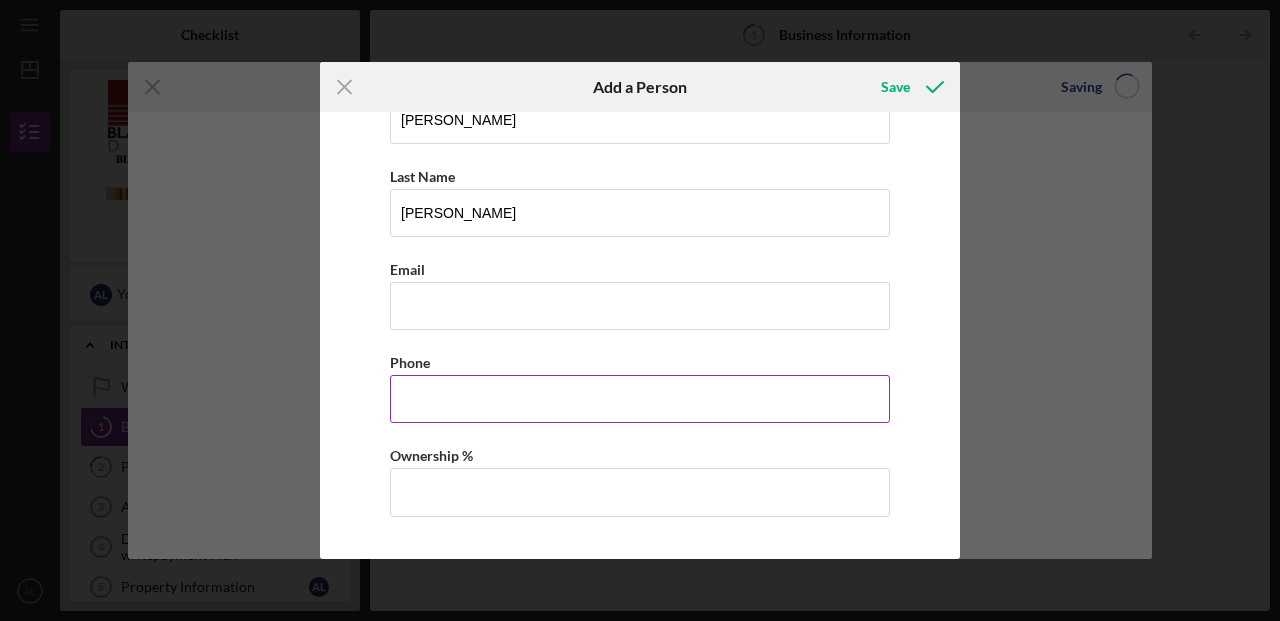 scroll, scrollTop: 98, scrollLeft: 0, axis: vertical 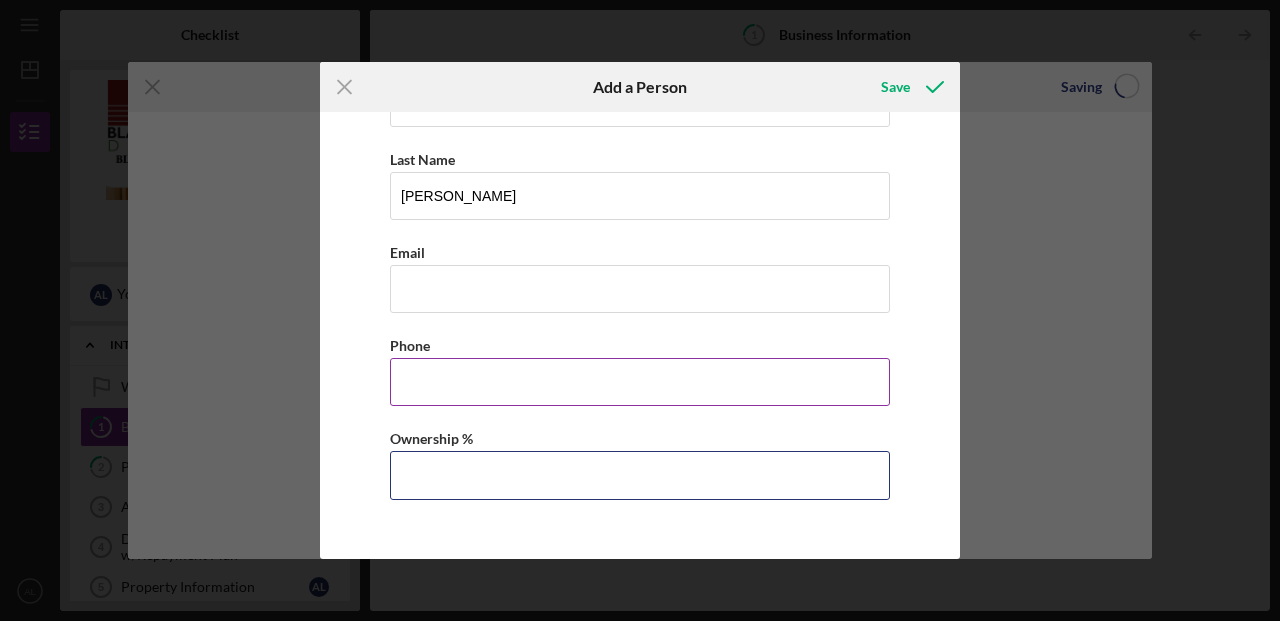 click on "Ownership %" at bounding box center (640, 475) 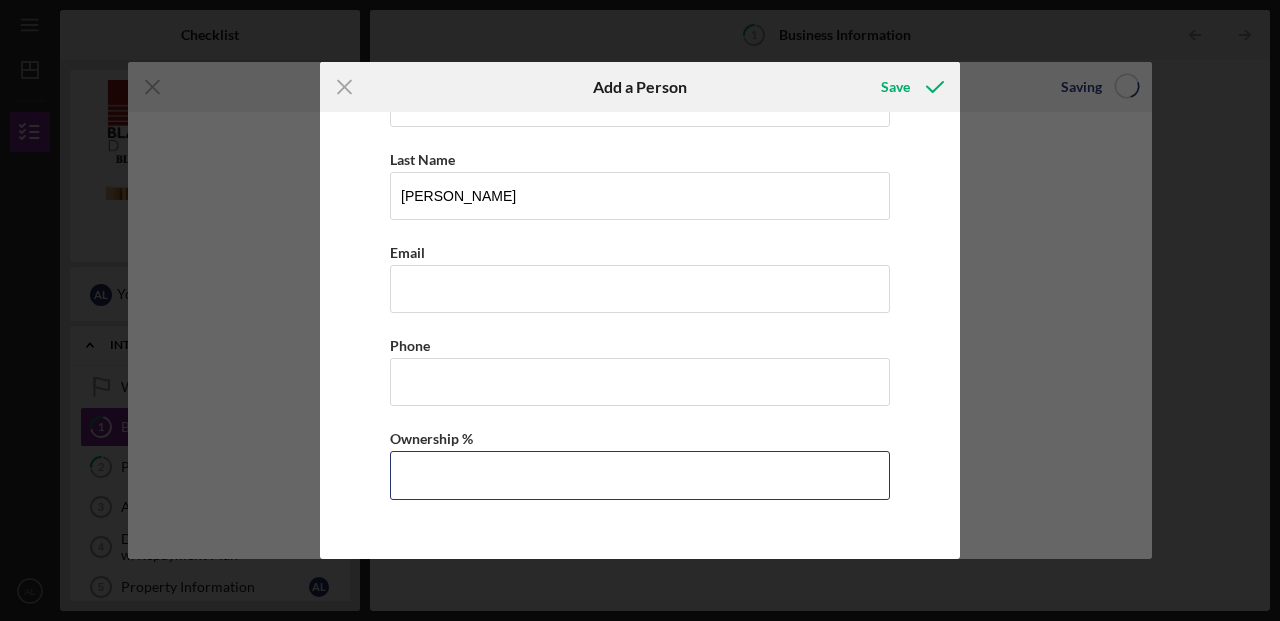 type on "50.00%" 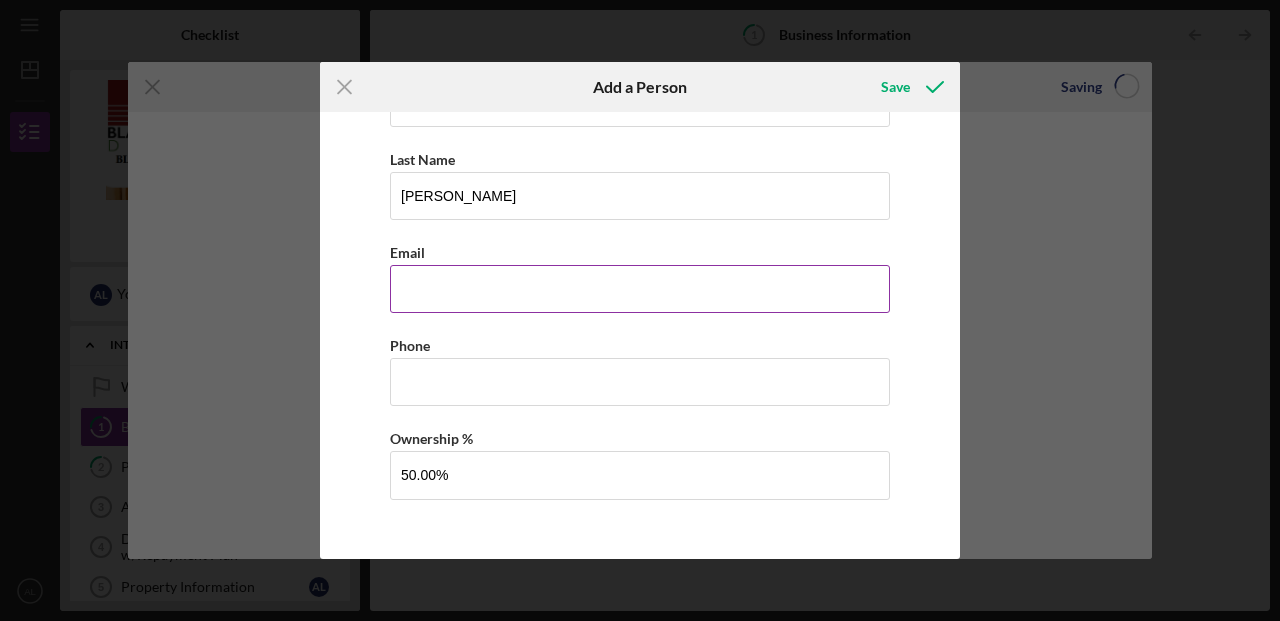 click on "Business Email" at bounding box center [640, 289] 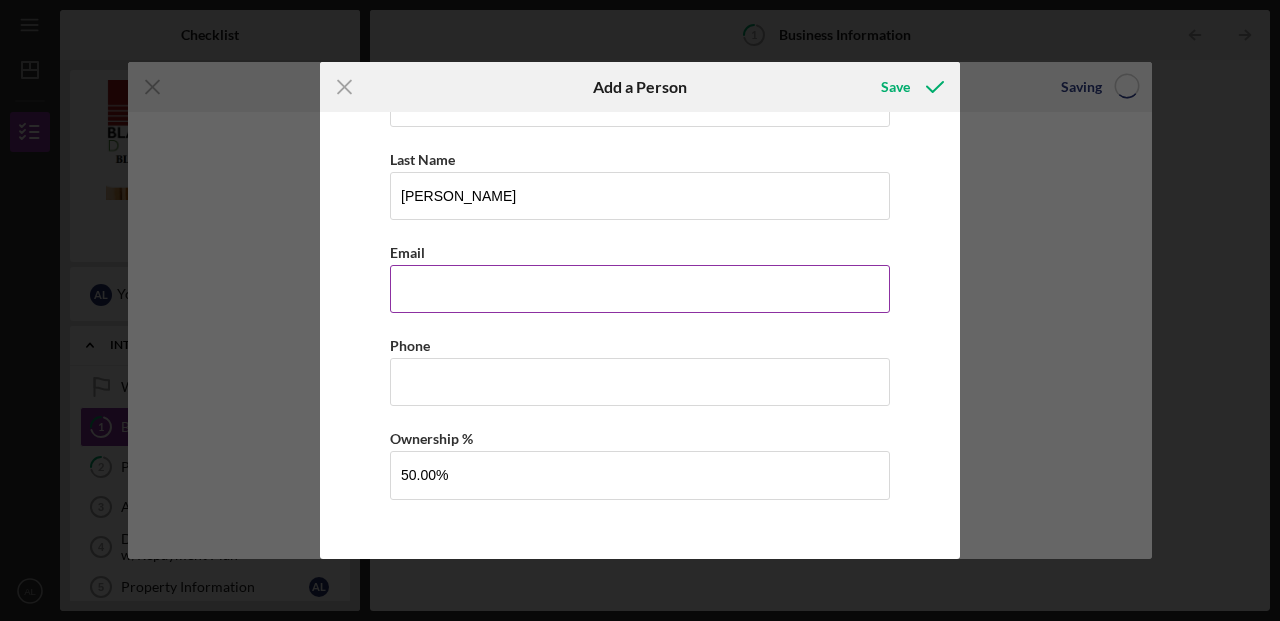 type on "g" 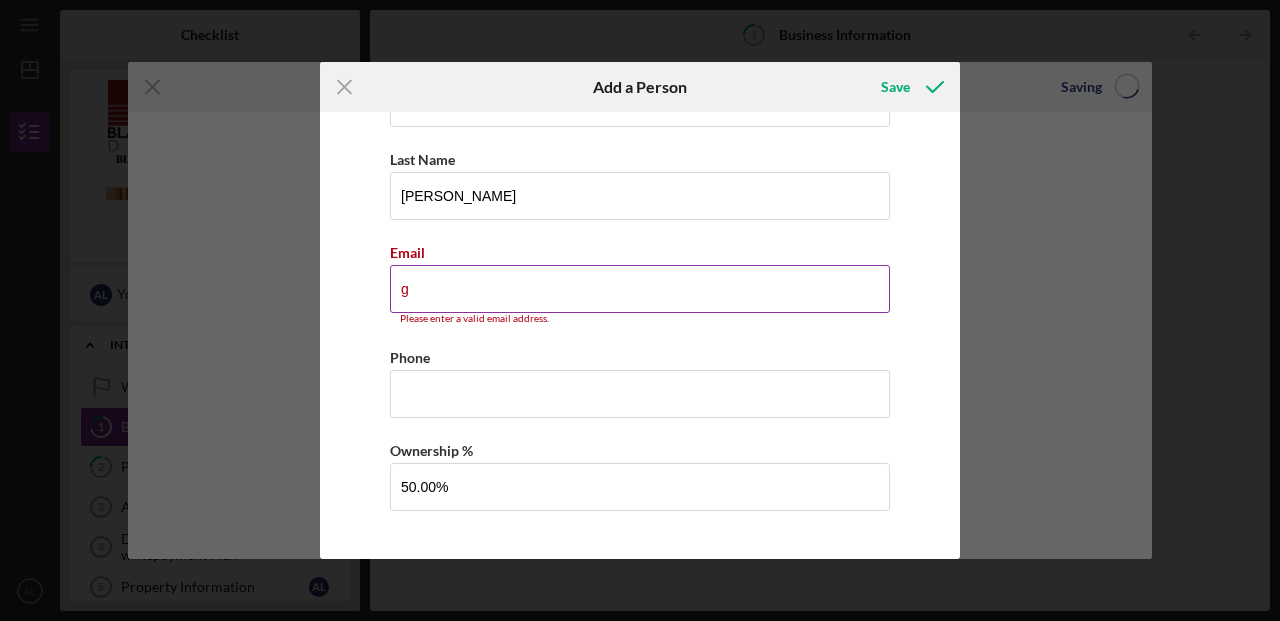 click on "g" at bounding box center [640, 289] 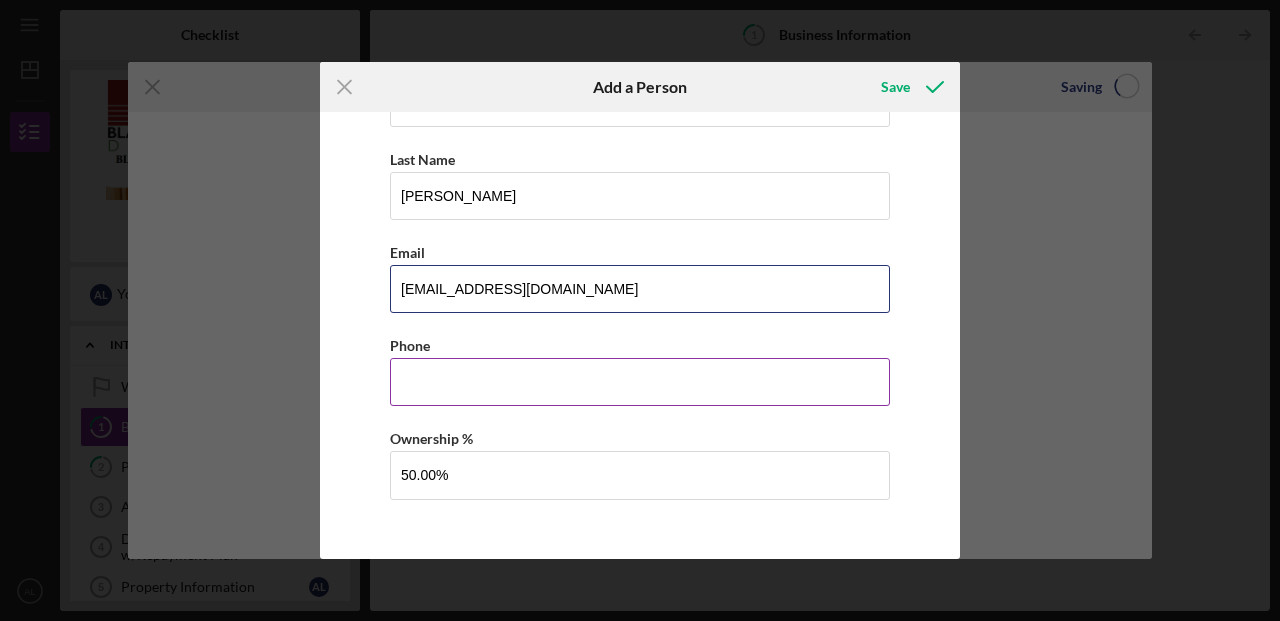 type on "[EMAIL_ADDRESS][DOMAIN_NAME]" 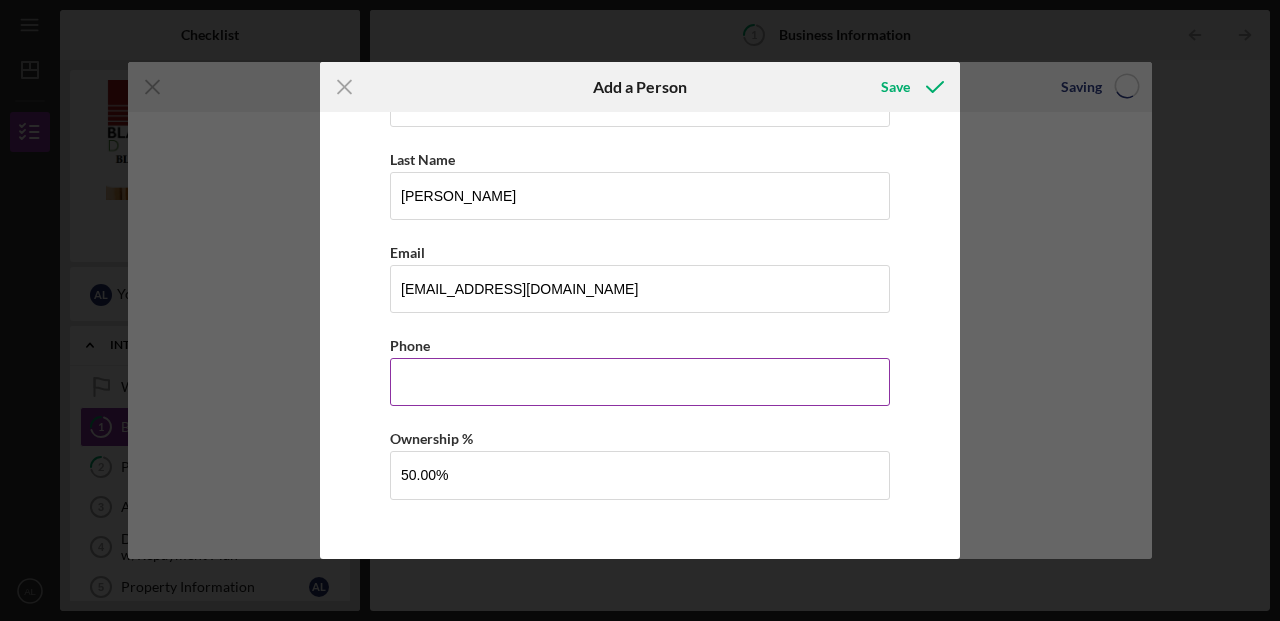 click on "Business Phone" at bounding box center [640, 382] 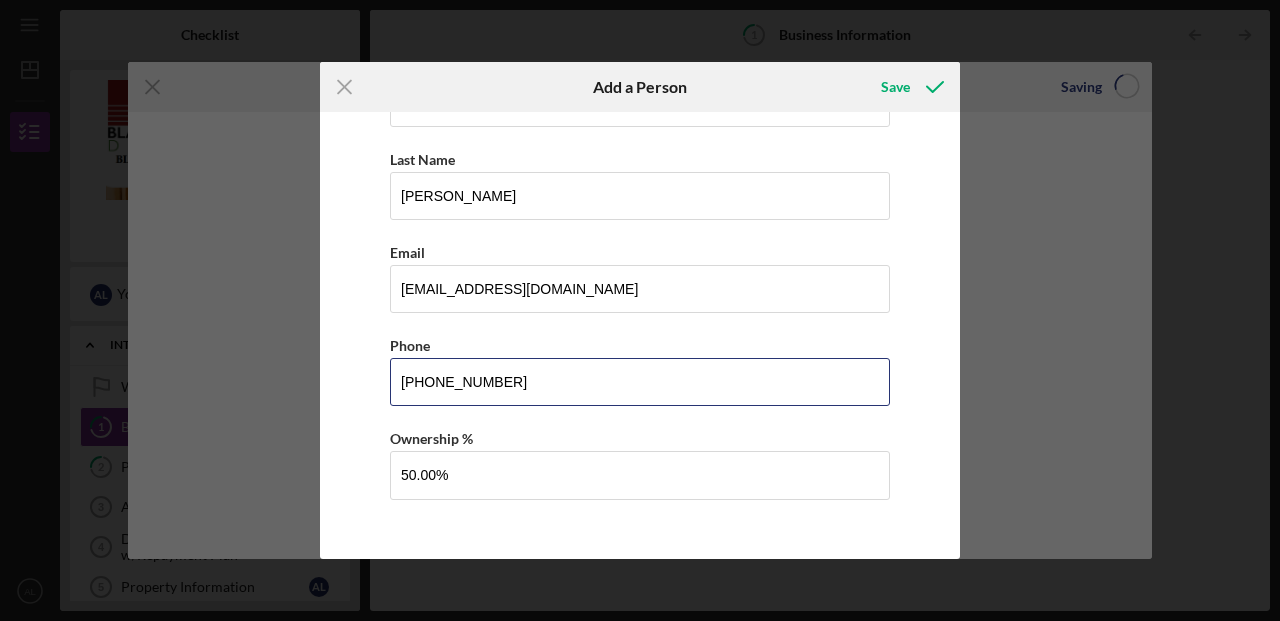 type on "[PHONE_NUMBER]" 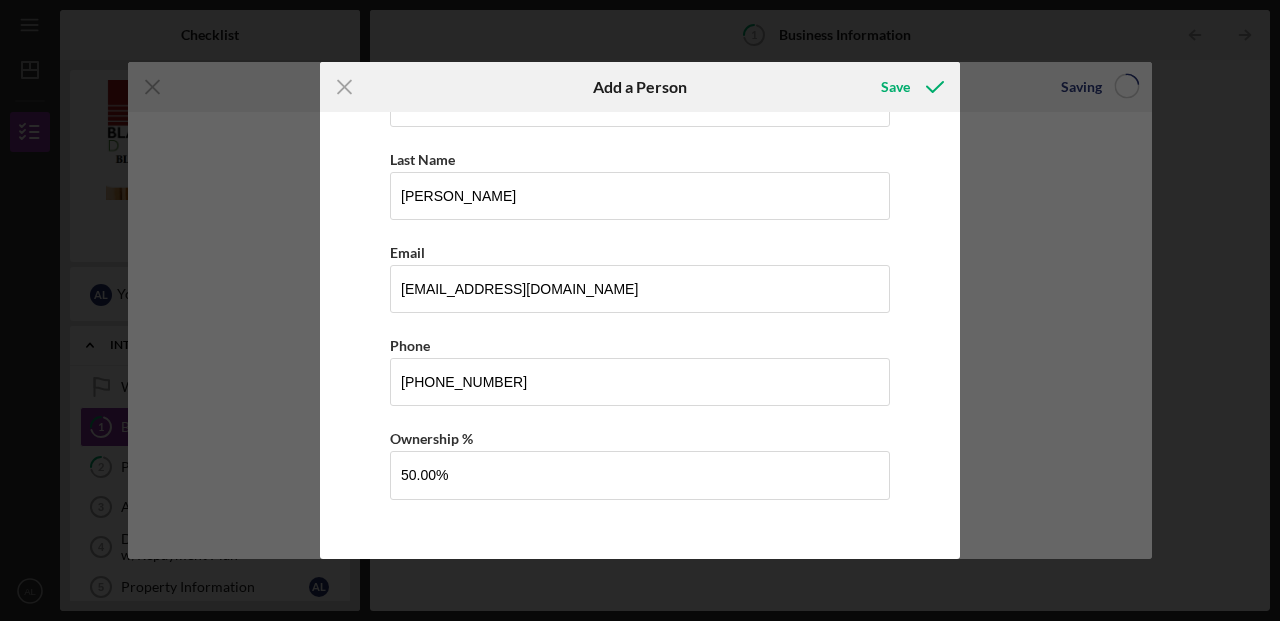 click on "First Name [PERSON_NAME] Last Name [PERSON_NAME] Email [EMAIL_ADDRESS][DOMAIN_NAME] Phone [PHONE_NUMBER] Ownership % 50.00%" at bounding box center (640, 286) 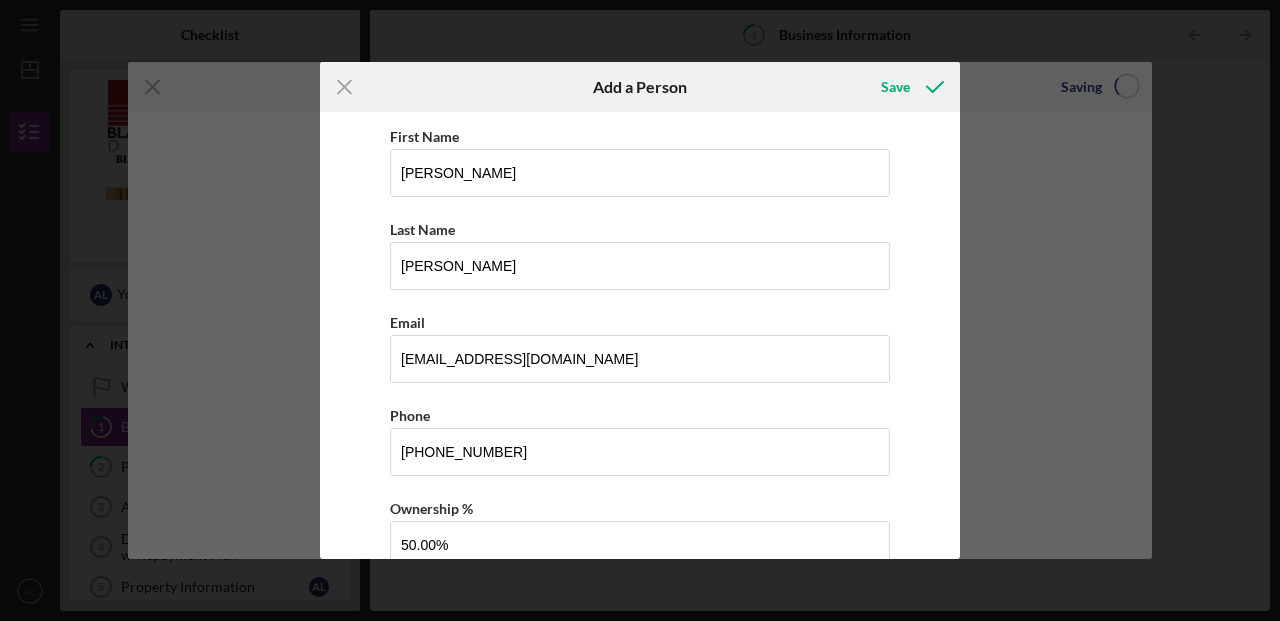 scroll, scrollTop: 0, scrollLeft: 0, axis: both 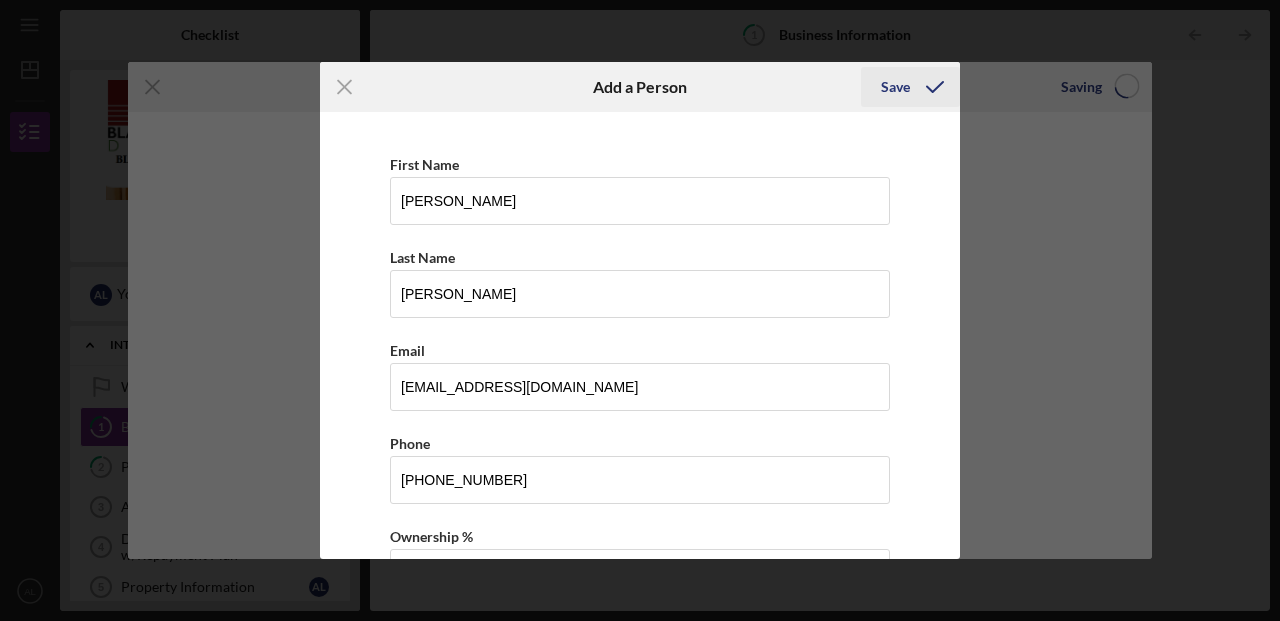 click on "Save" at bounding box center [895, 87] 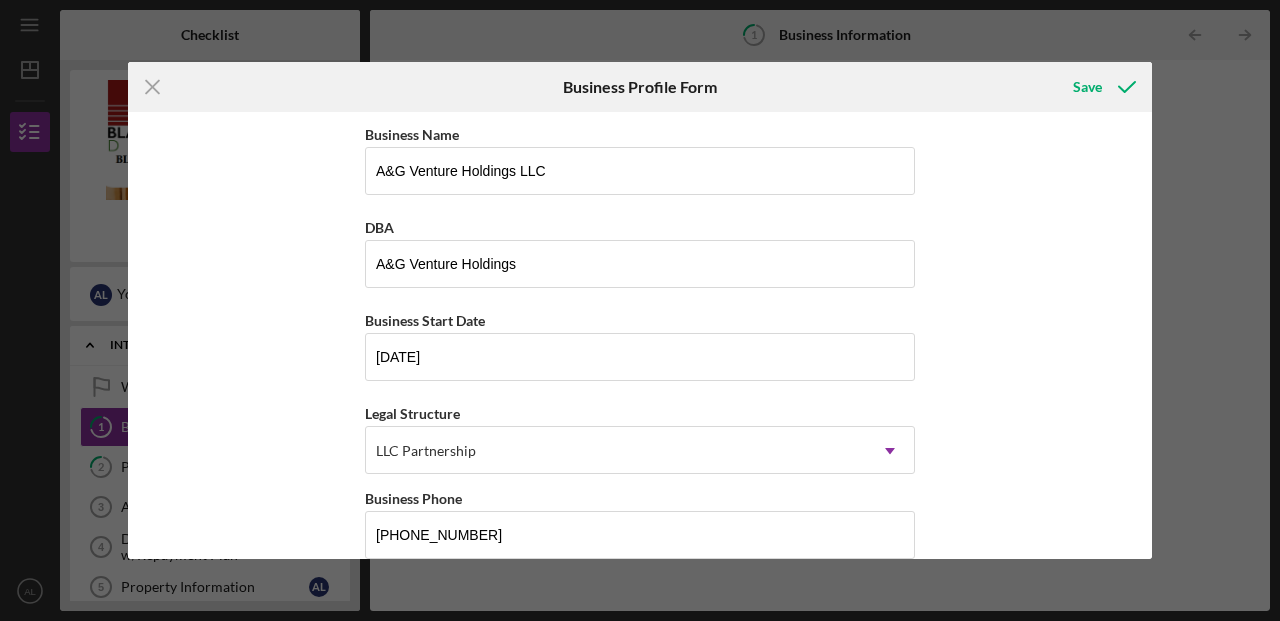 scroll, scrollTop: 0, scrollLeft: 0, axis: both 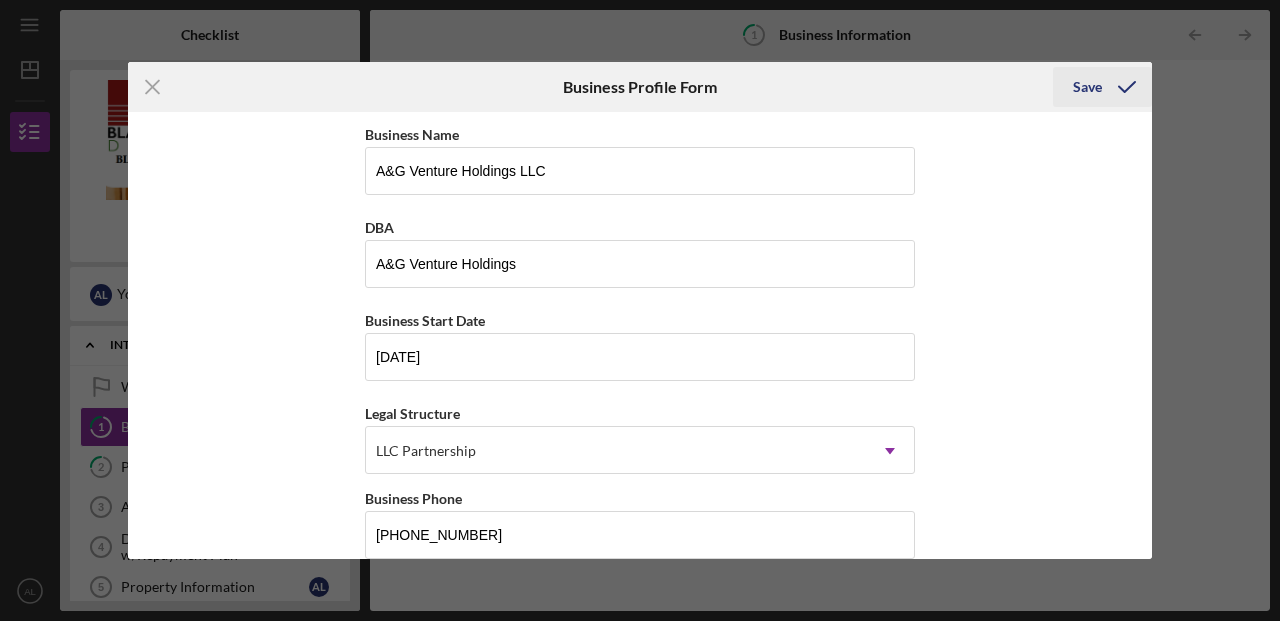 click on "Save" at bounding box center [1087, 87] 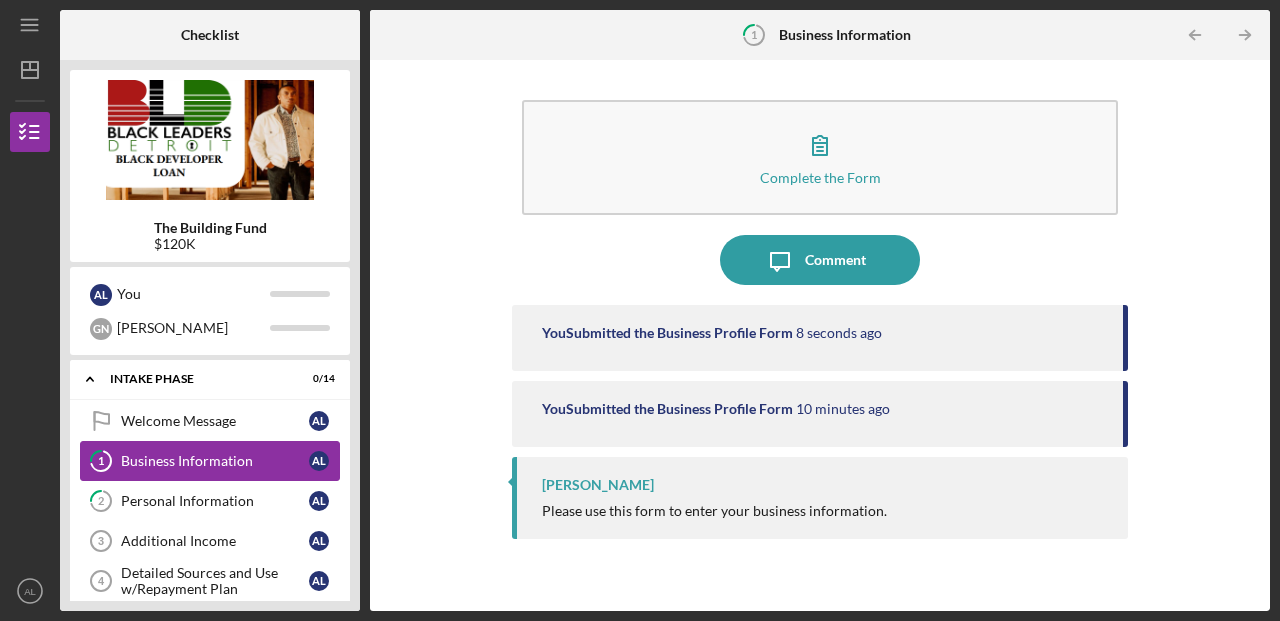 click on "1 Business Information A L" at bounding box center (210, 461) 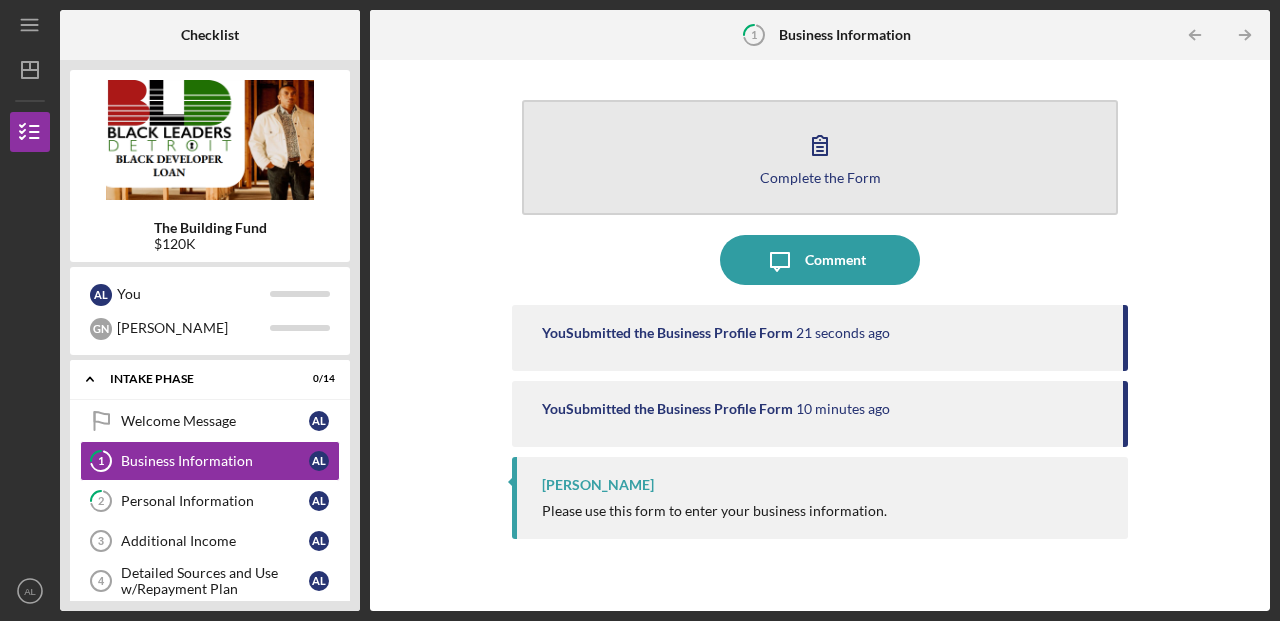 click on "Complete the Form Form" at bounding box center (820, 157) 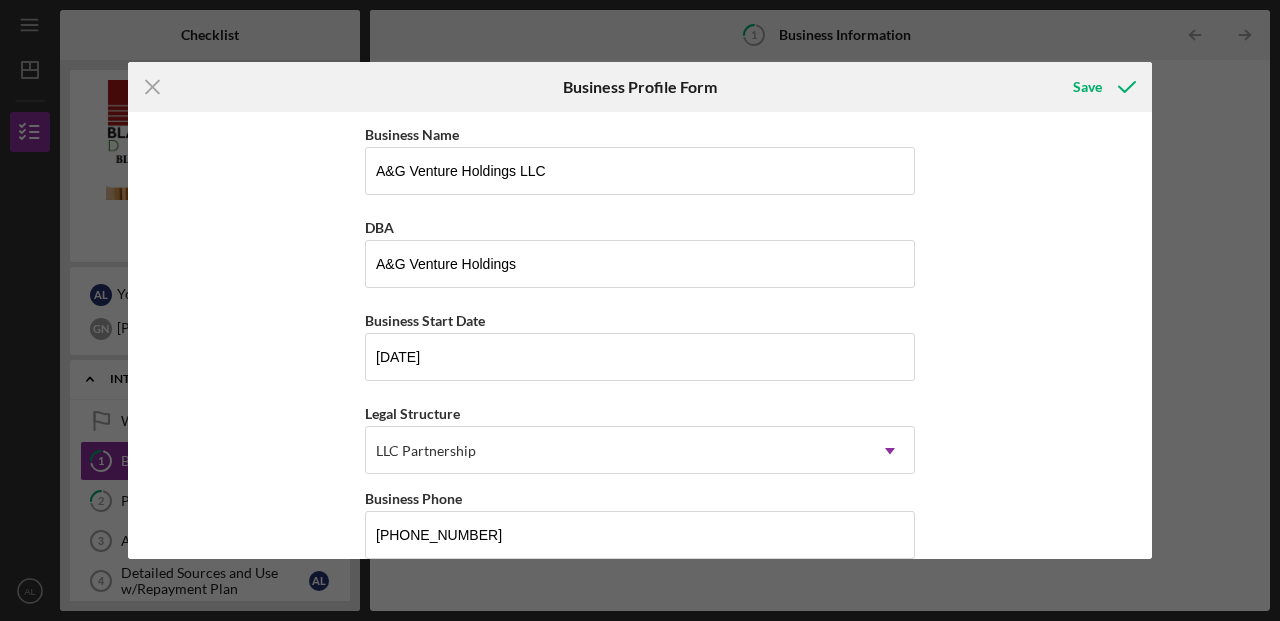 click on "Icon/Menu Close Business Profile Form Save Business Name A&G Venture Holdings LLC DBA A&G Venture Holdings Business Start Date [DATE] Legal Structure LLC Partnership Icon/Dropdown Arrow Business Phone [PHONE_NUMBER] Business Email [EMAIL_ADDRESS][DOMAIN_NAME] Website Industry Real Estate Industry NAICS Code 5311 EIN [US_EMPLOYER_IDENTIFICATION_NUMBER] Ownership Business Ownership Type Minority-Owned Icon/Menu Close Icon/Dropdown Arrow Do you own 100% of the business? Yes No Ownership % 50.00% Additional Owners Ownership Email Edit [PERSON_NAME] 50.00% [EMAIL_ADDRESS][DOMAIN_NAME] Icon/Edit Add Another Owner Business Street Address [STREET_ADDRESS][US_STATE] Icon/Dropdown Arrow Zip 48197 County Washtenaw Is your Mailing Address the same as your Business Address? Yes No Do you own or lease your business premisses? Owned Icon/Dropdown Arrow Annual Gross Revenue $15,000 Number of [DEMOGRAPHIC_DATA] Employees Number of [DEMOGRAPHIC_DATA] Employees 2 Cancel Save" at bounding box center [640, 310] 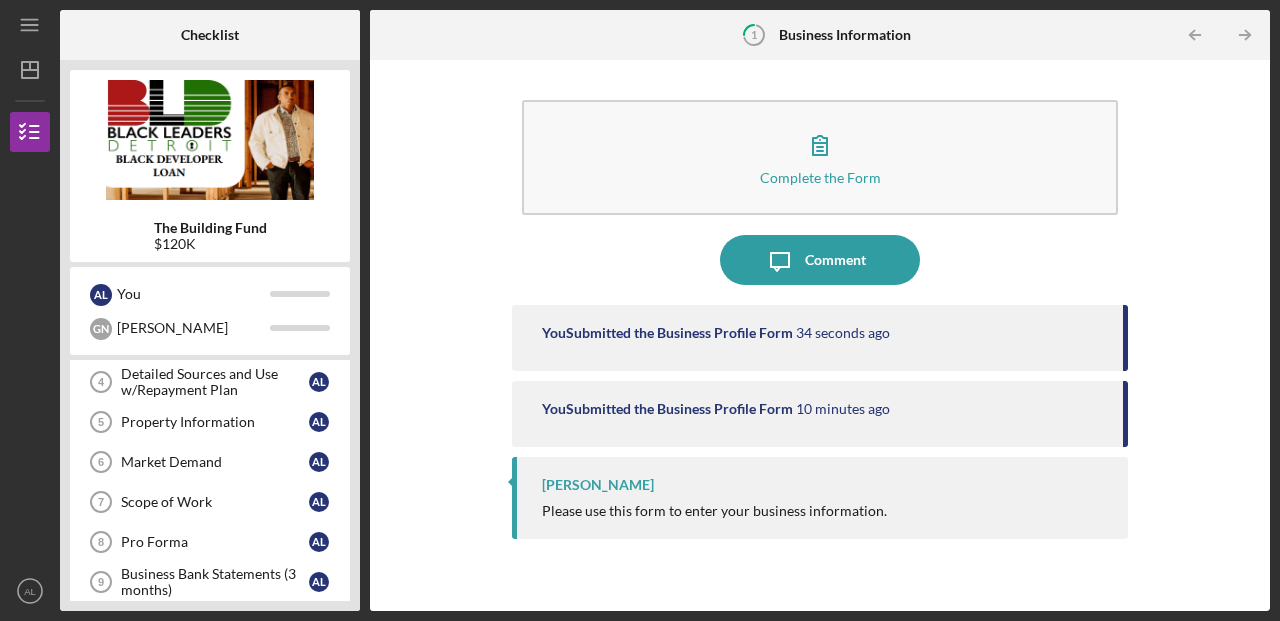 scroll, scrollTop: 0, scrollLeft: 0, axis: both 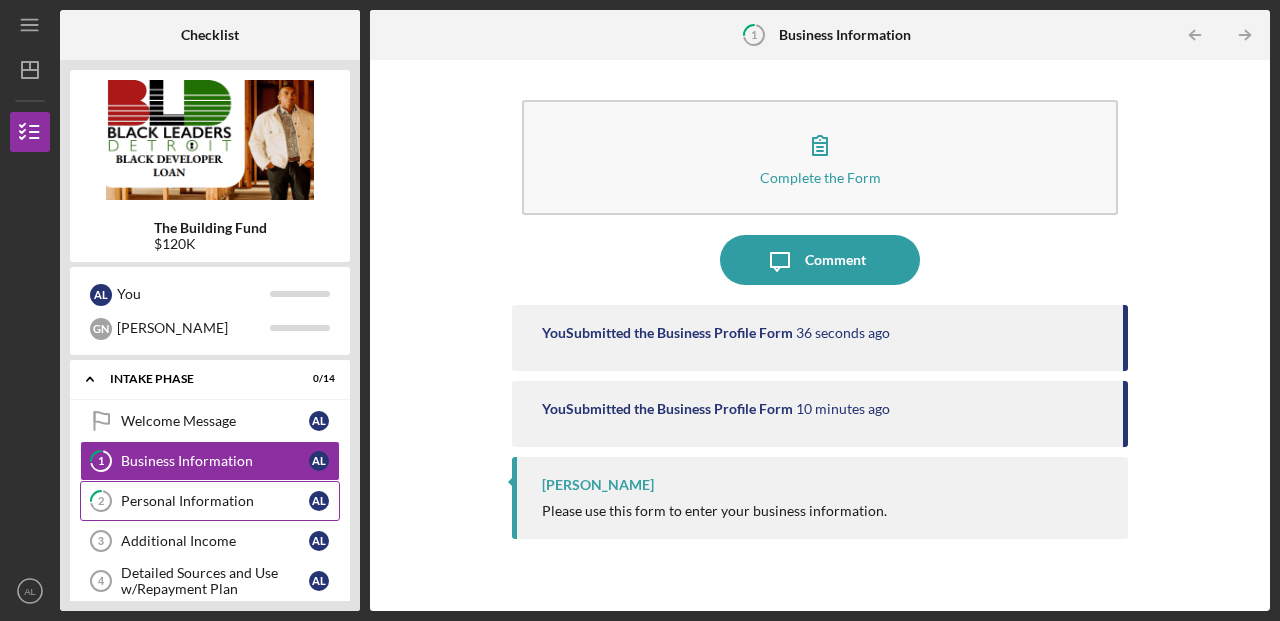 click on "Personal Information" at bounding box center (215, 501) 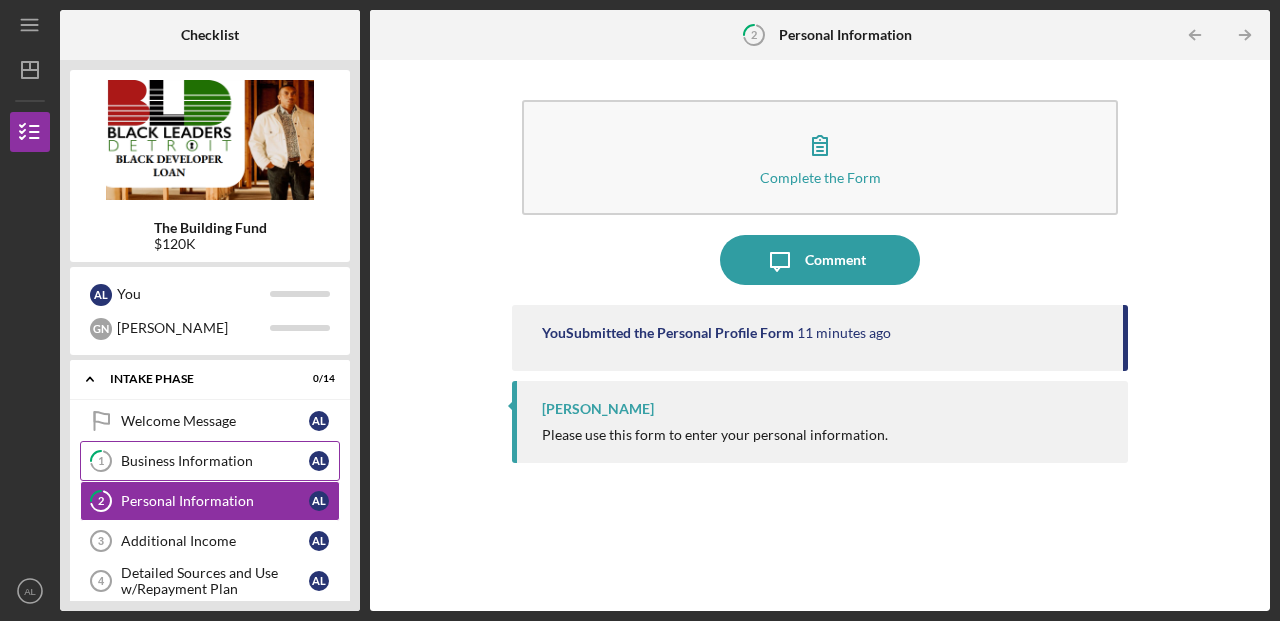 click on "Business Information" at bounding box center [215, 461] 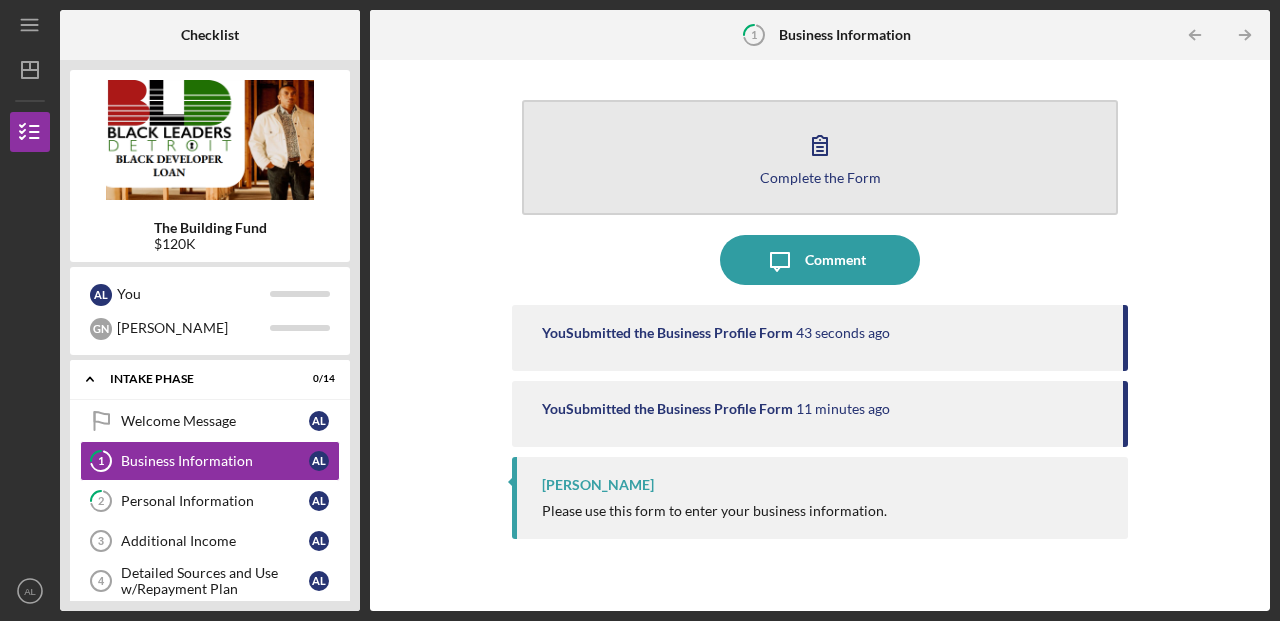 click on "Complete the Form Form" at bounding box center [820, 157] 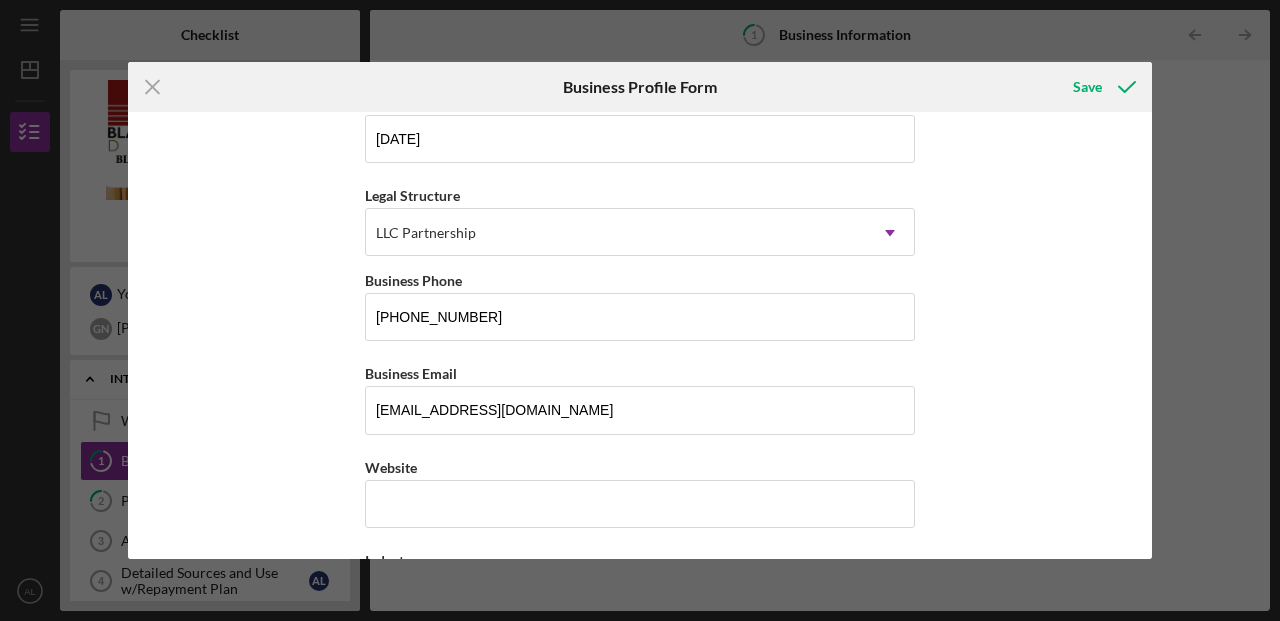 scroll, scrollTop: 212, scrollLeft: 0, axis: vertical 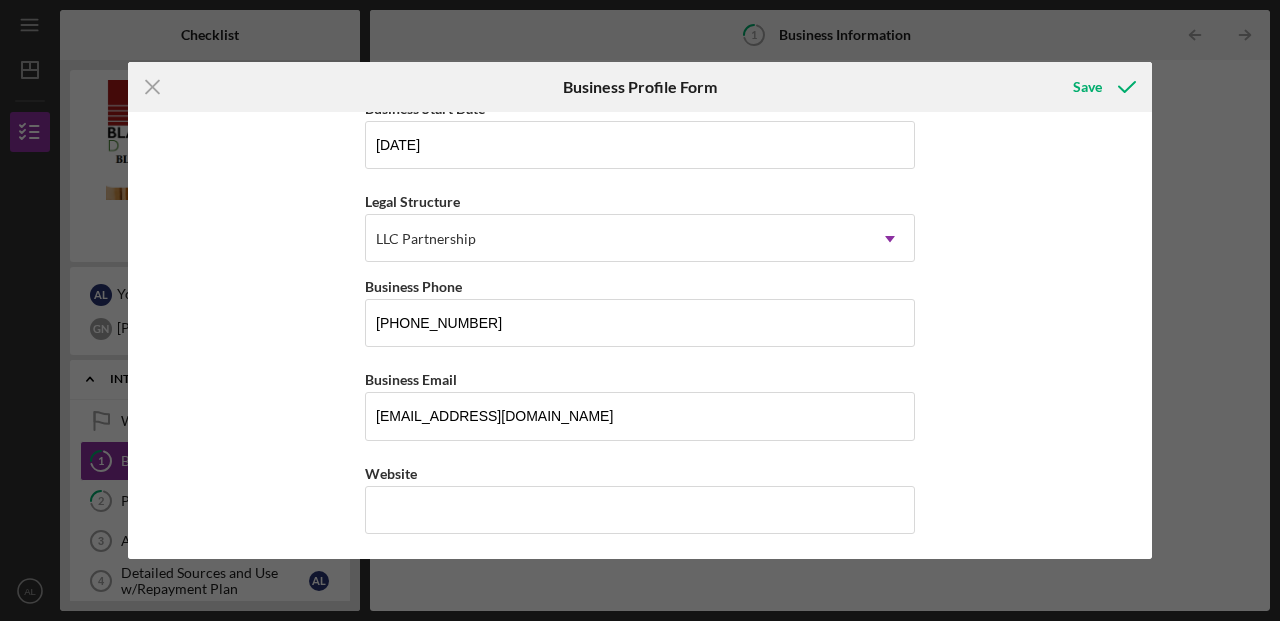 click on "Icon/Menu Close Business Profile Form Save Business Name A&G Venture Holdings LLC DBA A&G Venture Holdings Business Start Date [DATE] Legal Structure LLC Partnership Icon/Dropdown Arrow Business Phone [PHONE_NUMBER] Business Email [EMAIL_ADDRESS][DOMAIN_NAME] Website Industry Real Estate Industry NAICS Code 5311 EIN [US_EMPLOYER_IDENTIFICATION_NUMBER] Ownership Business Ownership Type Minority-Owned Icon/Menu Close Icon/Dropdown Arrow Do you own 100% of the business? Yes No Ownership % 50.00% Additional Owners Ownership Email Edit [PERSON_NAME] 50.00% [EMAIL_ADDRESS][DOMAIN_NAME] Icon/Edit Add Another Owner Business Street Address [STREET_ADDRESS][US_STATE] Icon/Dropdown Arrow Zip 48197 County Washtenaw Is your Mailing Address the same as your Business Address? Yes No Do you own or lease your business premisses? Owned Icon/Dropdown Arrow Annual Gross Revenue $15,000 Number of [DEMOGRAPHIC_DATA] Employees Number of [DEMOGRAPHIC_DATA] Employees 2 Cancel Save" at bounding box center [640, 310] 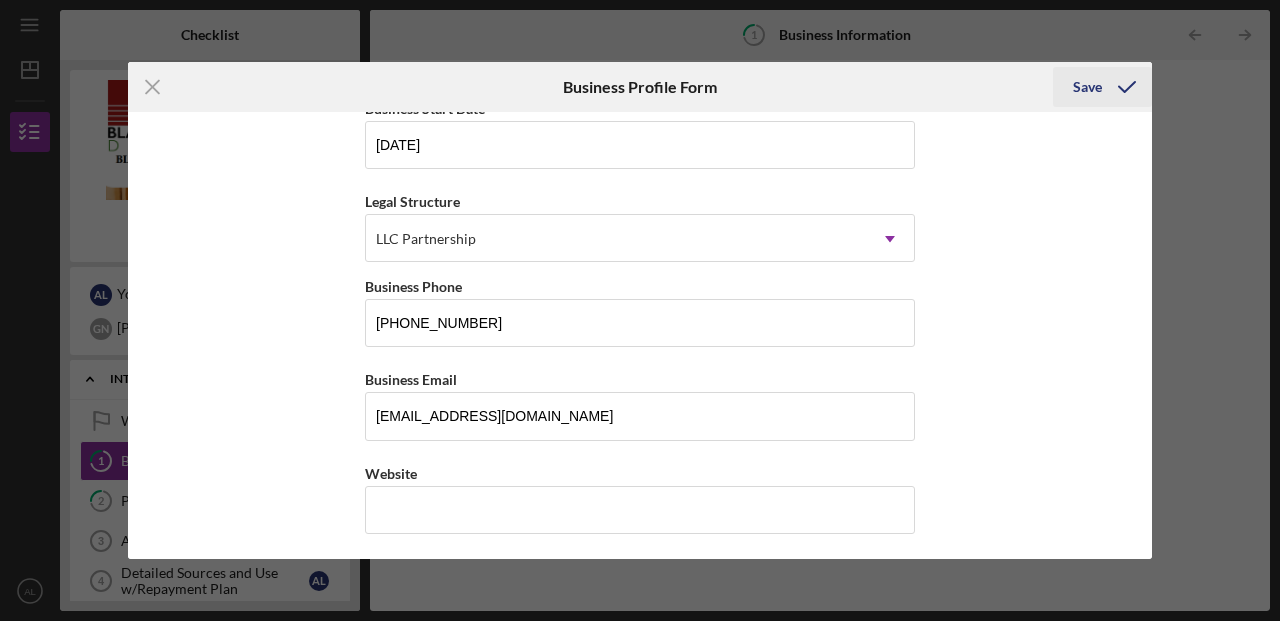 click on "Save" at bounding box center [1087, 87] 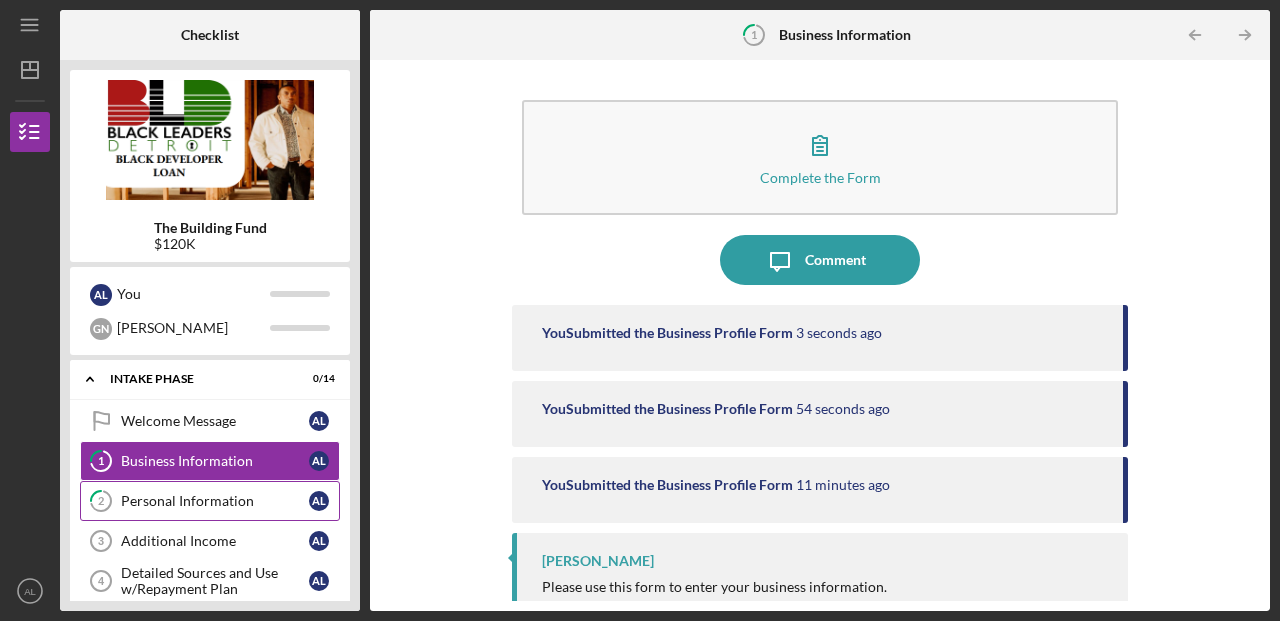 click on "Personal Information" at bounding box center (215, 501) 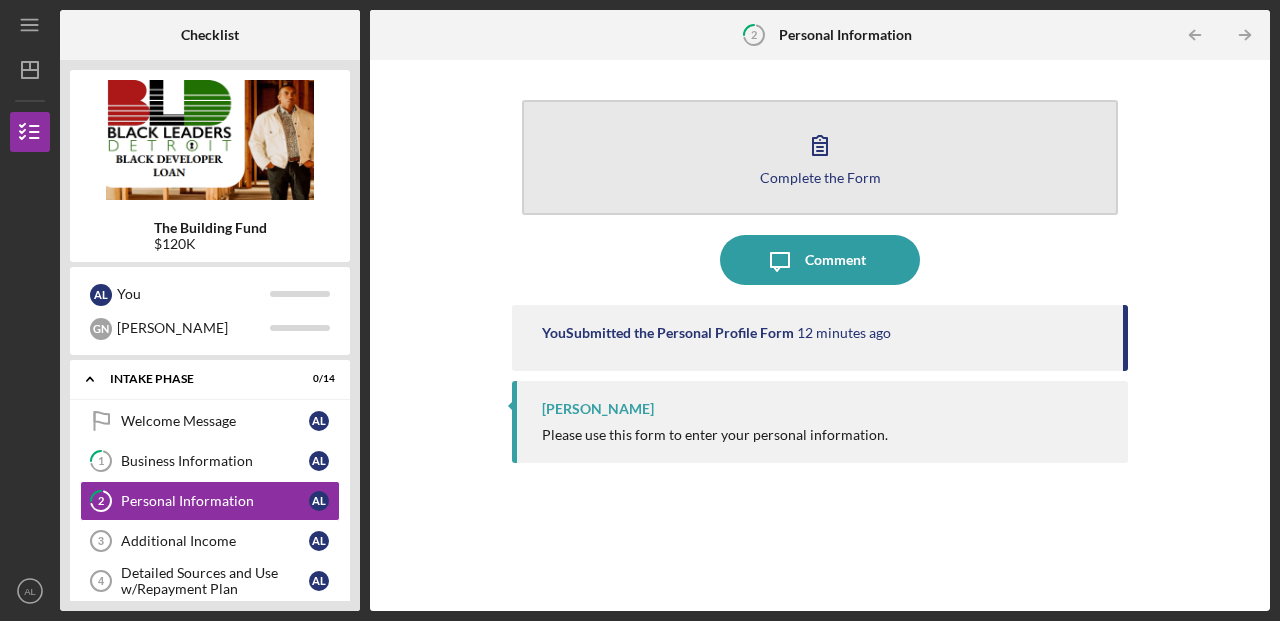 click on "Complete the Form Form" at bounding box center [820, 157] 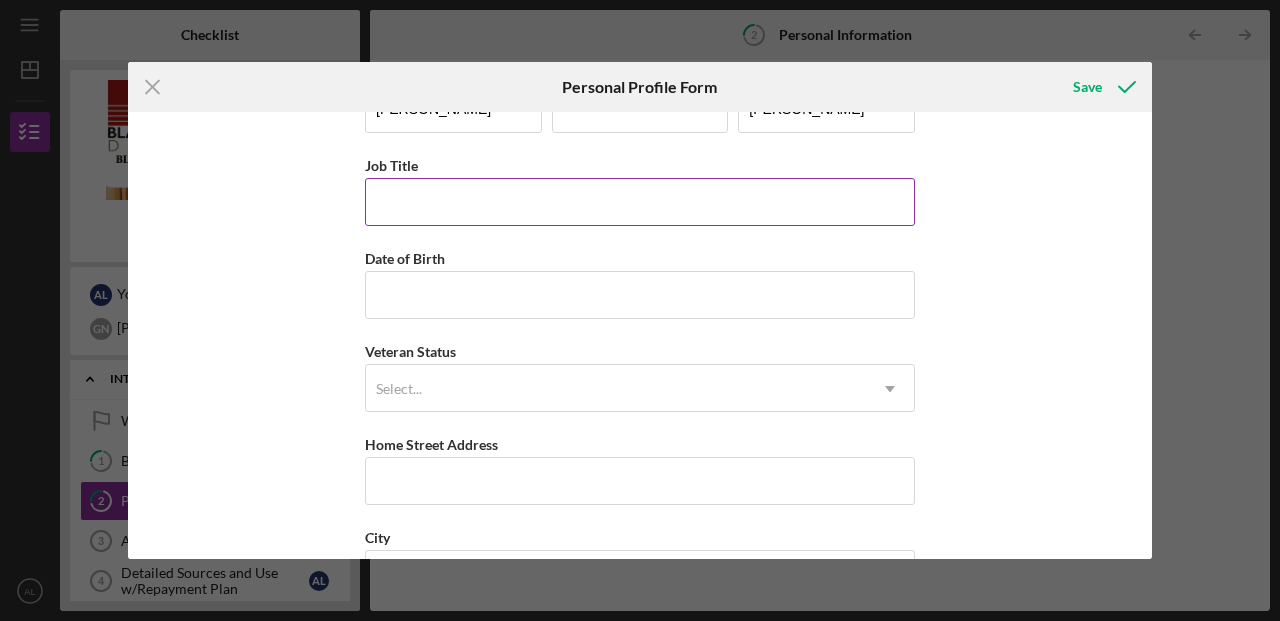 scroll, scrollTop: 0, scrollLeft: 0, axis: both 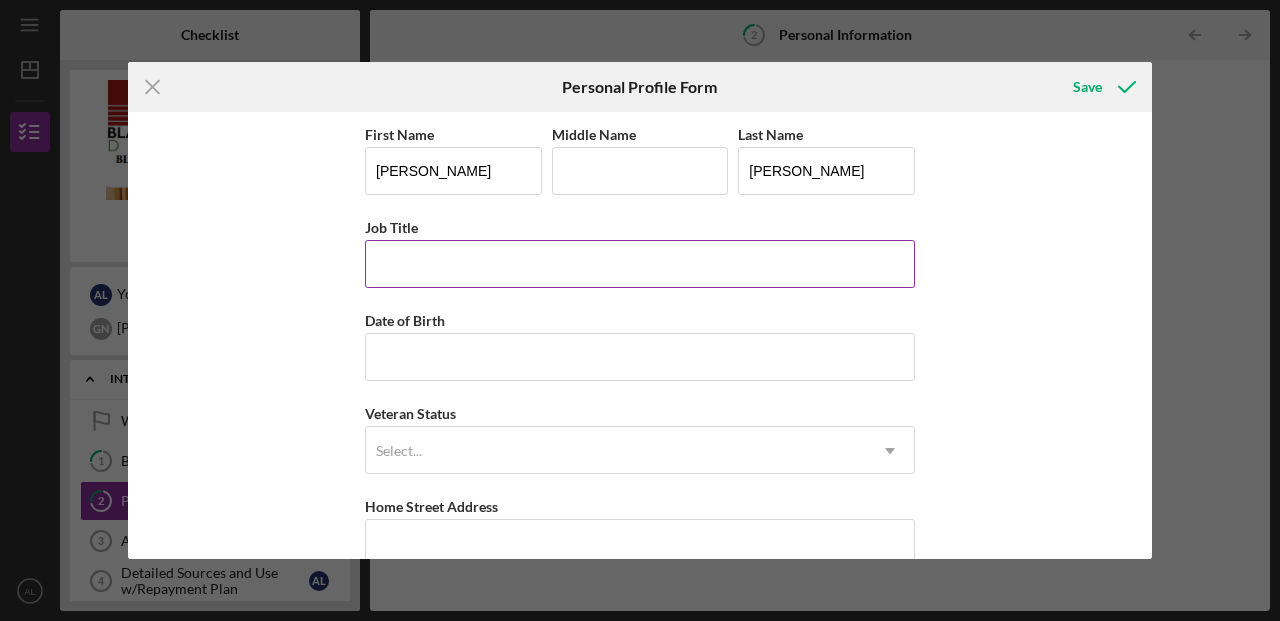 click on "Job Title" at bounding box center (640, 264) 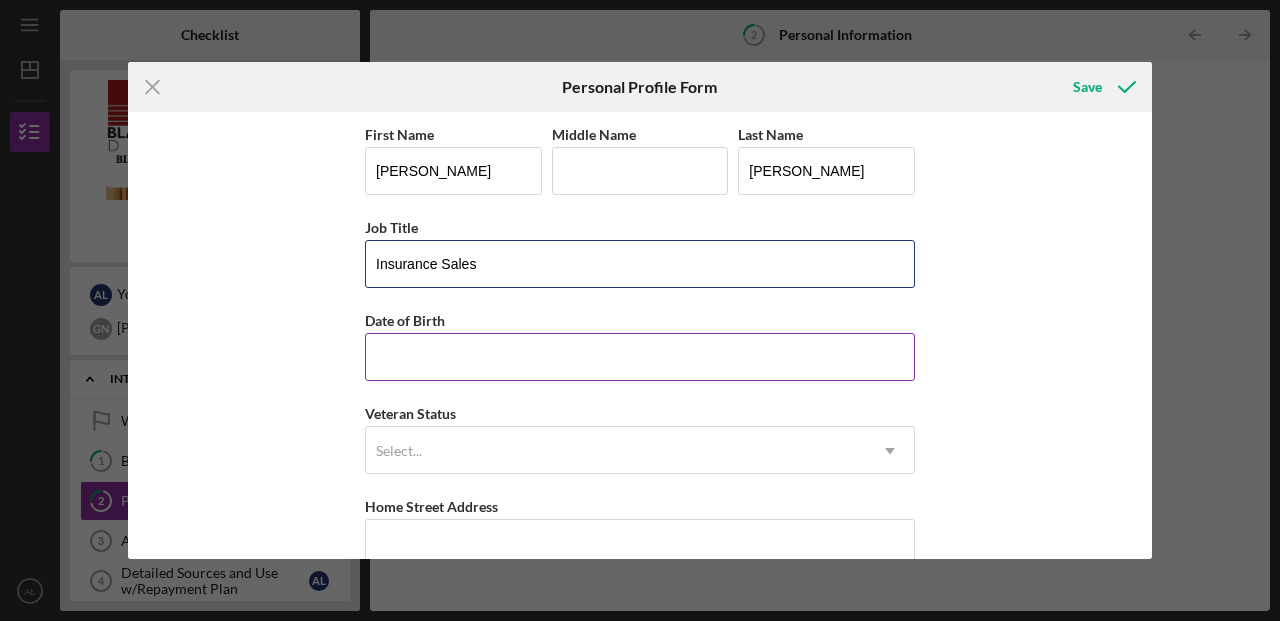 type on "Insurance Sales" 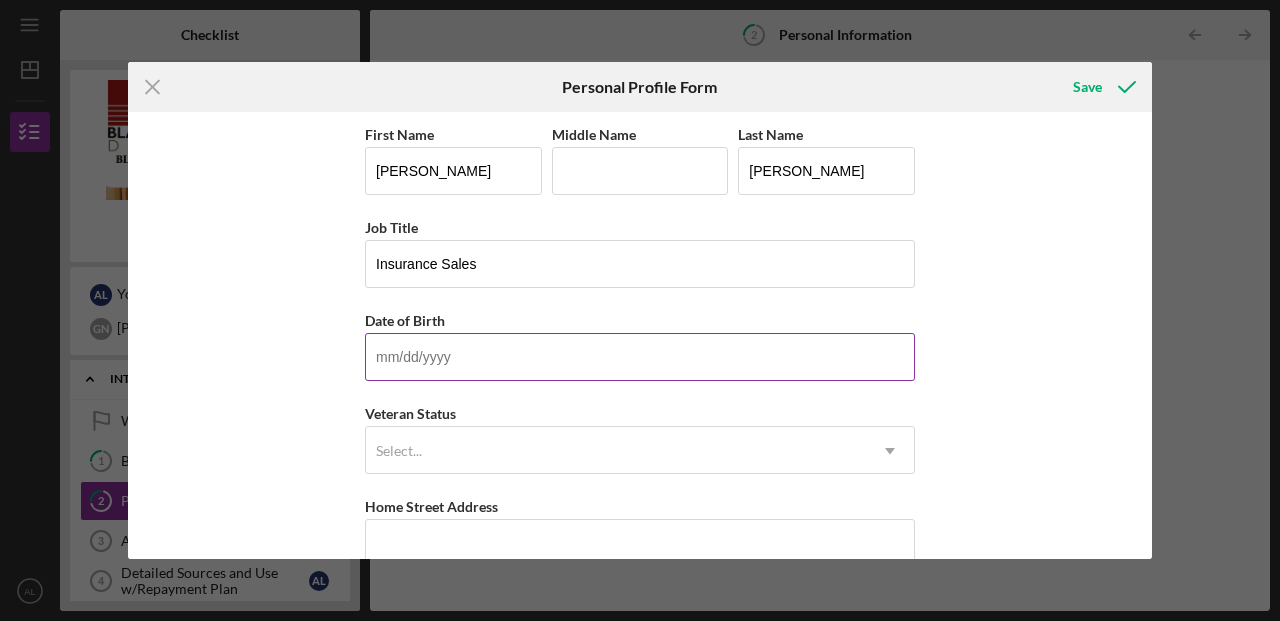 click on "Date of Birth" at bounding box center (640, 357) 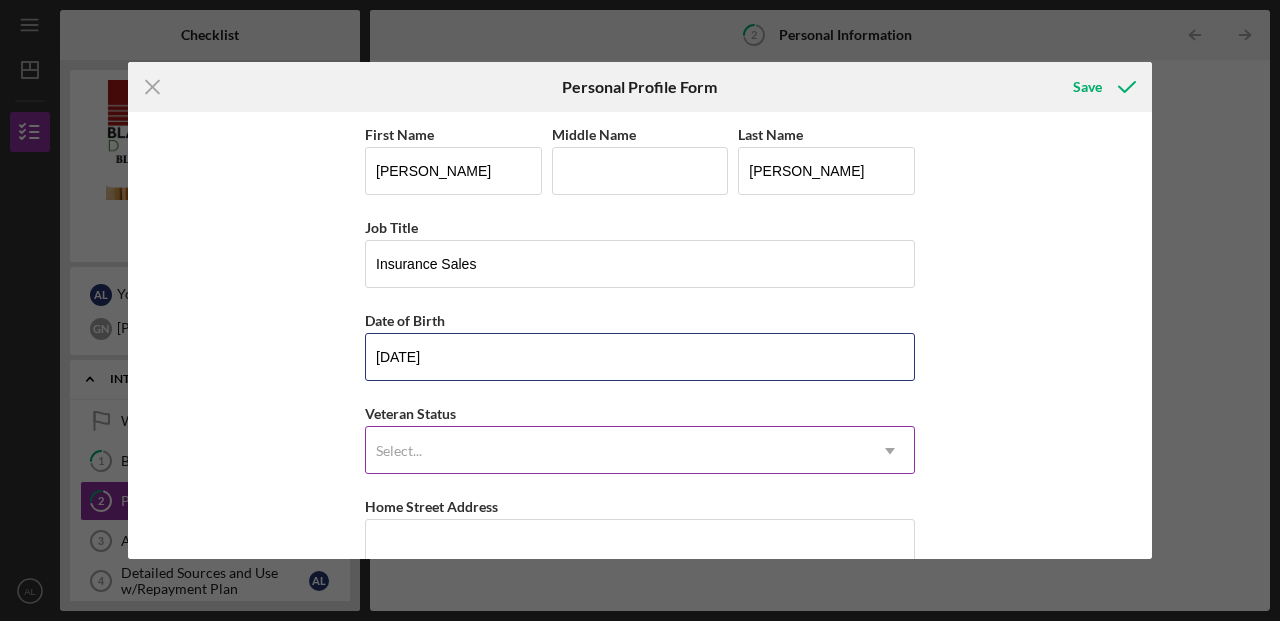 type on "[DATE]" 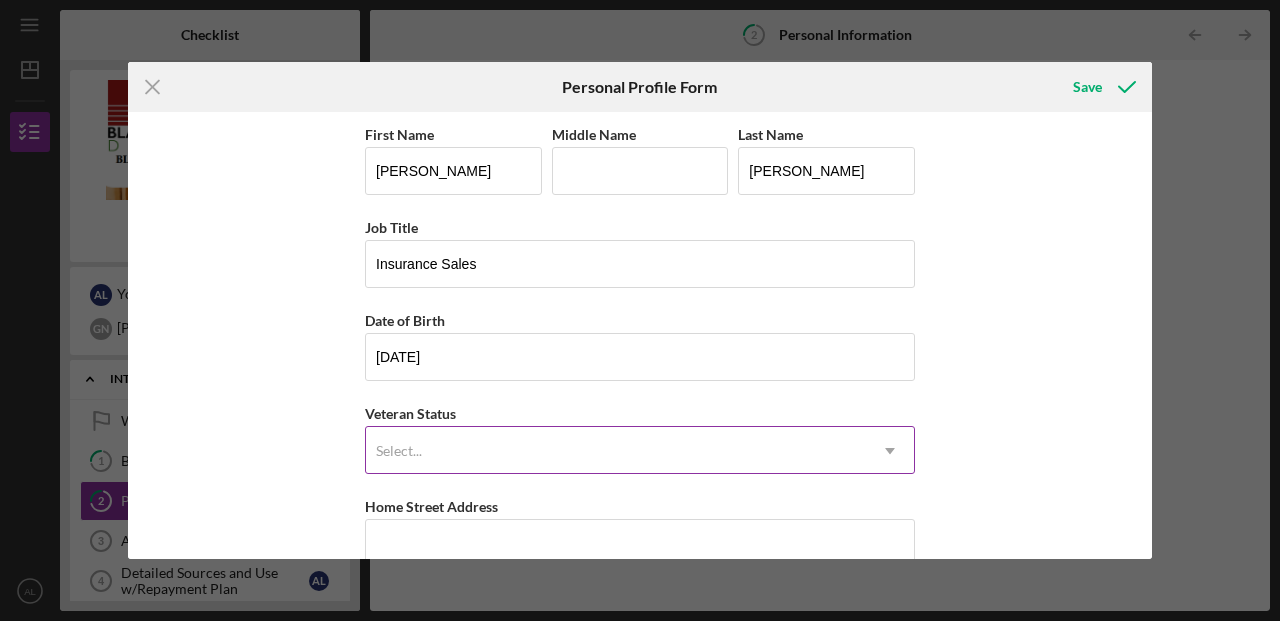 click on "Select..." at bounding box center [616, 451] 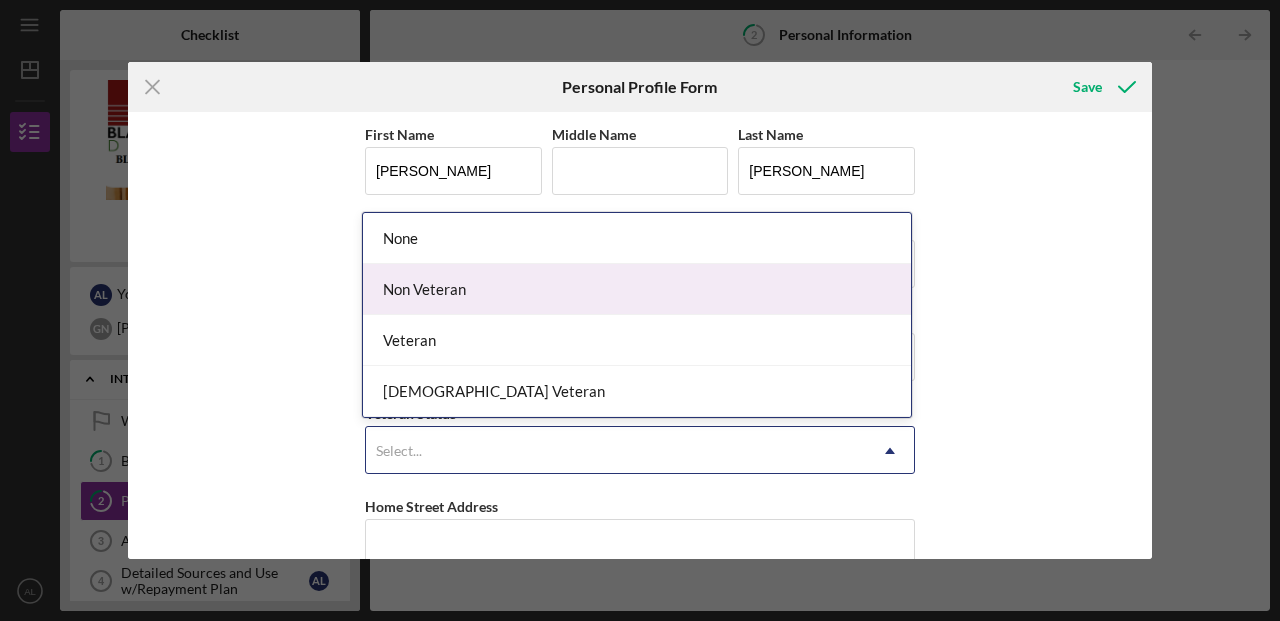 click on "Non Veteran" at bounding box center (637, 289) 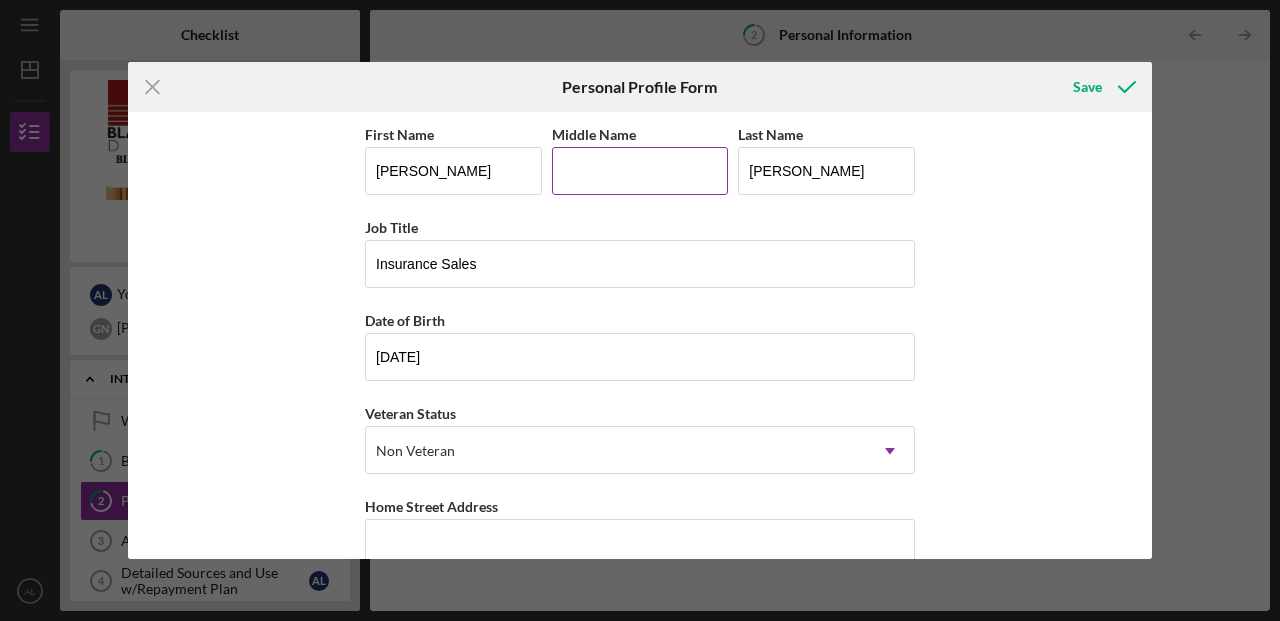 click on "Middle Name" at bounding box center (640, 171) 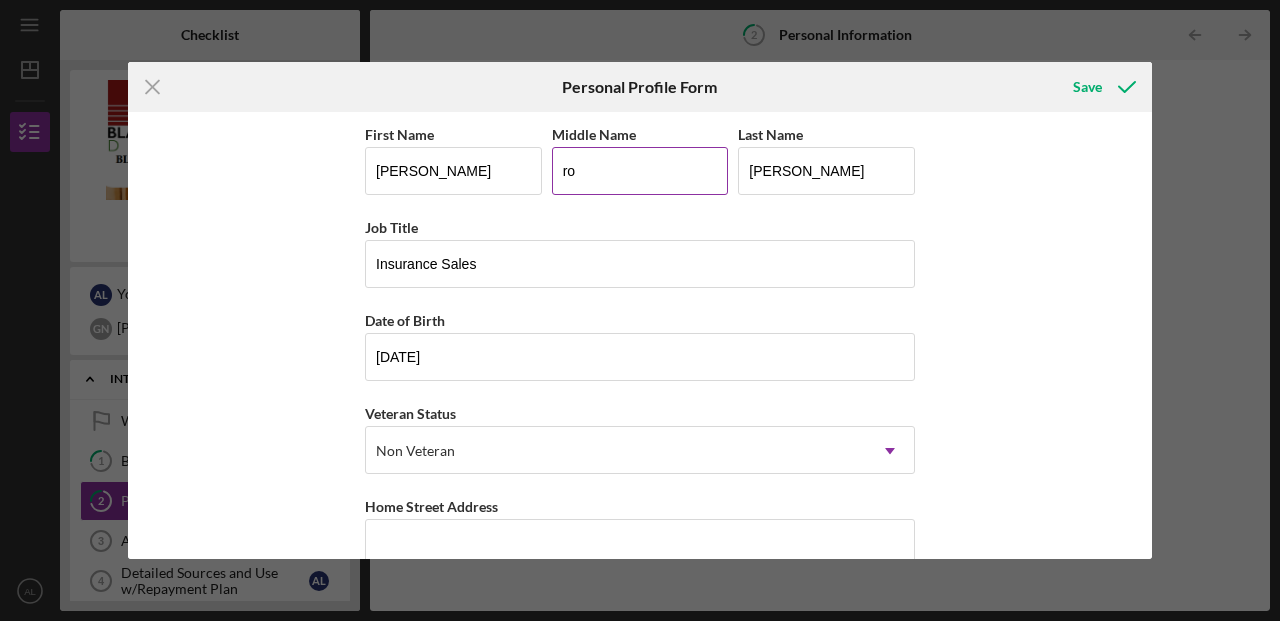 type on "r" 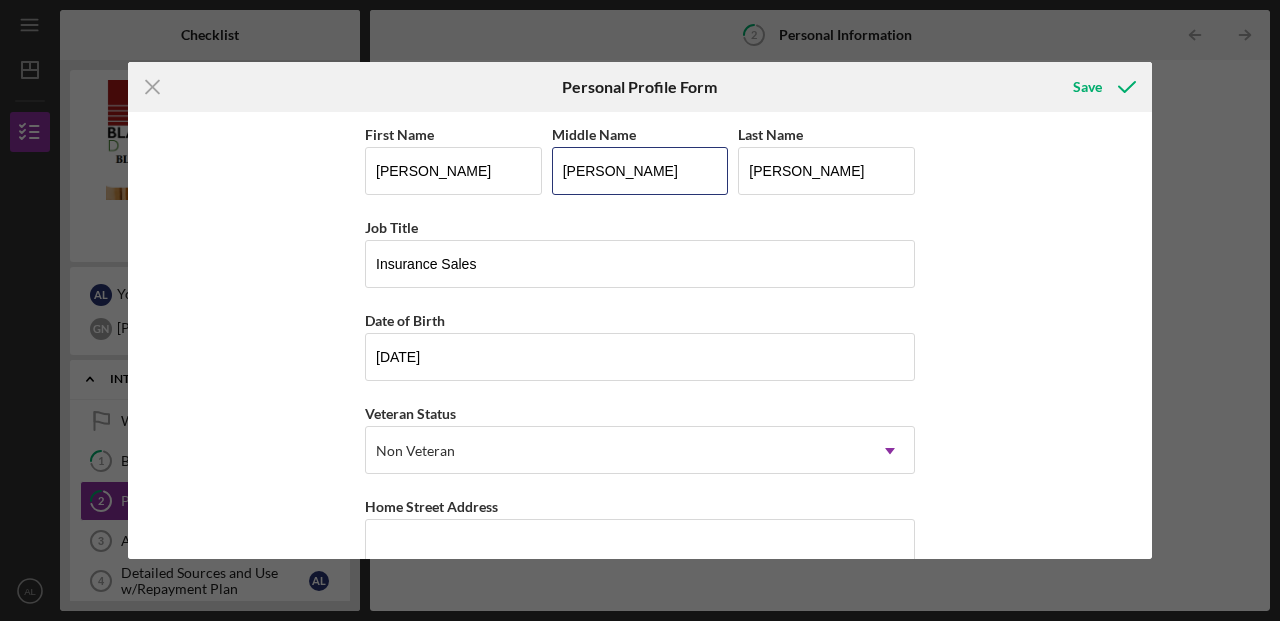 type on "[PERSON_NAME]" 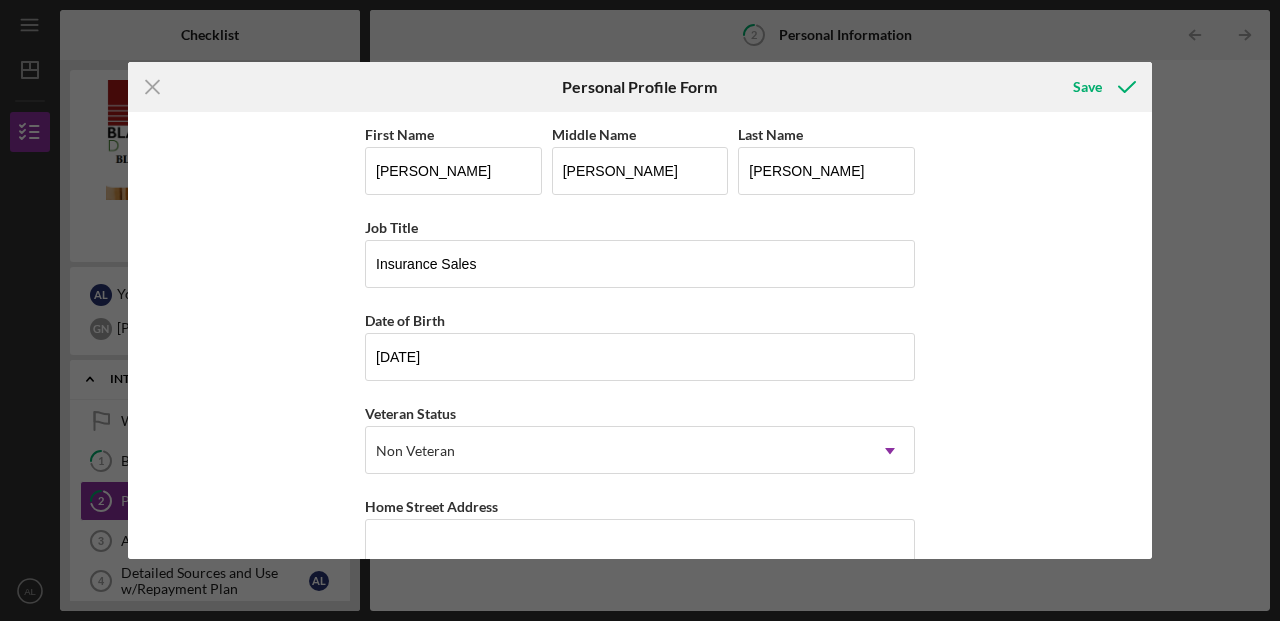 click on "First Name [PERSON_NAME] Middle Name [PERSON_NAME] Last Name [PERSON_NAME] Job Title Insurance Sales Date of Birth [DEMOGRAPHIC_DATA] Veteran Status Non Veteran Icon/Dropdown Arrow Home Street Address City State Select... Icon/Dropdown Arrow [GEOGRAPHIC_DATA]" at bounding box center (640, 335) 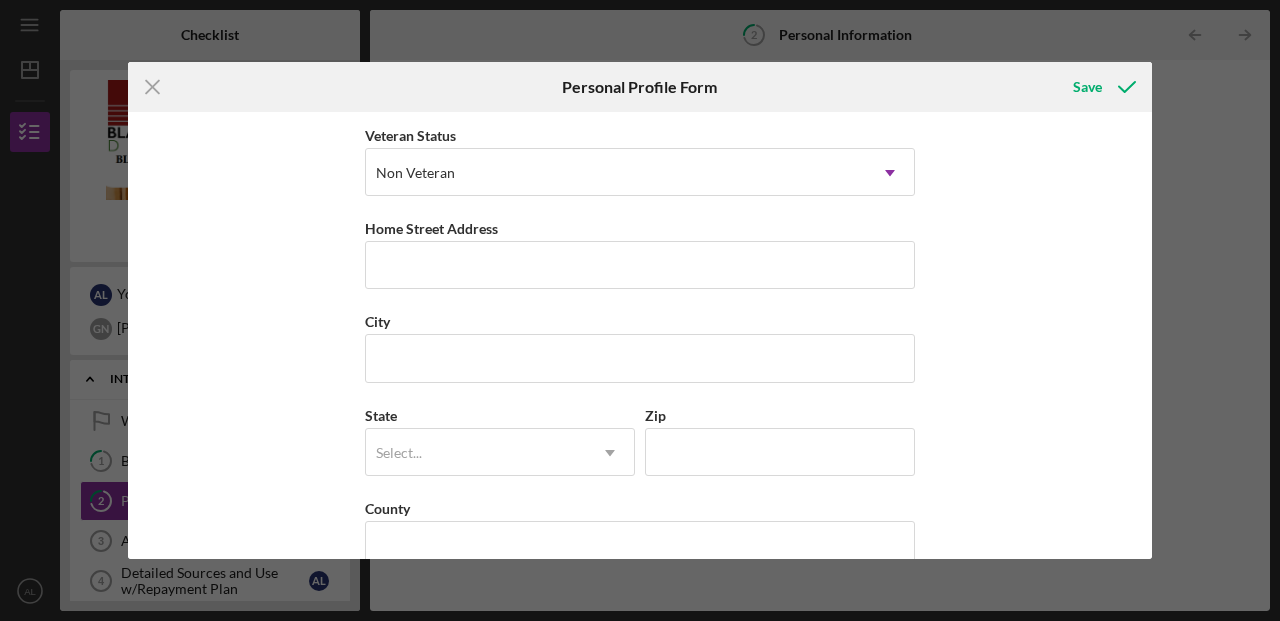 scroll, scrollTop: 282, scrollLeft: 0, axis: vertical 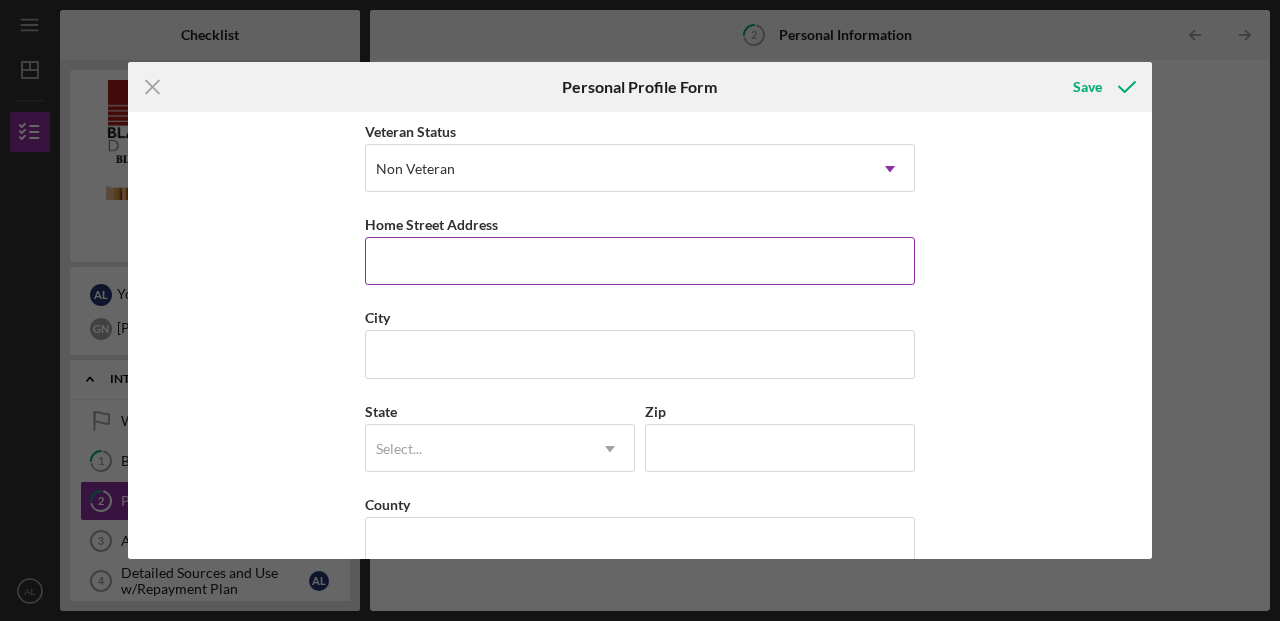 click on "Home Street Address" at bounding box center [640, 261] 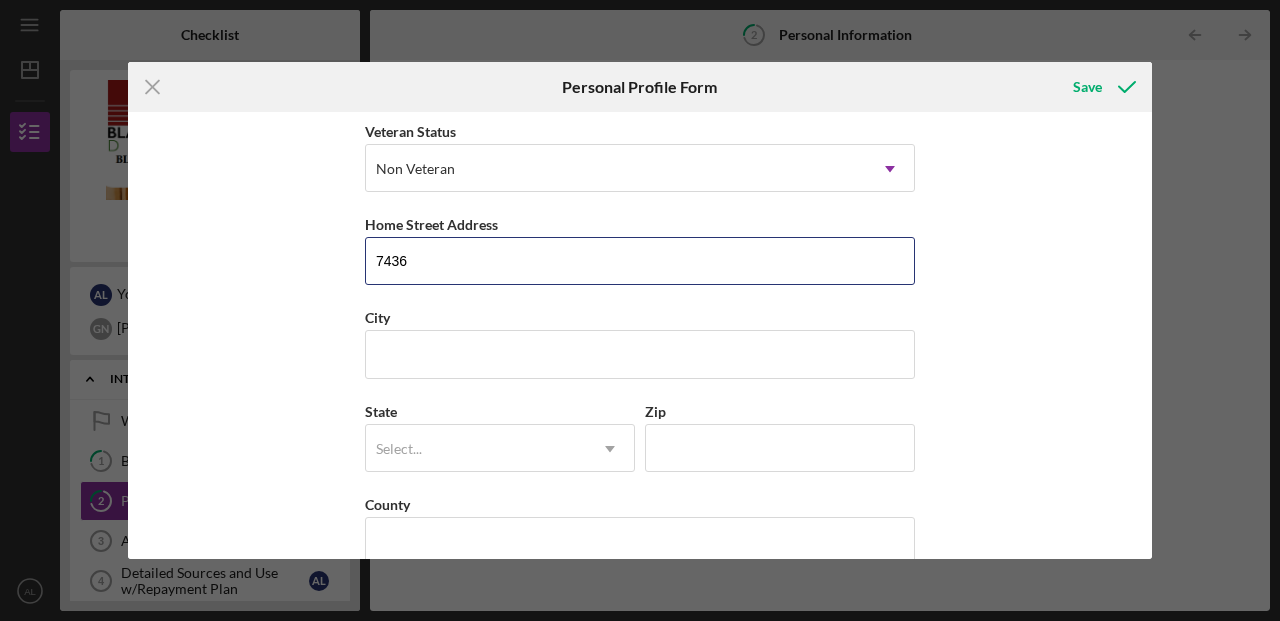 type on "[STREET_ADDRESS]" 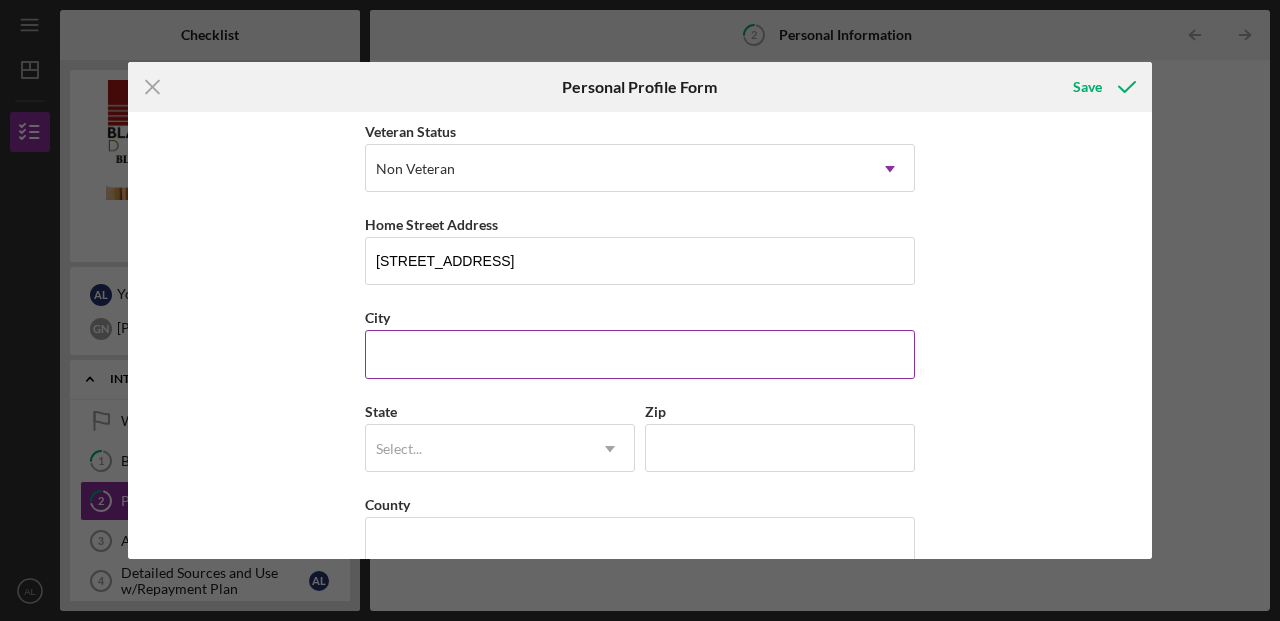 click on "City" at bounding box center (640, 354) 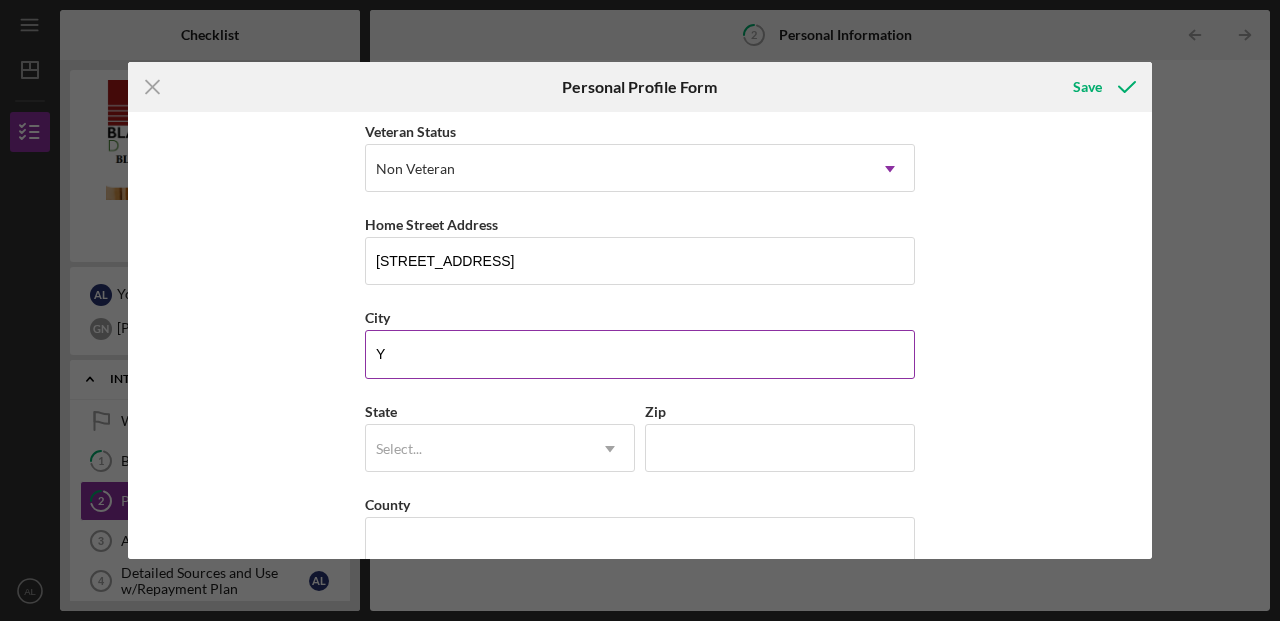 type on "Ypsilanti" 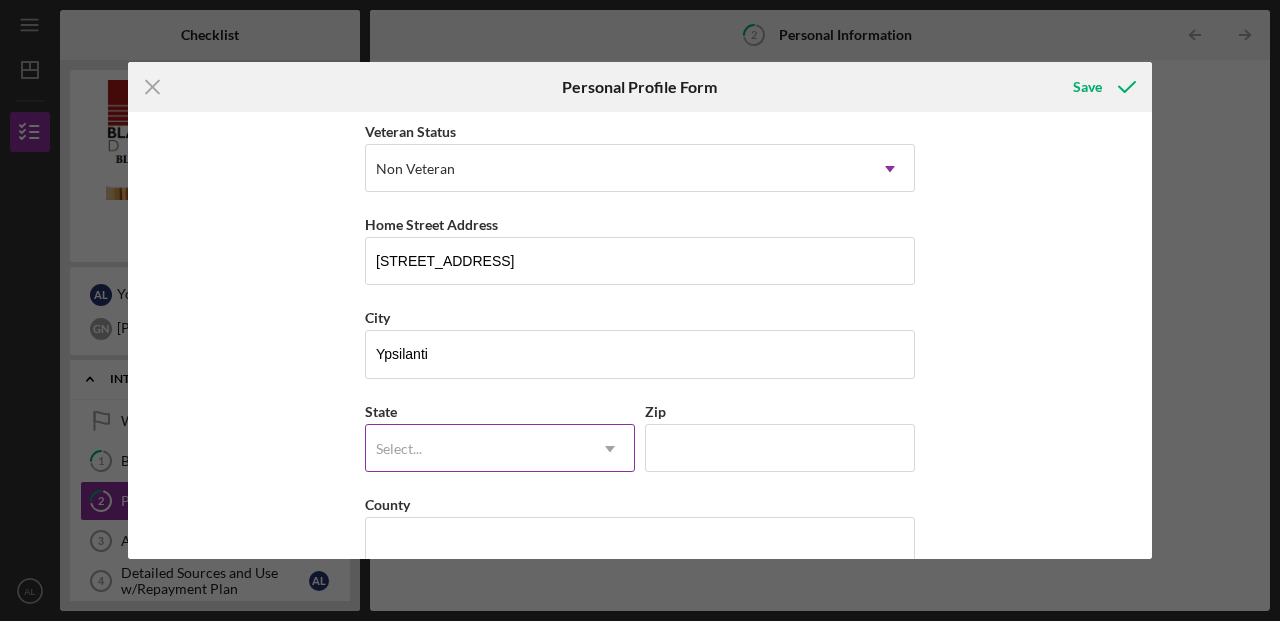 click on "Select..." at bounding box center (476, 449) 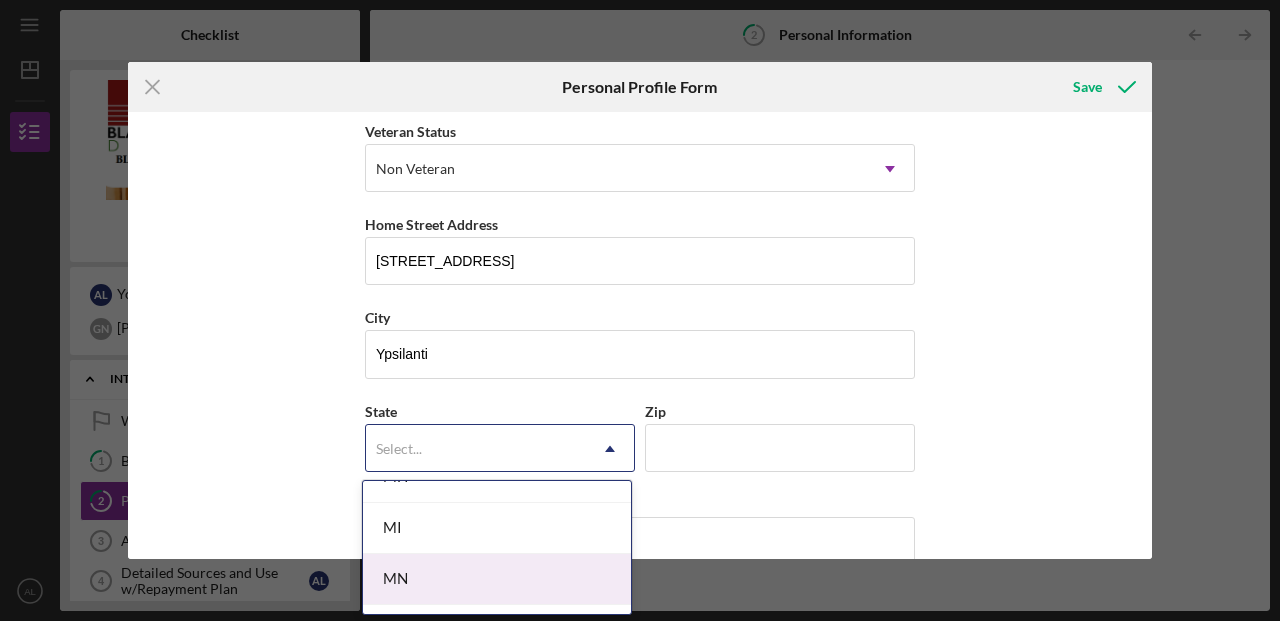 scroll, scrollTop: 1659, scrollLeft: 0, axis: vertical 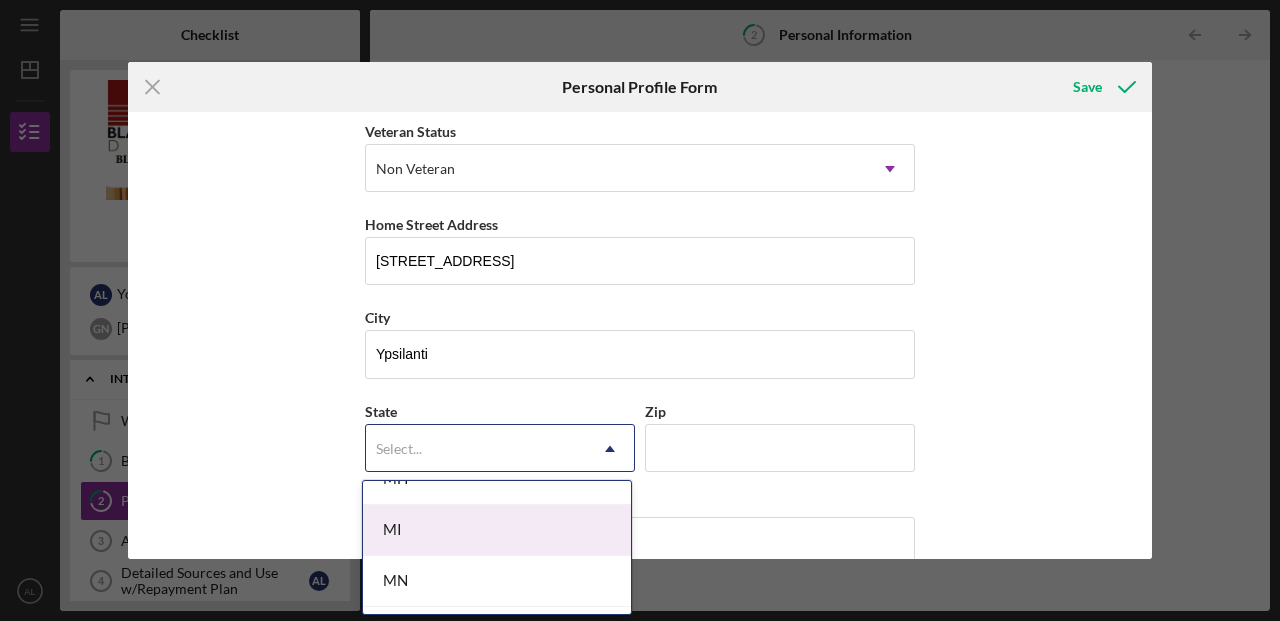 click on "MI" at bounding box center [497, 530] 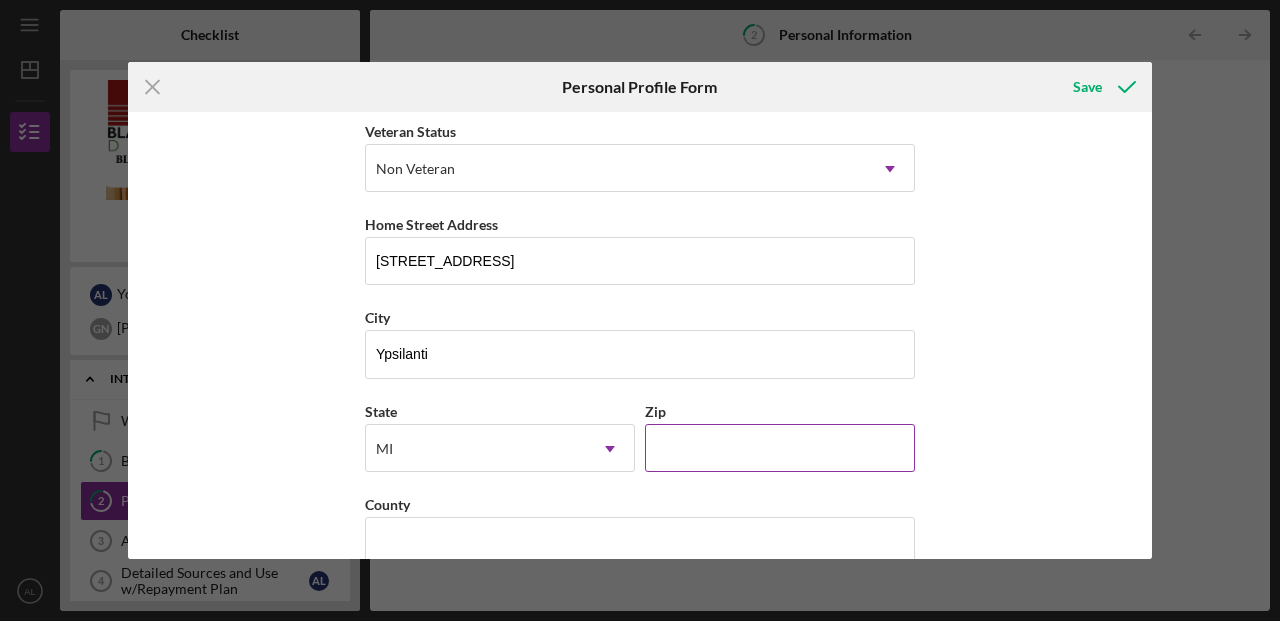 click on "Zip" at bounding box center (780, 448) 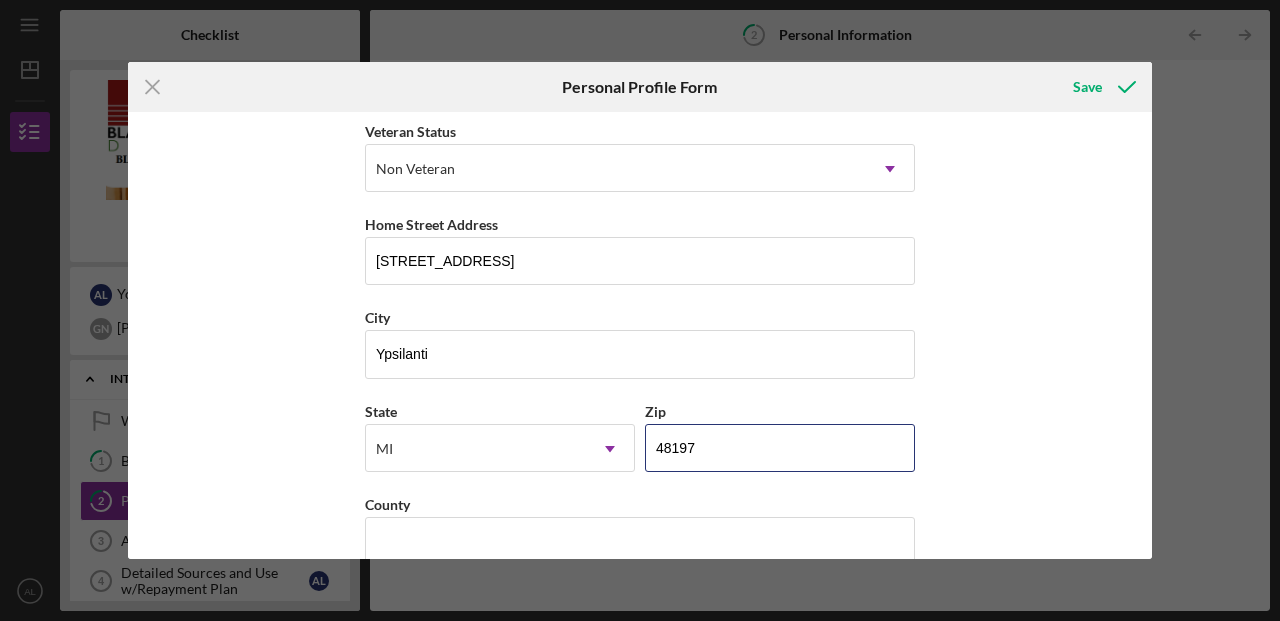 type on "48197" 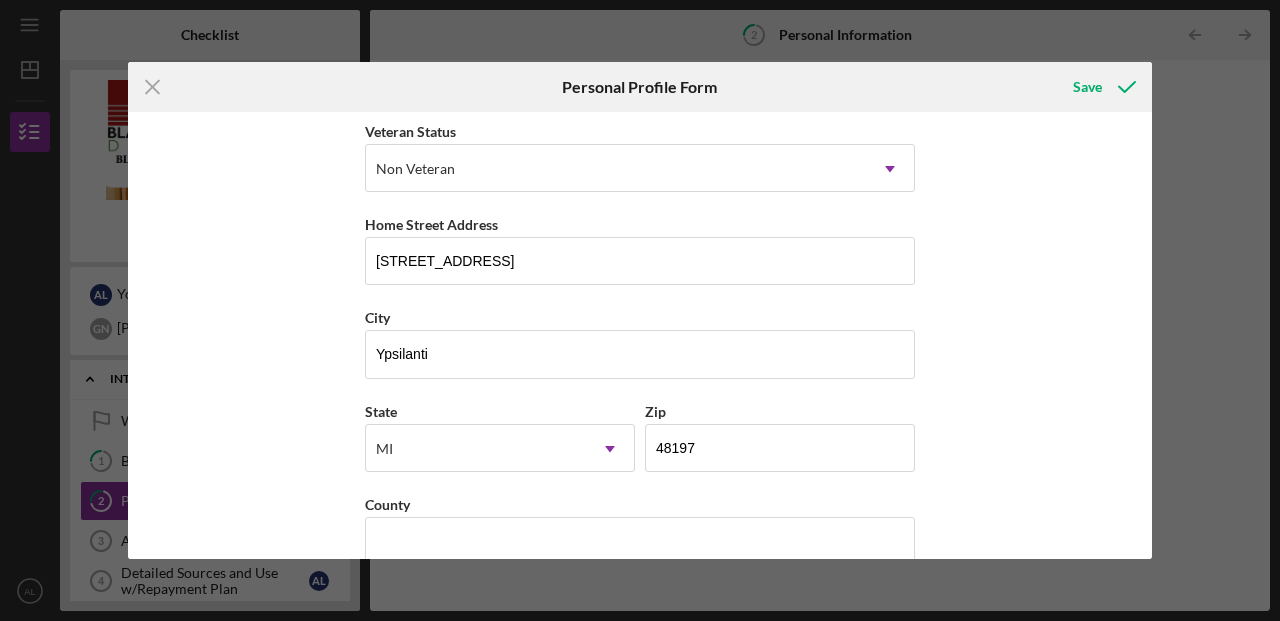 click on "First Name [PERSON_NAME] Middle Name [PERSON_NAME] Last Name [PERSON_NAME] Job Title Insurance Sales Date of Birth [DEMOGRAPHIC_DATA] Veteran Status Non Veteran Icon/Dropdown [GEOGRAPHIC_DATA] Address [STREET_ADDRESS][US_STATE] Icon/Dropdown Arrow Zip 48197 County" at bounding box center [640, 335] 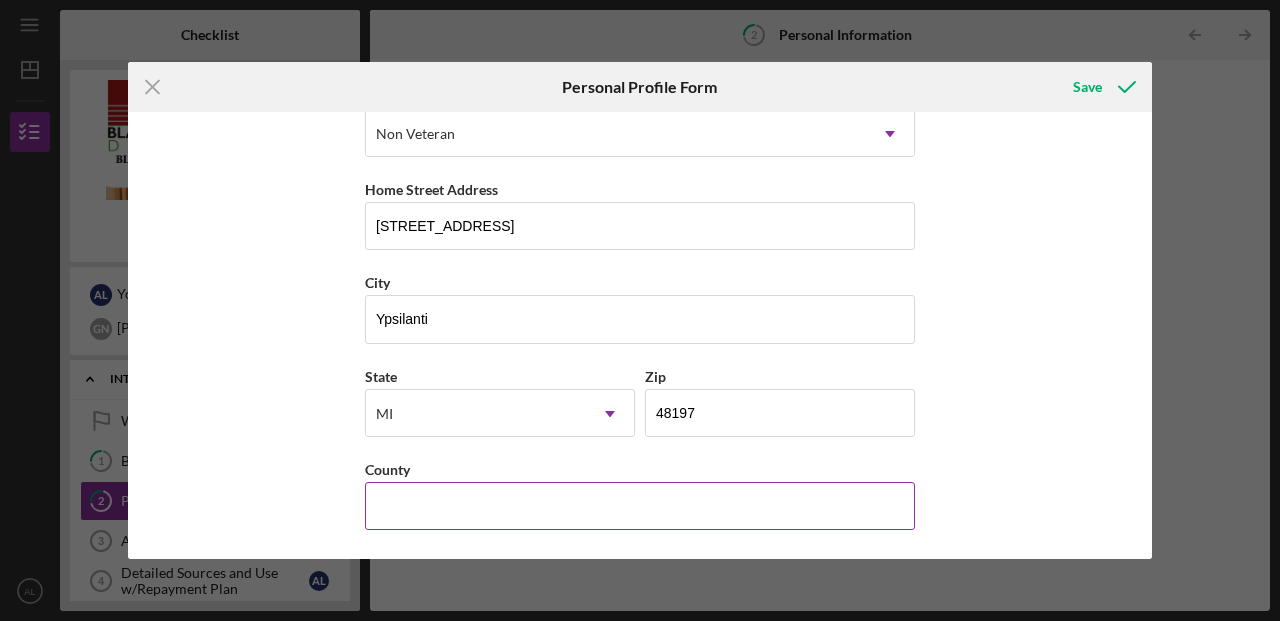 click on "County" at bounding box center (640, 506) 